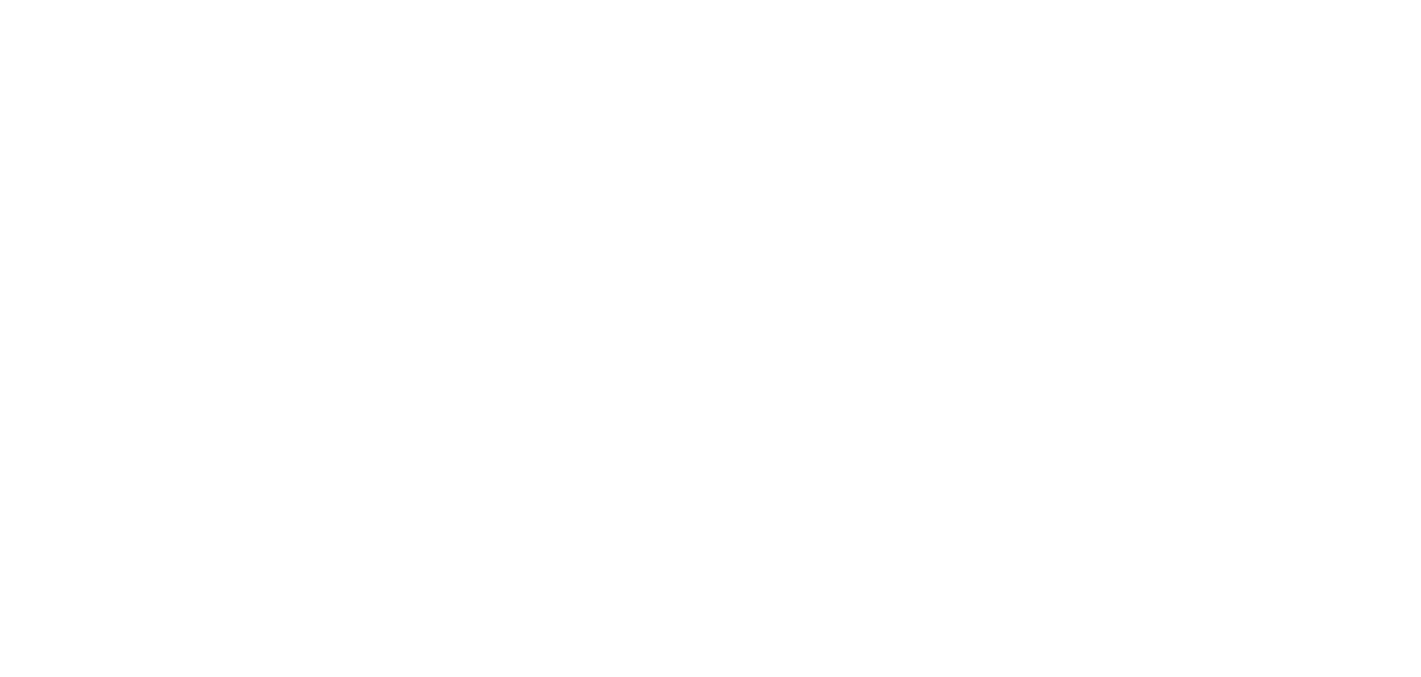 scroll, scrollTop: 0, scrollLeft: 0, axis: both 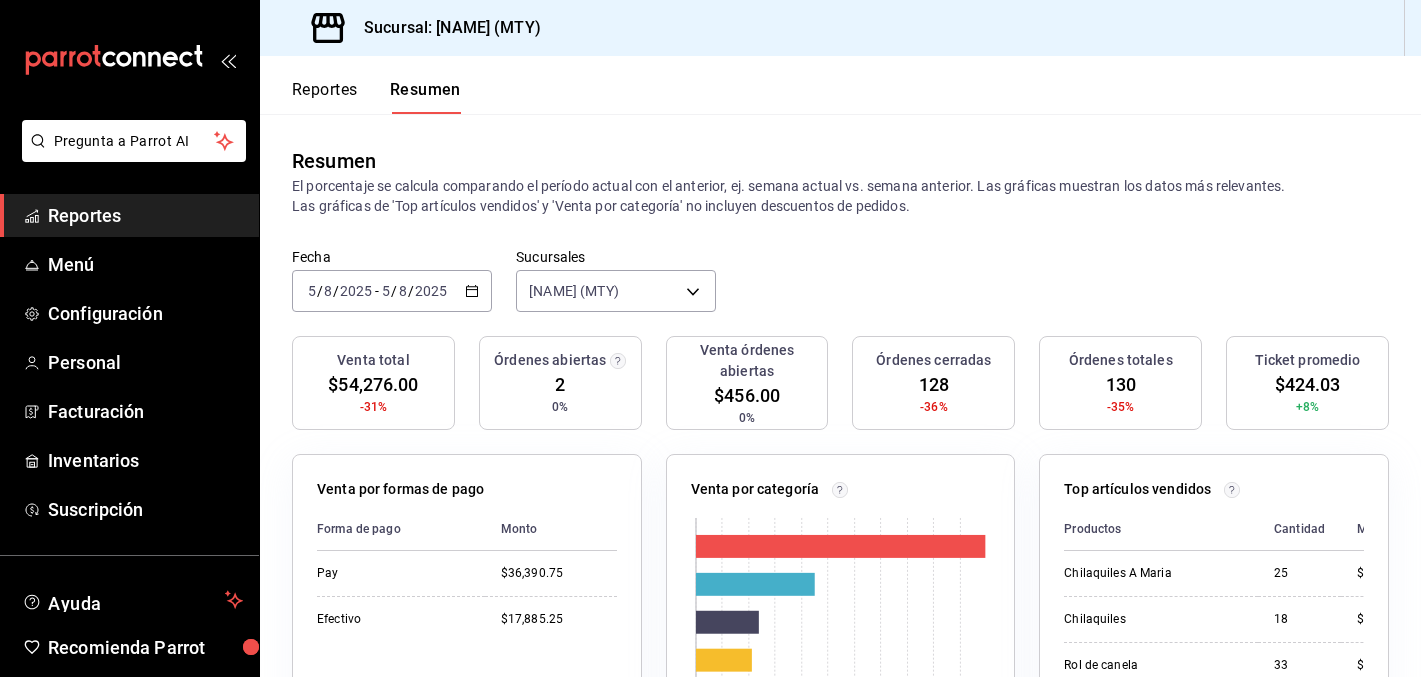 click on "Reportes" at bounding box center (145, 215) 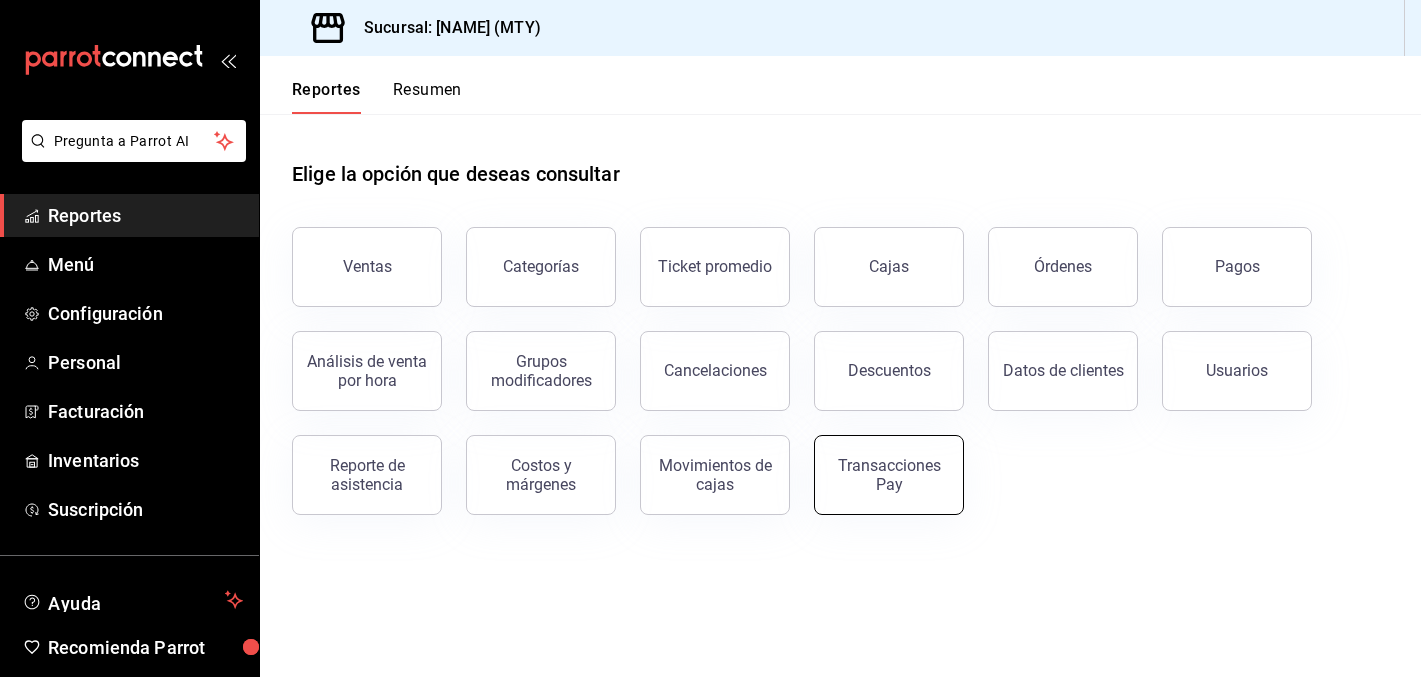 click on "Transacciones Pay" at bounding box center [889, 475] 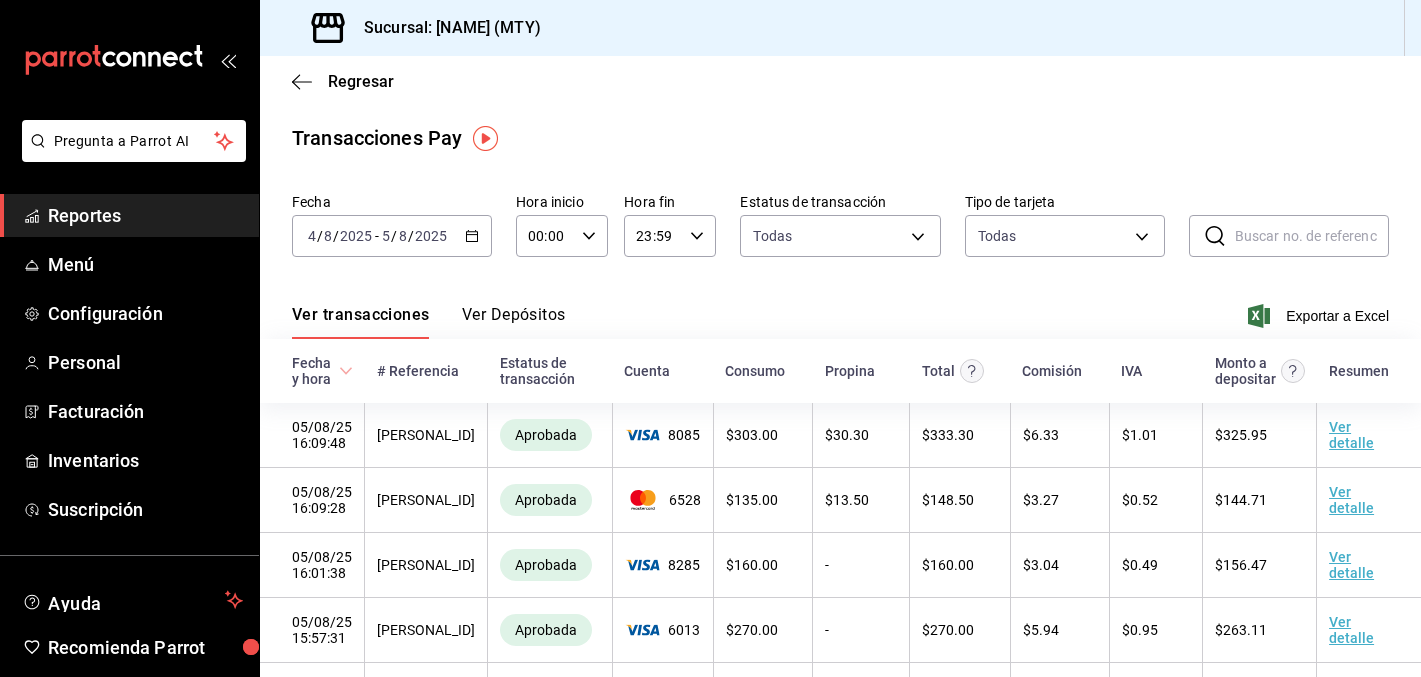 click 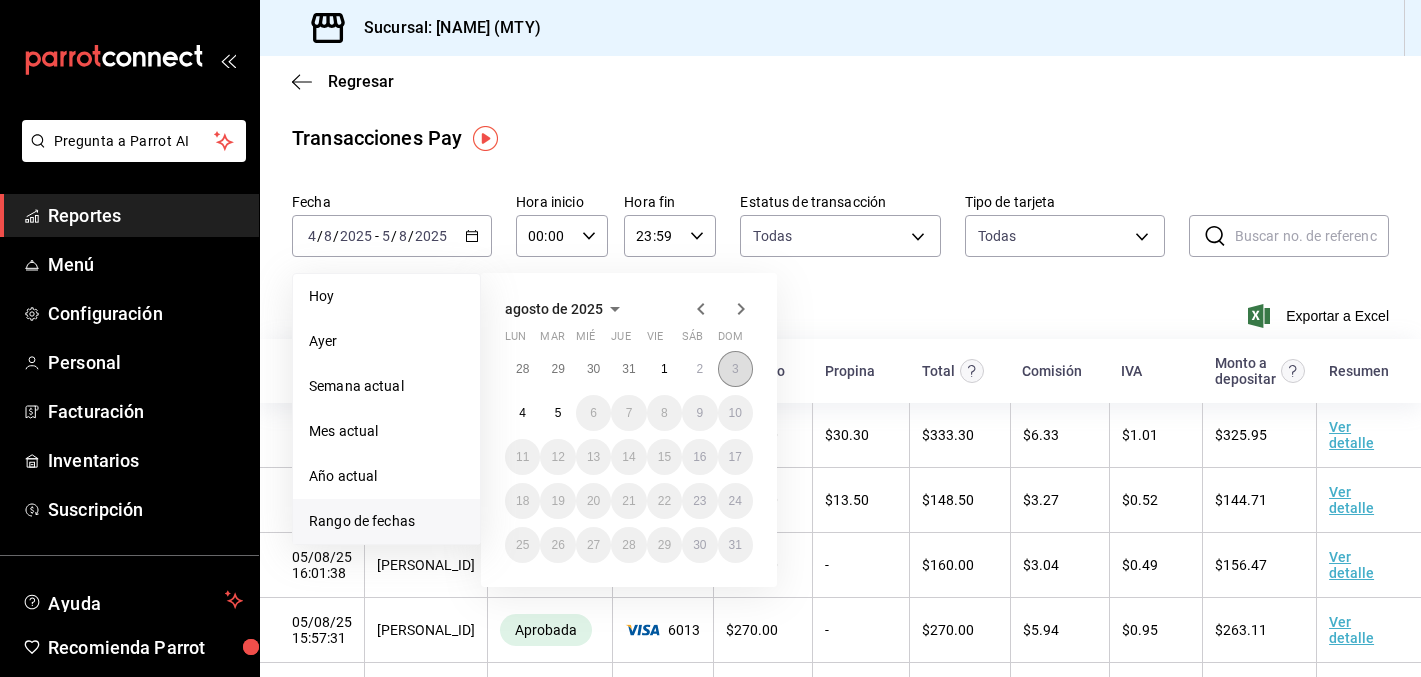 click on "3" at bounding box center [735, 369] 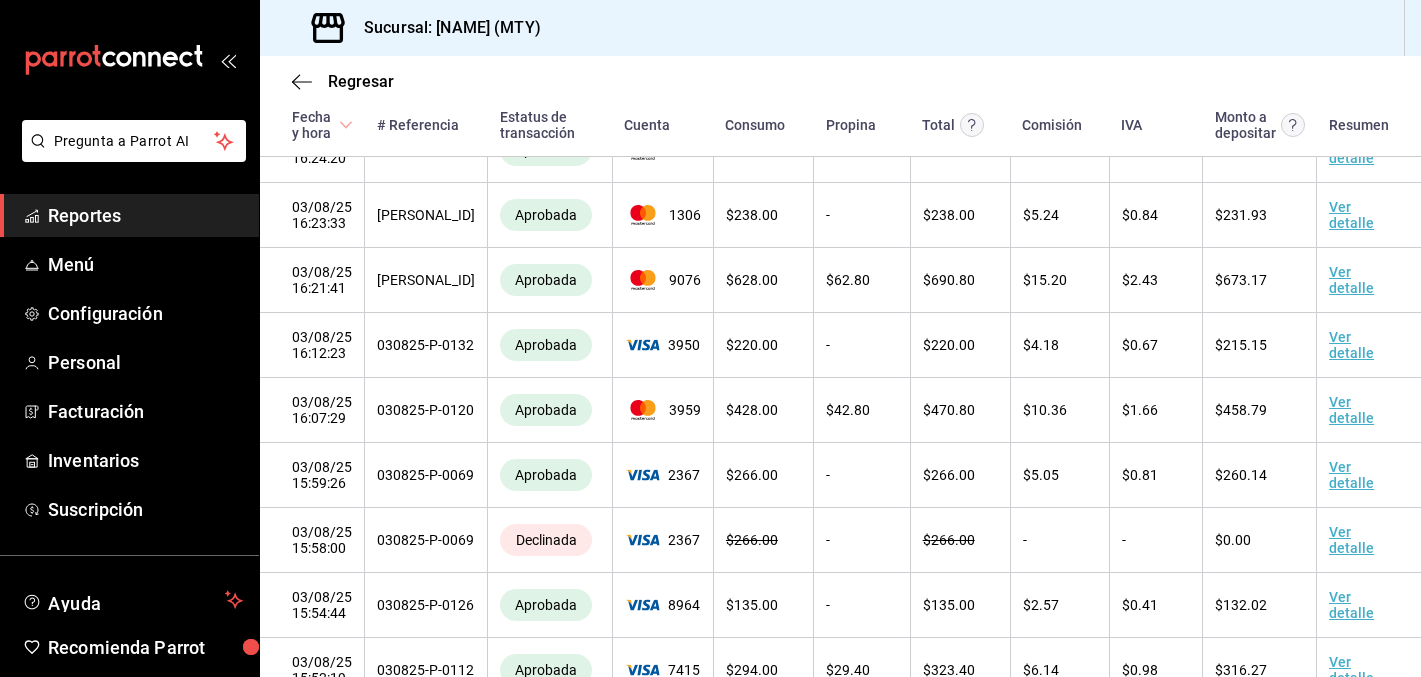 scroll, scrollTop: 801, scrollLeft: 0, axis: vertical 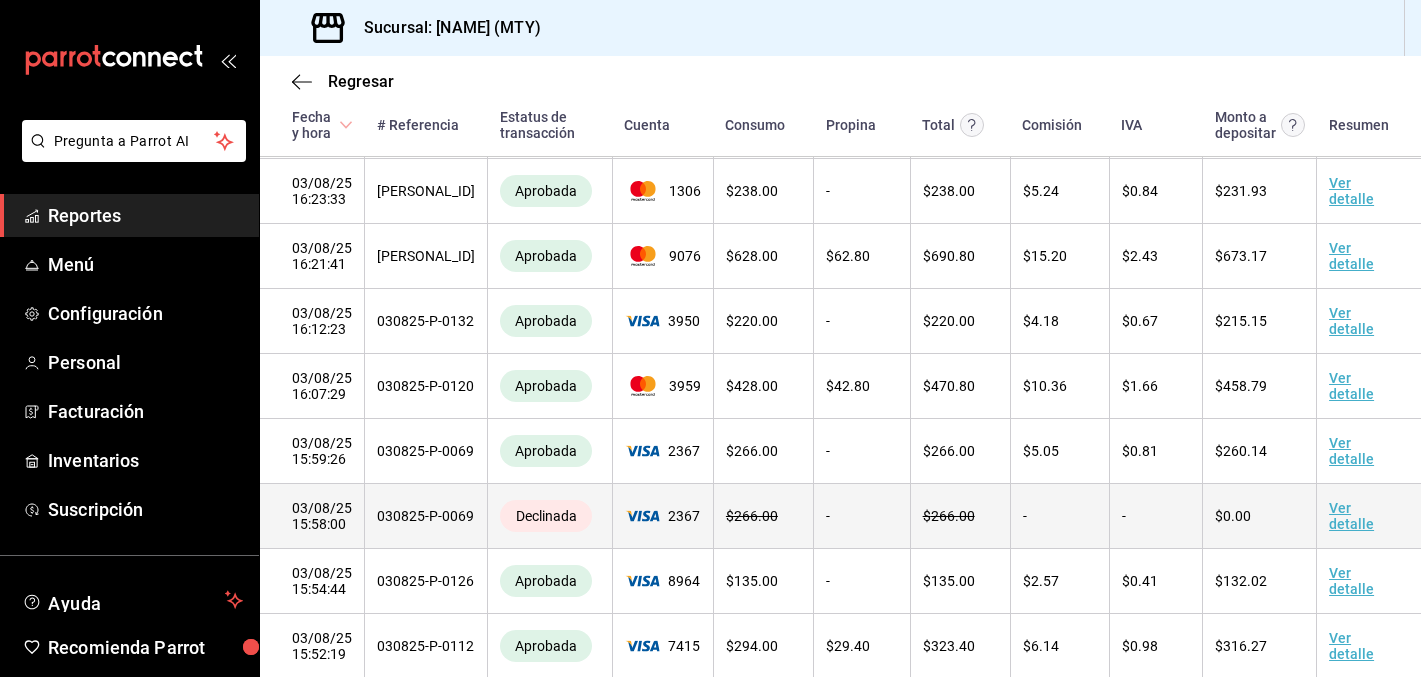 click on "Ver detalle" at bounding box center (1351, 516) 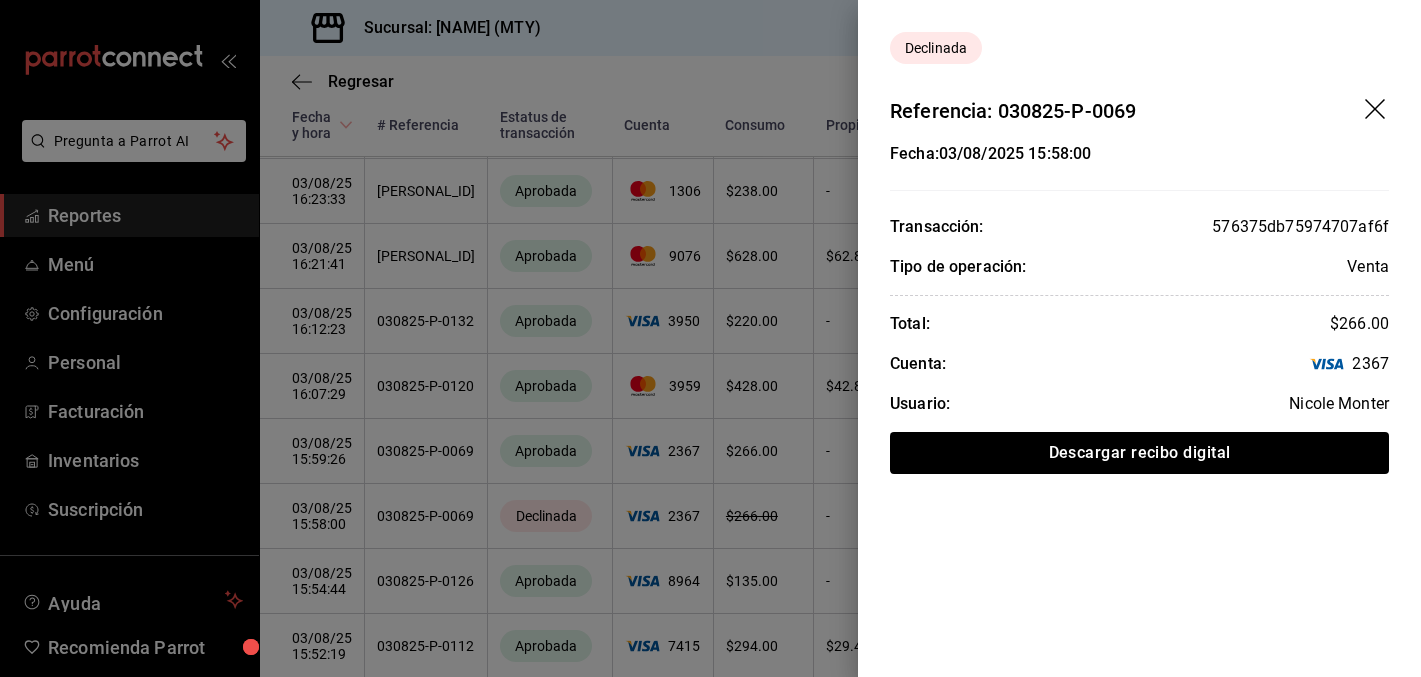 click at bounding box center [710, 338] 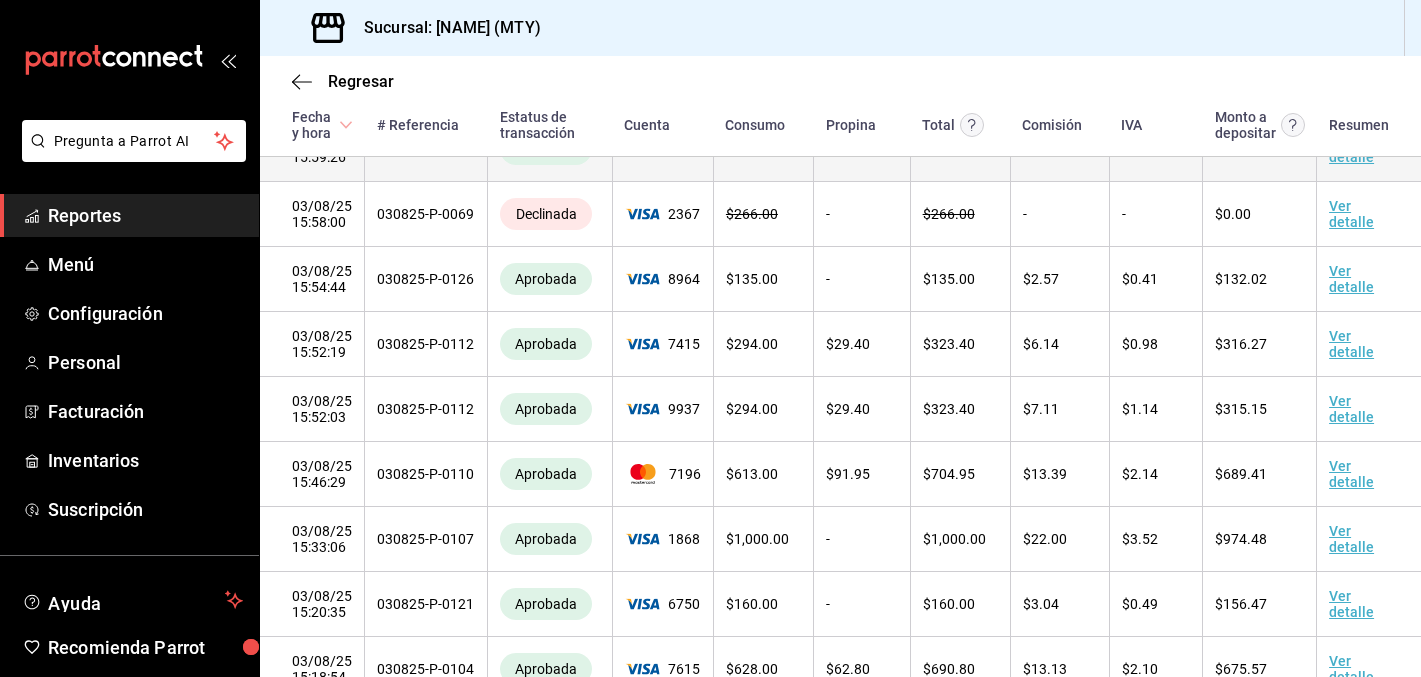 scroll, scrollTop: 1325, scrollLeft: 0, axis: vertical 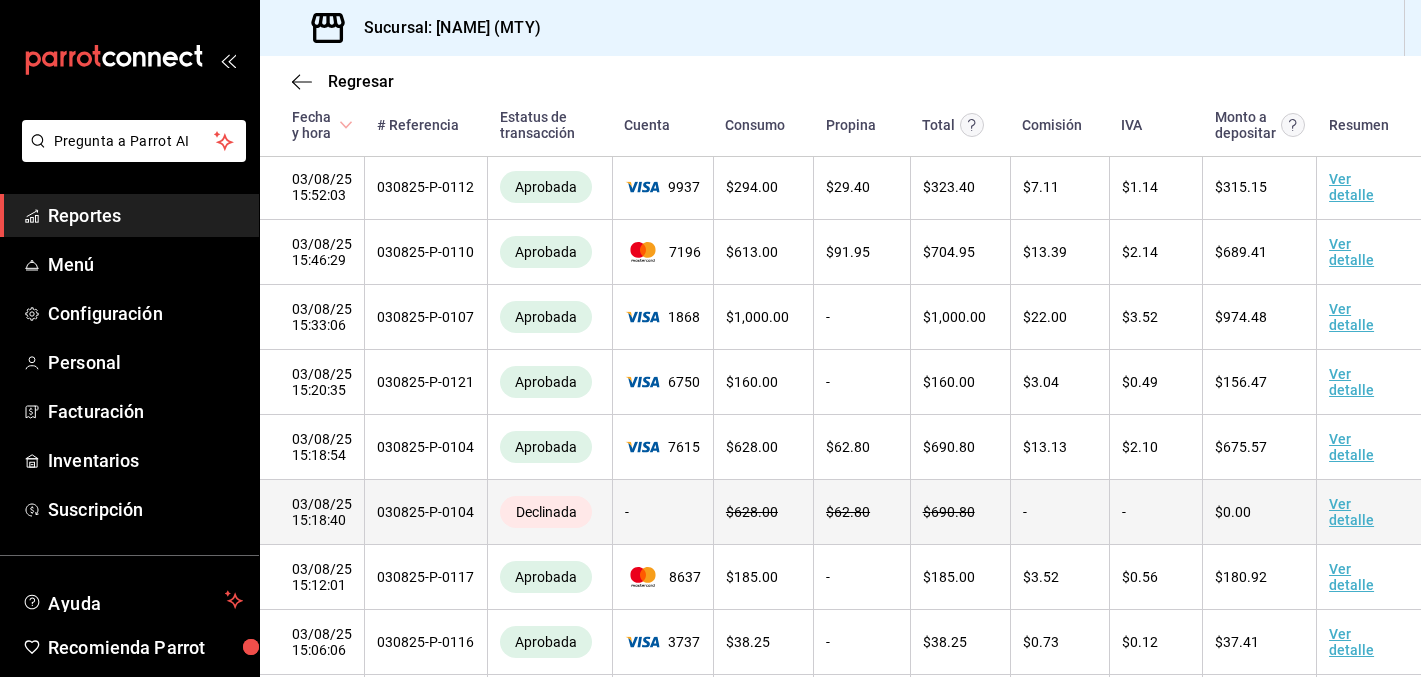 click on "Ver detalle" at bounding box center (1351, 512) 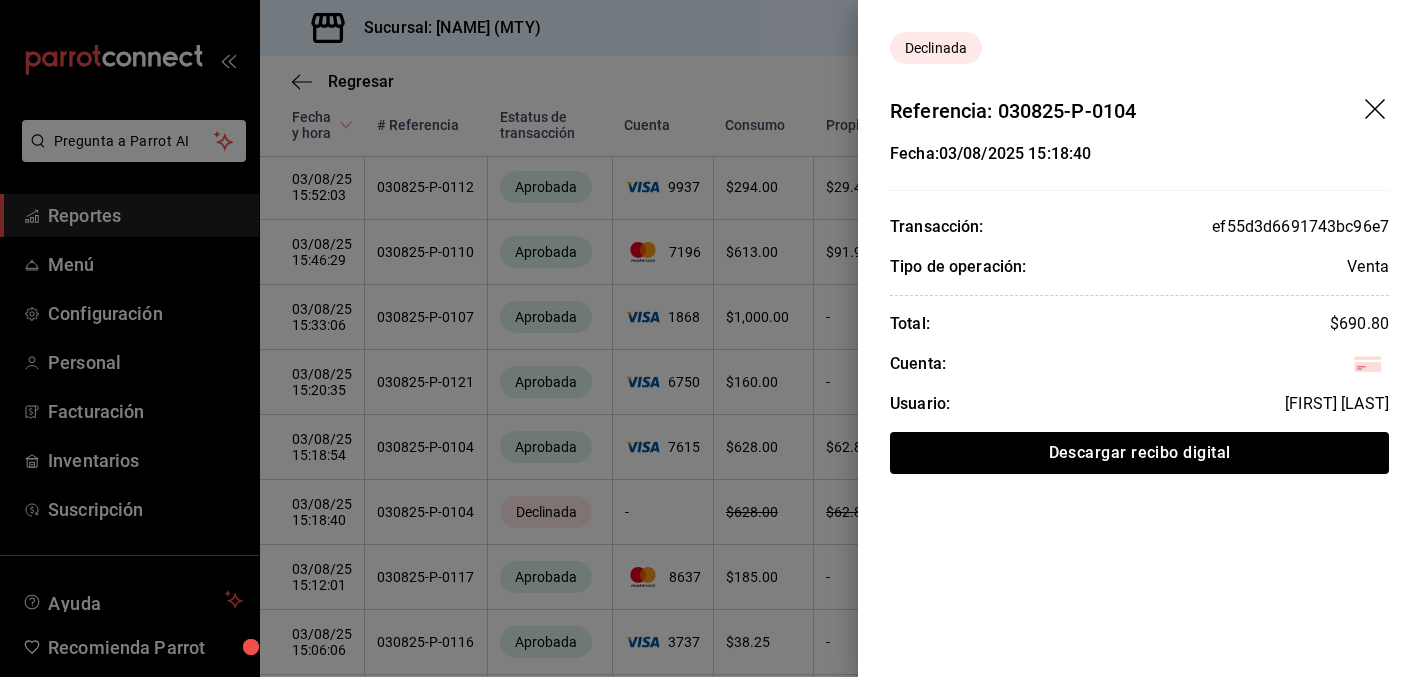 click at bounding box center [710, 338] 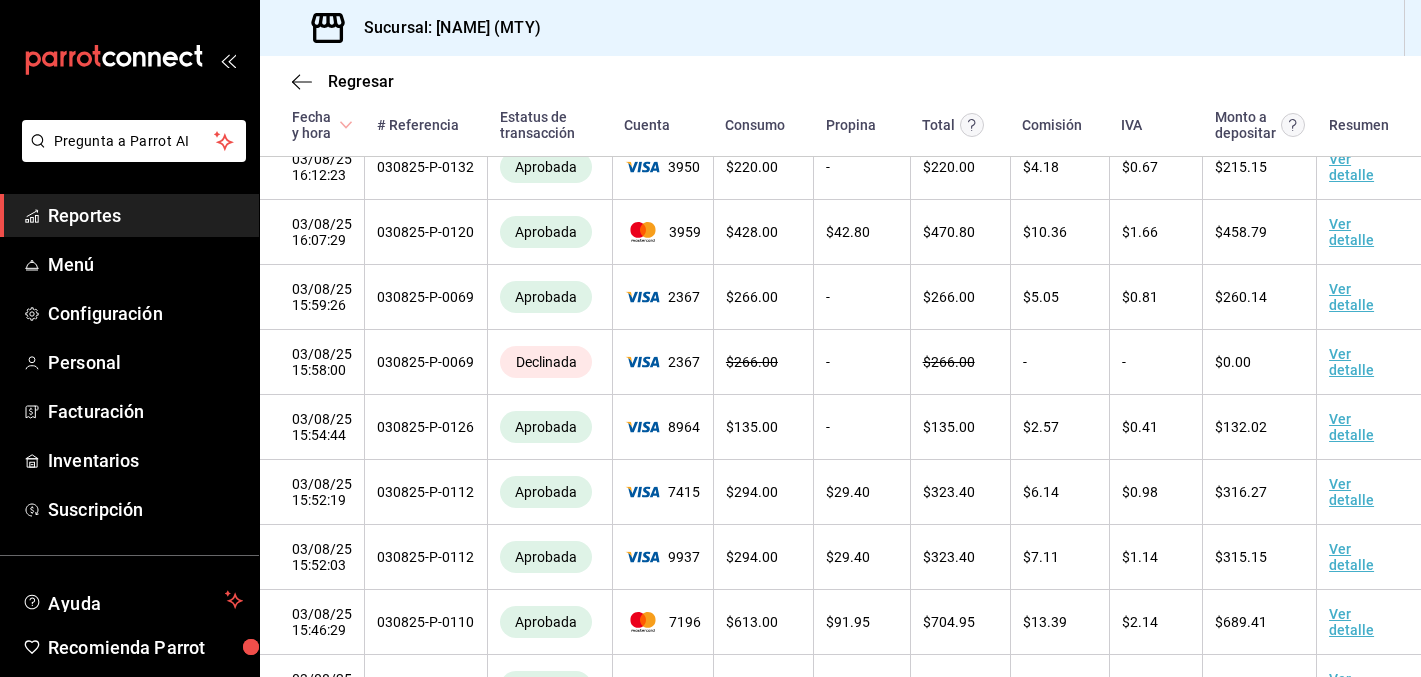 scroll, scrollTop: 954, scrollLeft: 0, axis: vertical 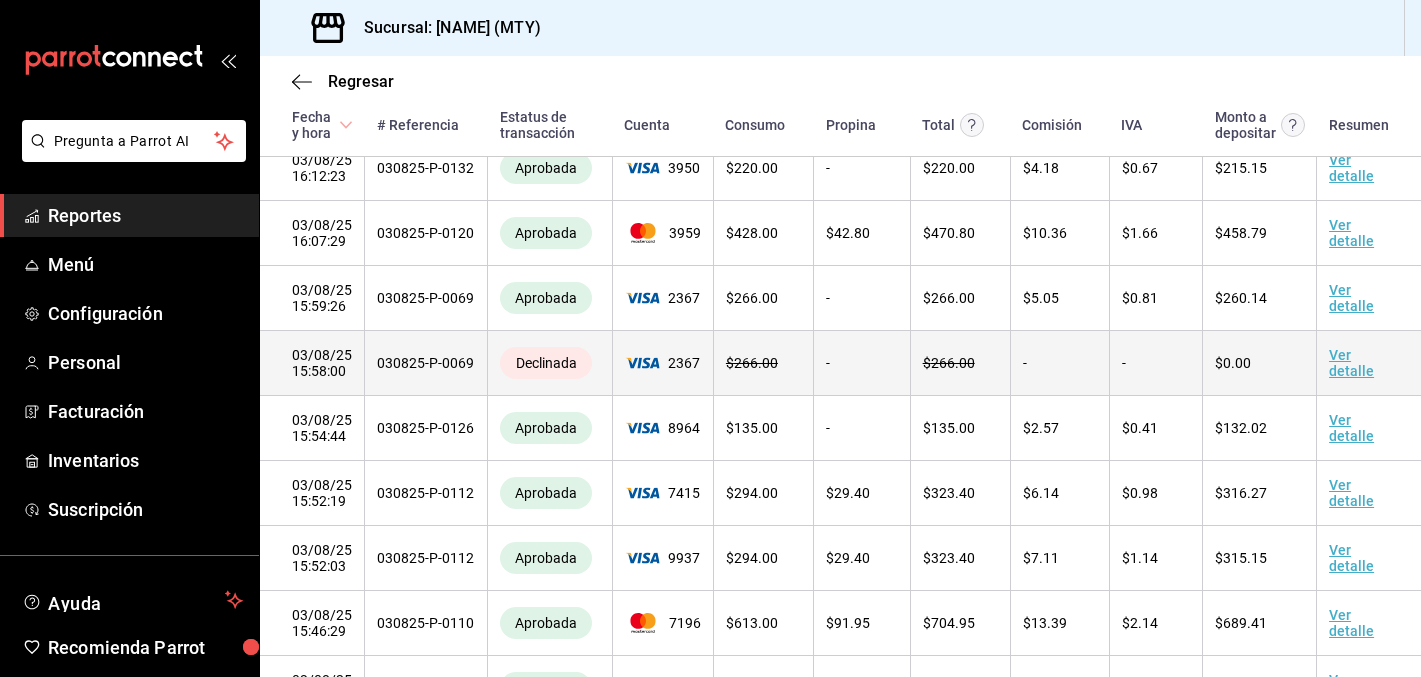 click on "Ver detalle" at bounding box center [1369, 363] 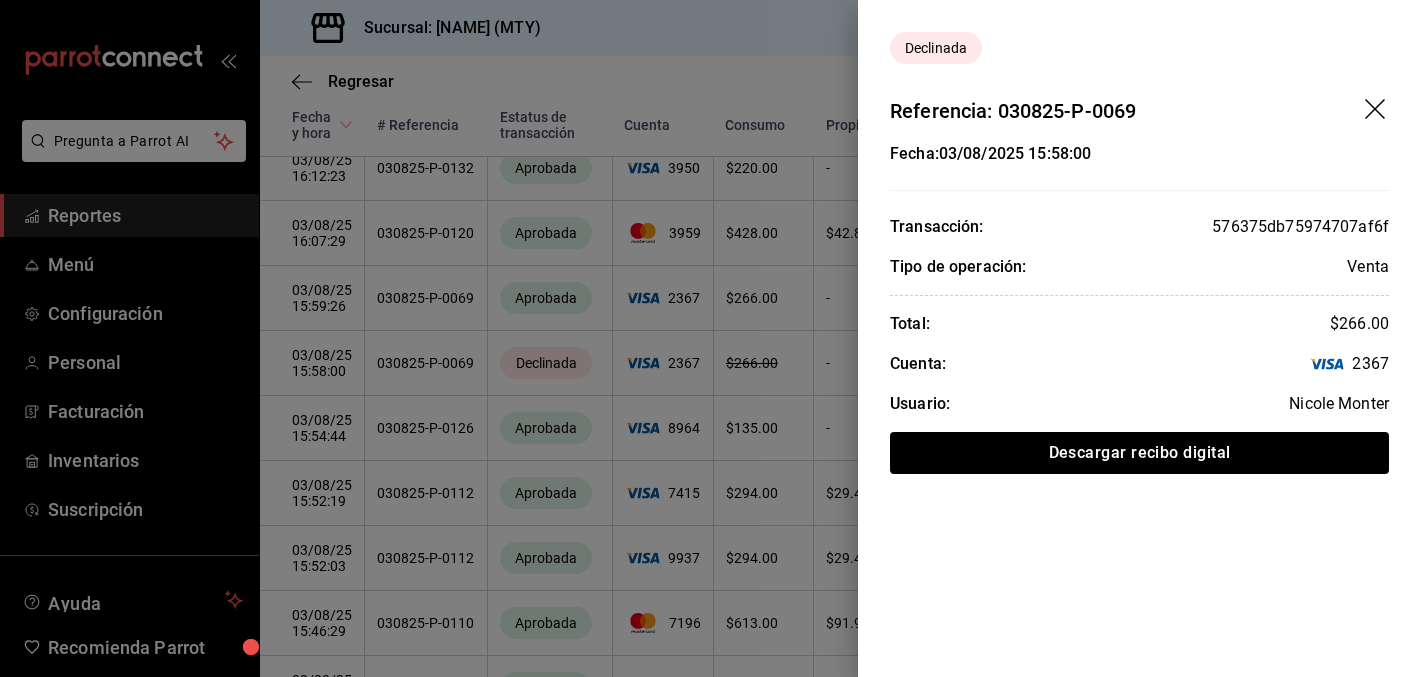 click at bounding box center (710, 338) 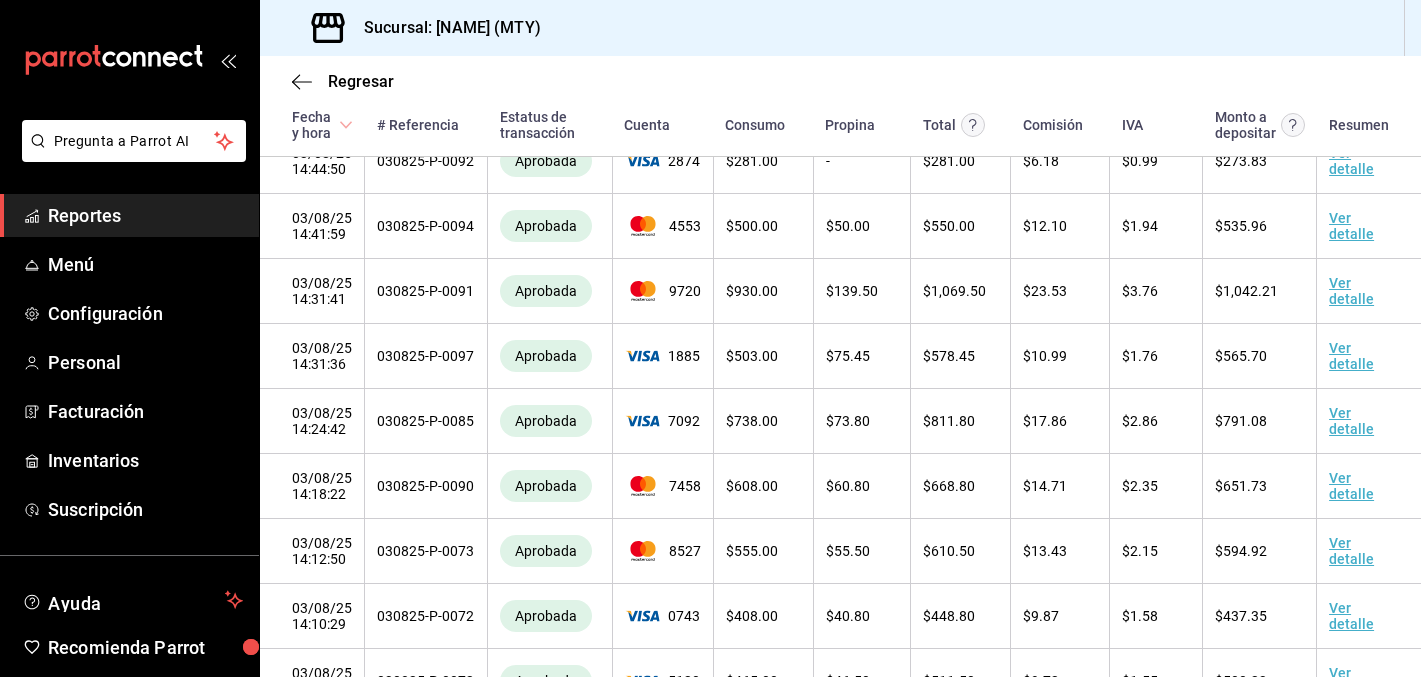 scroll, scrollTop: 0, scrollLeft: 0, axis: both 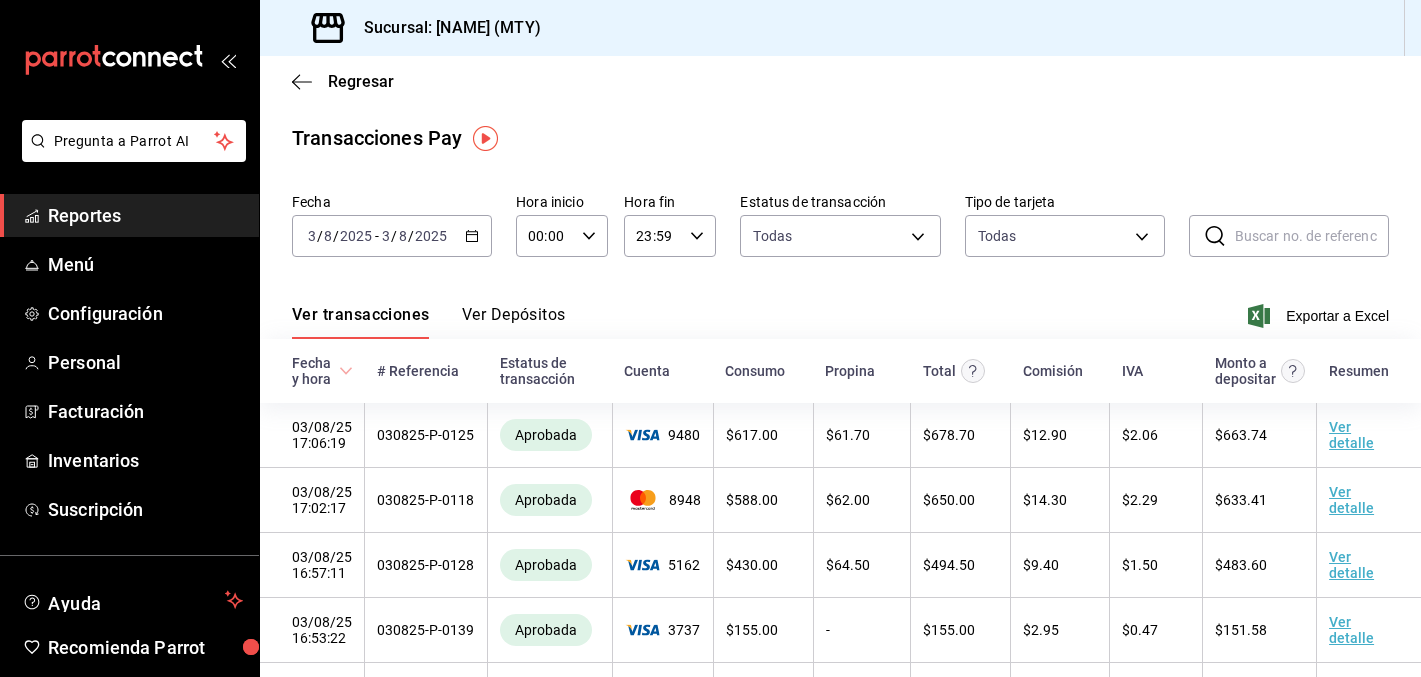 click on "Reportes" at bounding box center (145, 215) 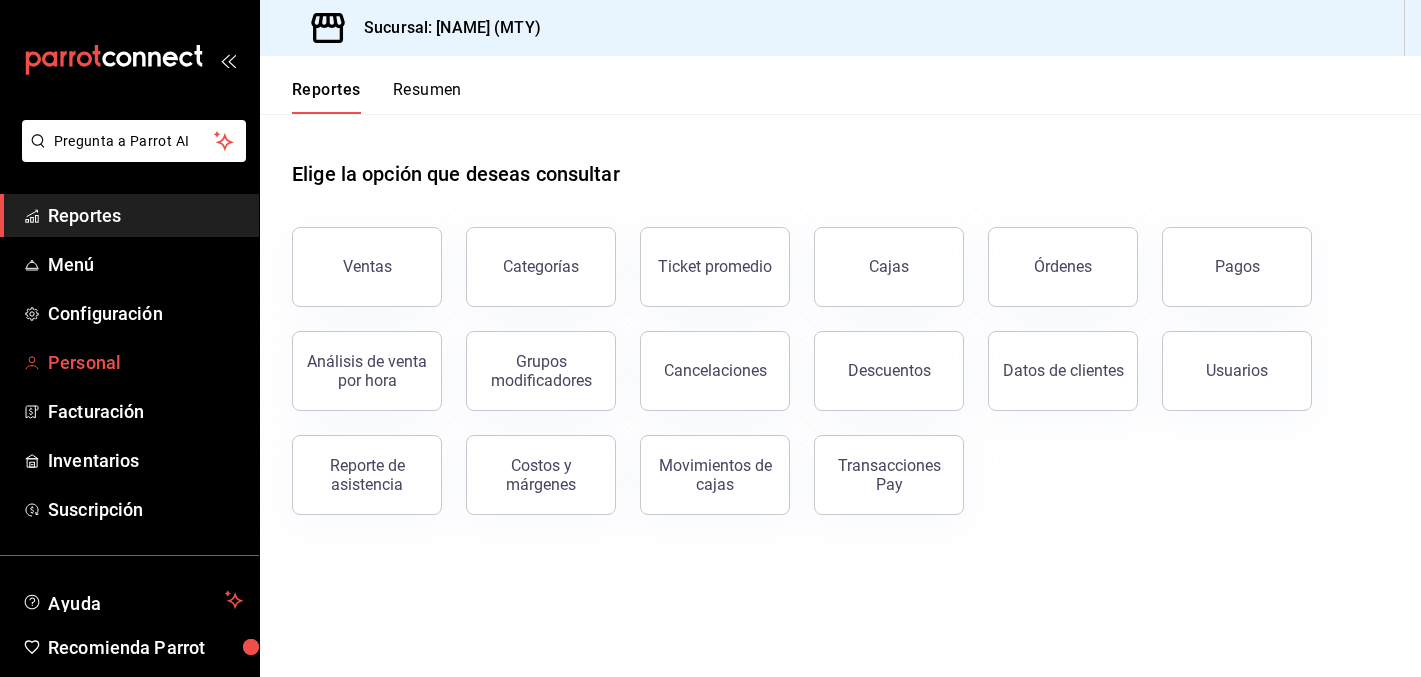 click on "Personal" at bounding box center [145, 362] 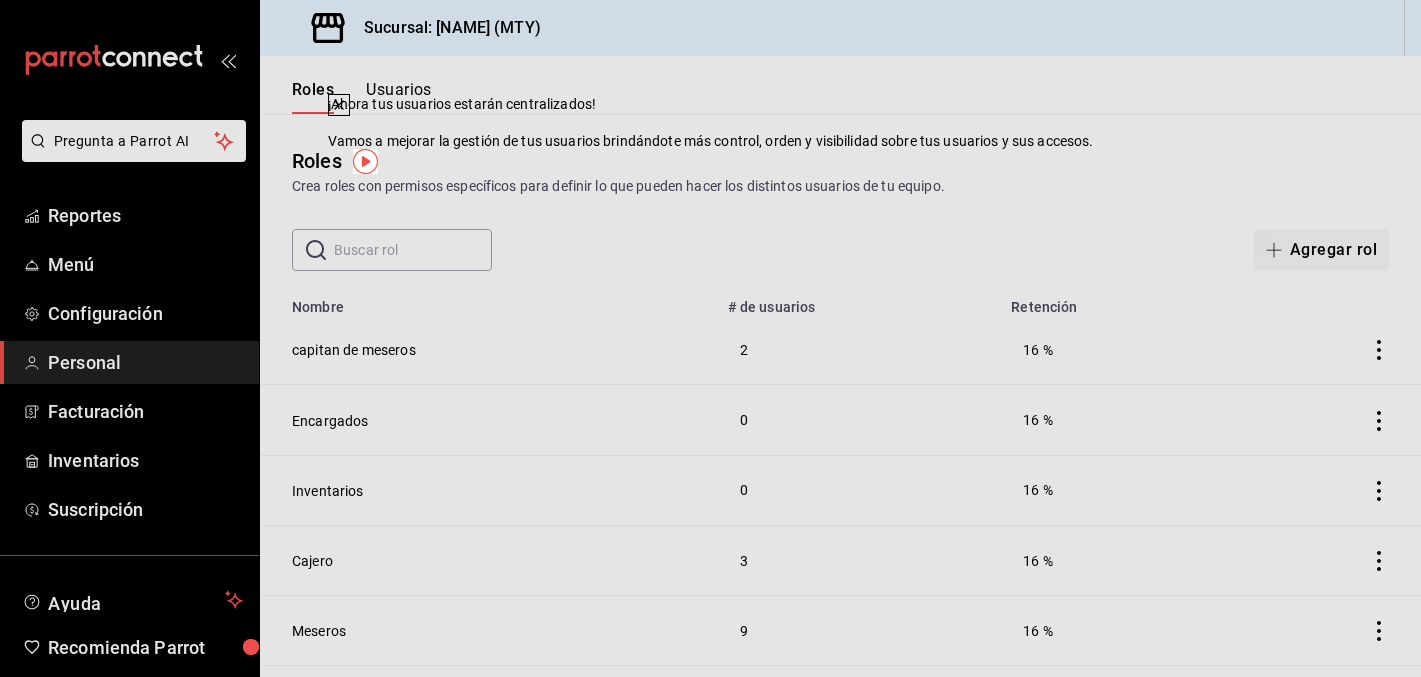 click on "Roles Crea roles con permisos específicos para definir lo que pueden hacer los distintos usuarios de tu equipo." at bounding box center [840, 171] 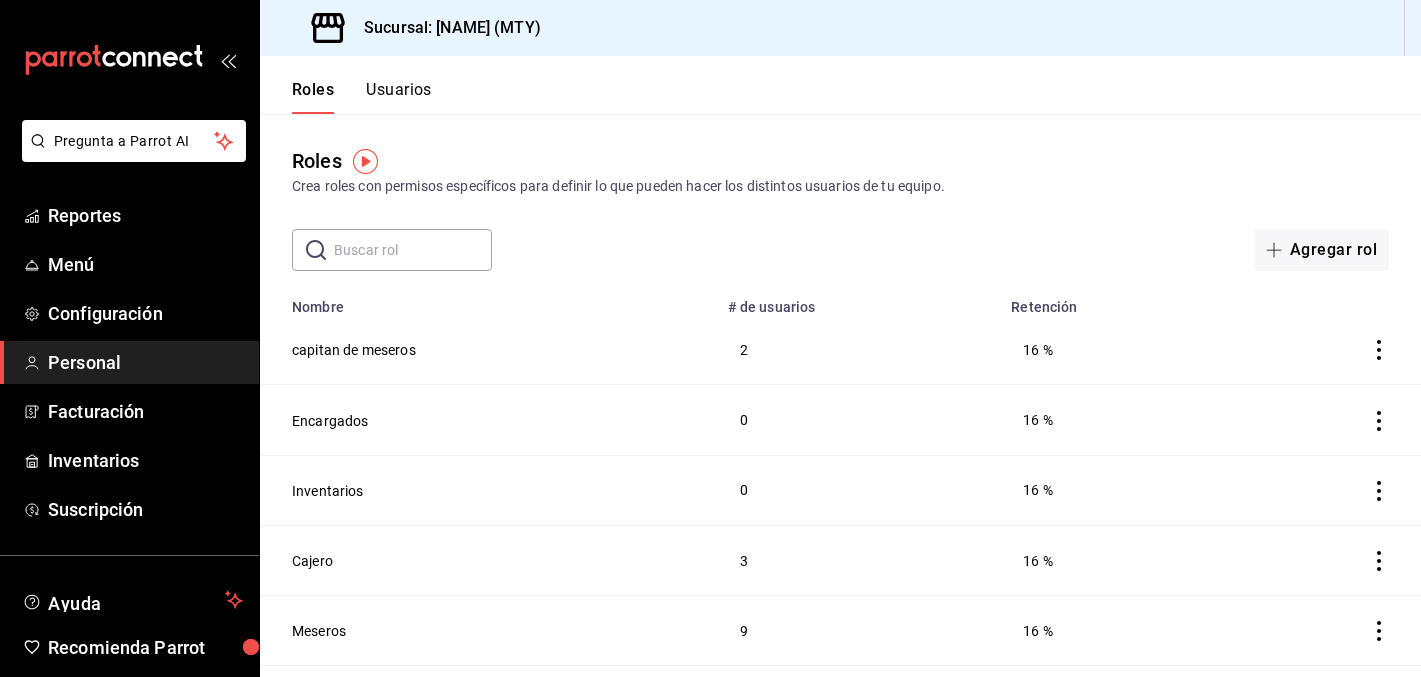 click on "Usuarios" at bounding box center (399, 97) 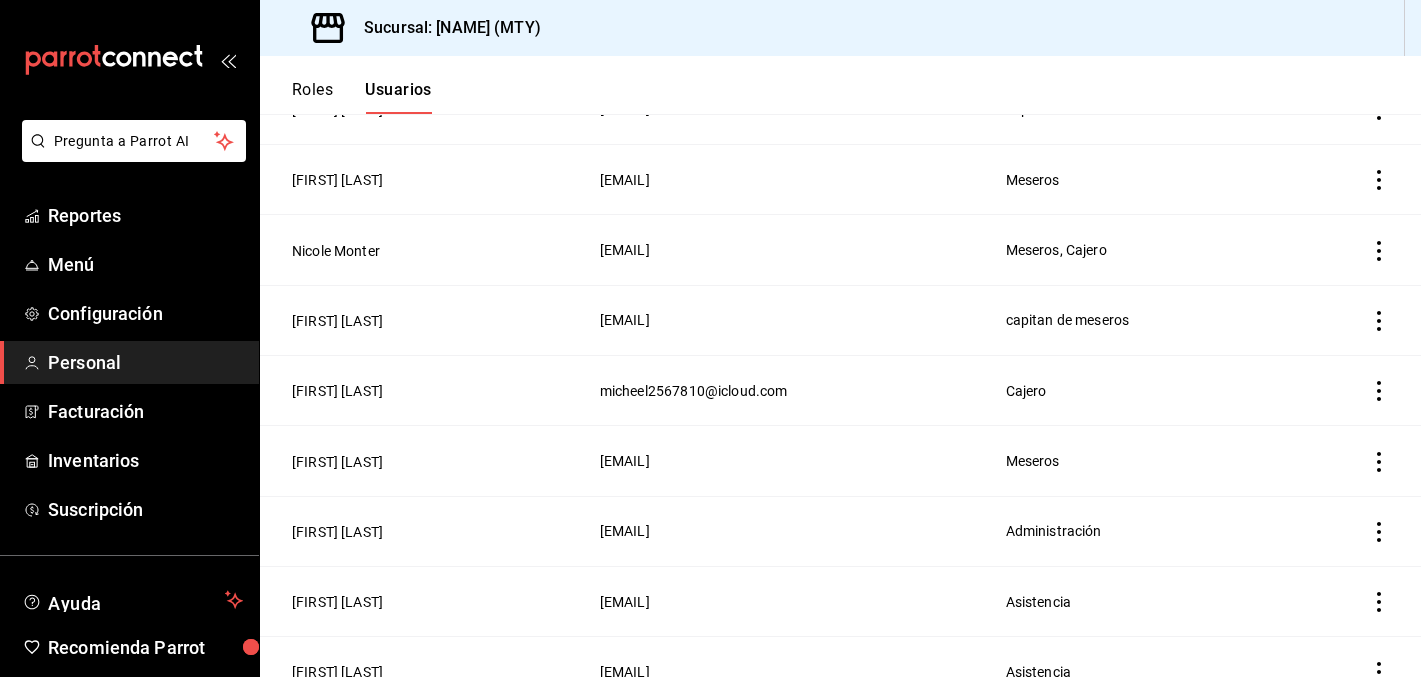 scroll, scrollTop: 674, scrollLeft: 0, axis: vertical 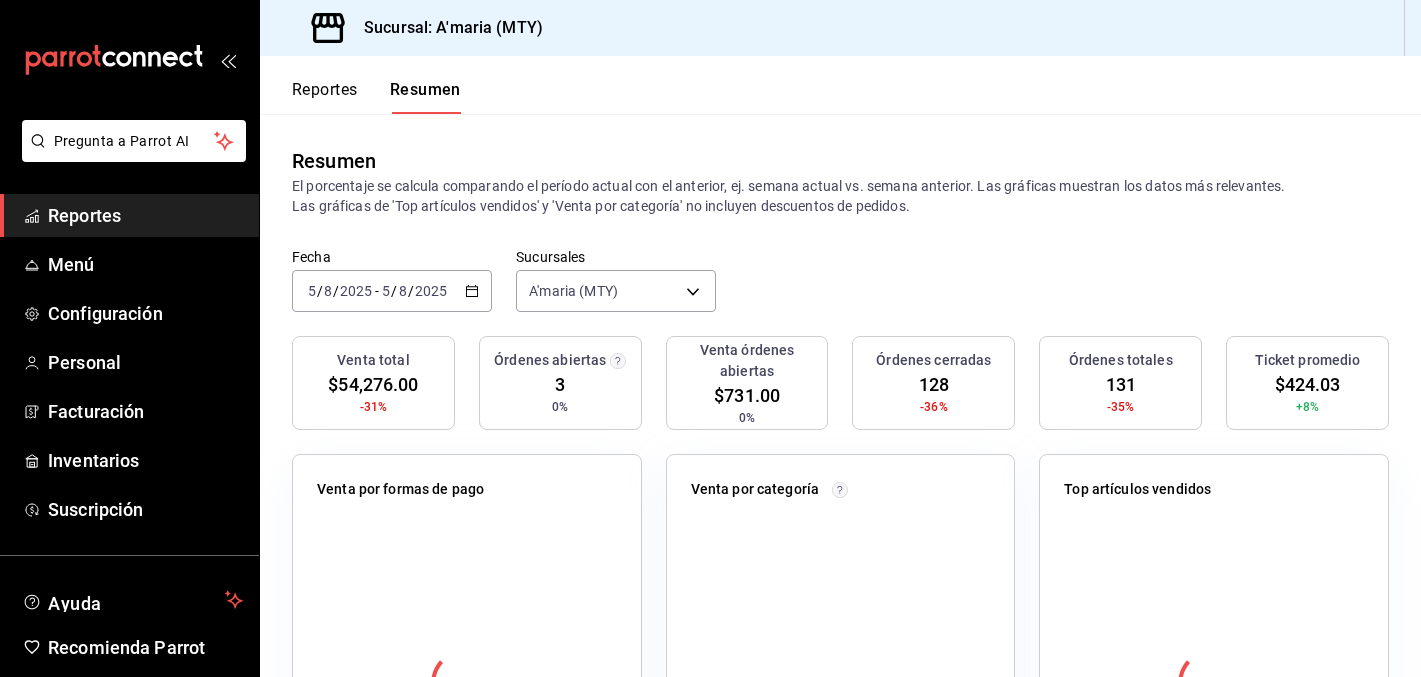 click on "Reportes" at bounding box center [145, 215] 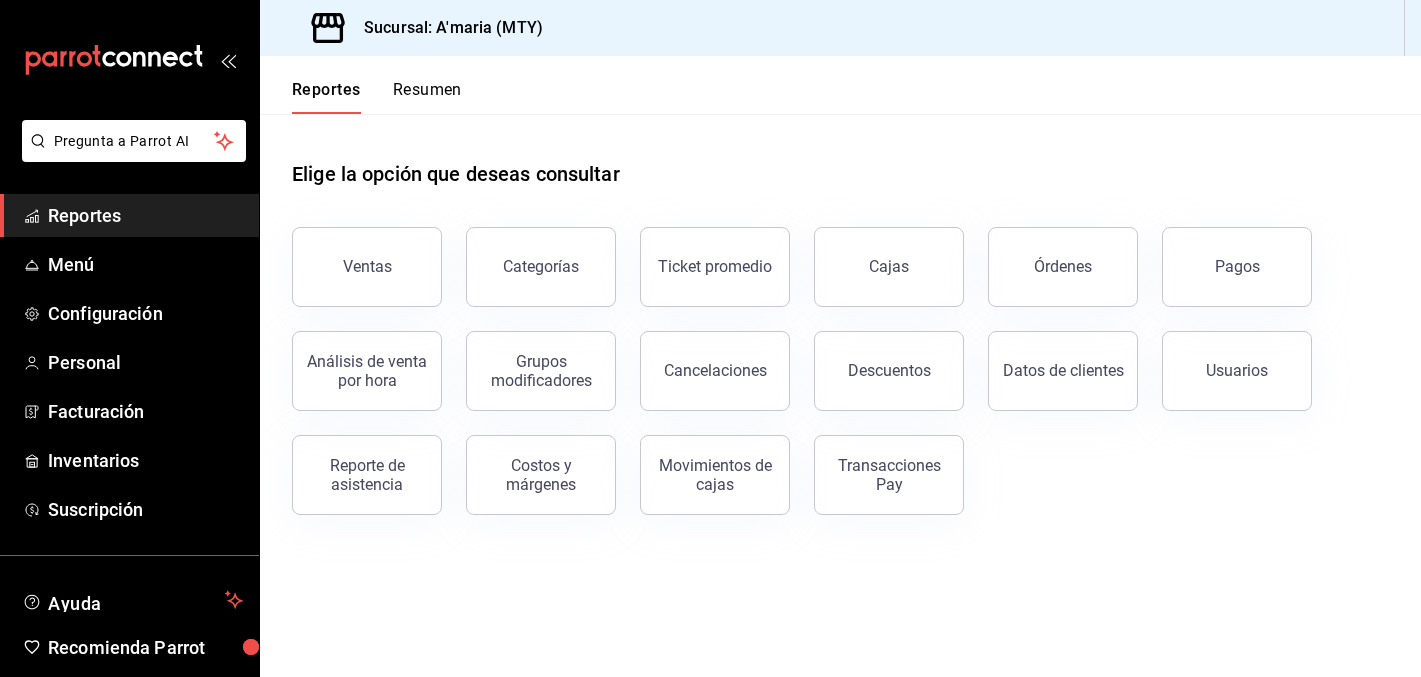 click on "Reportes" at bounding box center [145, 215] 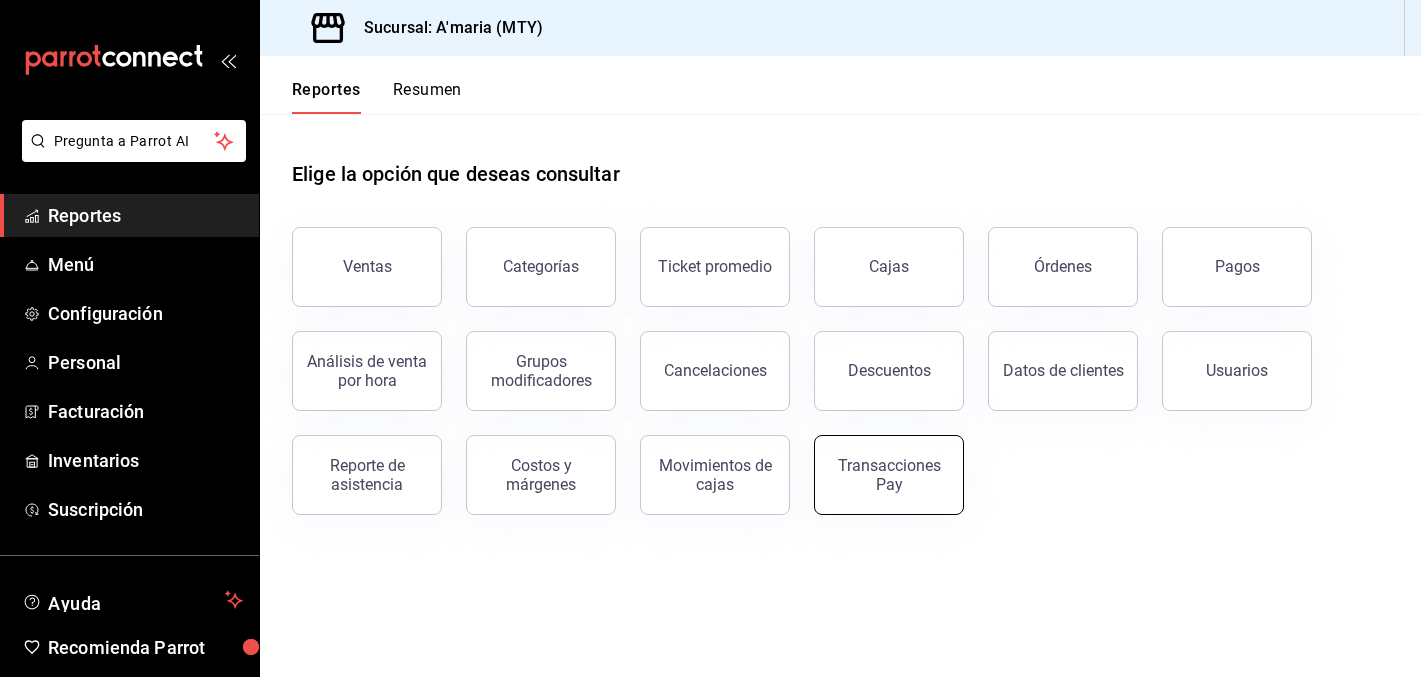 click on "Transacciones Pay" at bounding box center [889, 475] 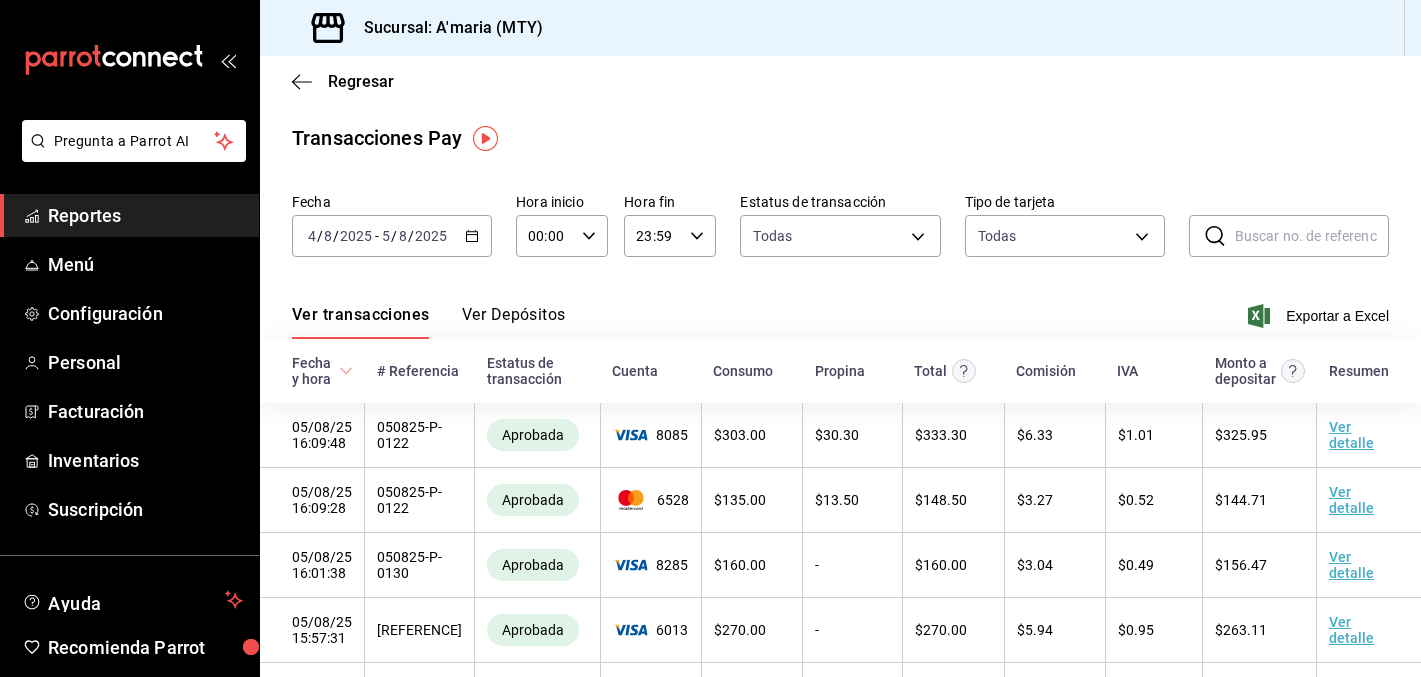 click on "2025-08-04 4 / 8 / 2025 - 2025-08-05 5 / 8 / 2025" at bounding box center (392, 236) 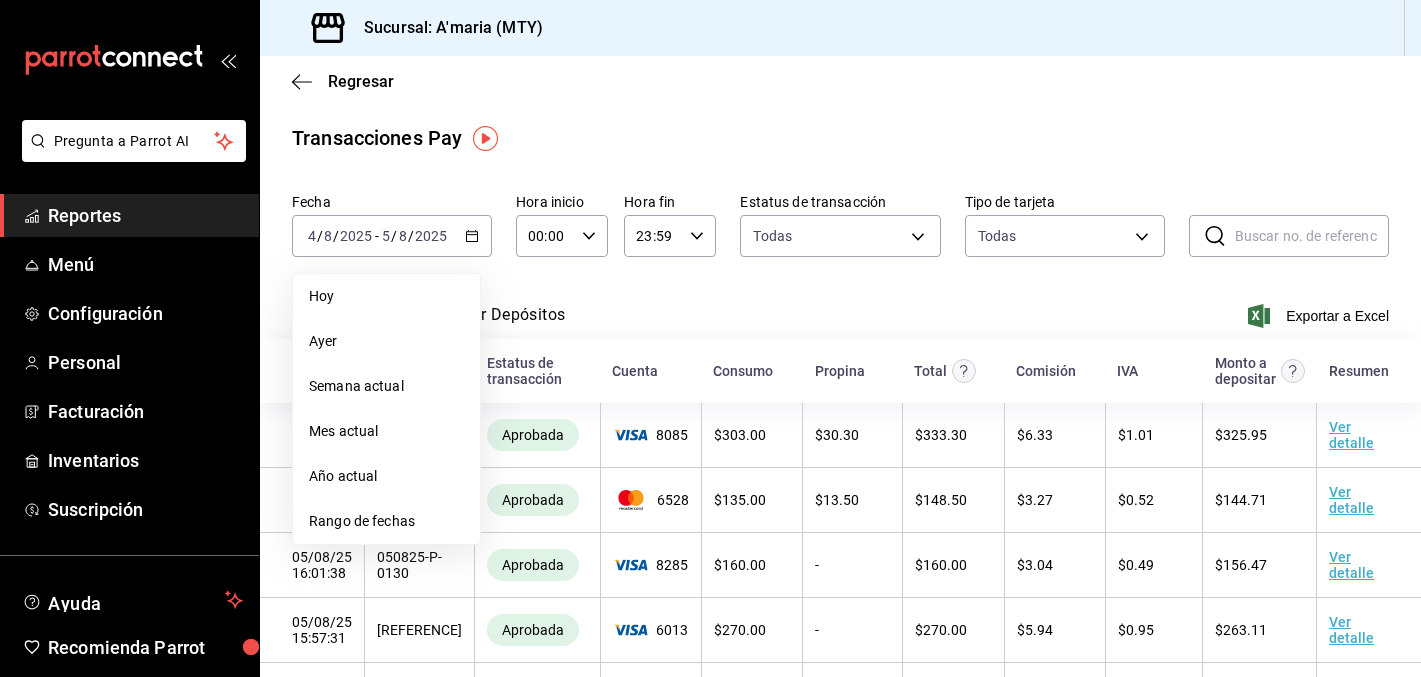 click on "Rango de fechas" at bounding box center [386, 521] 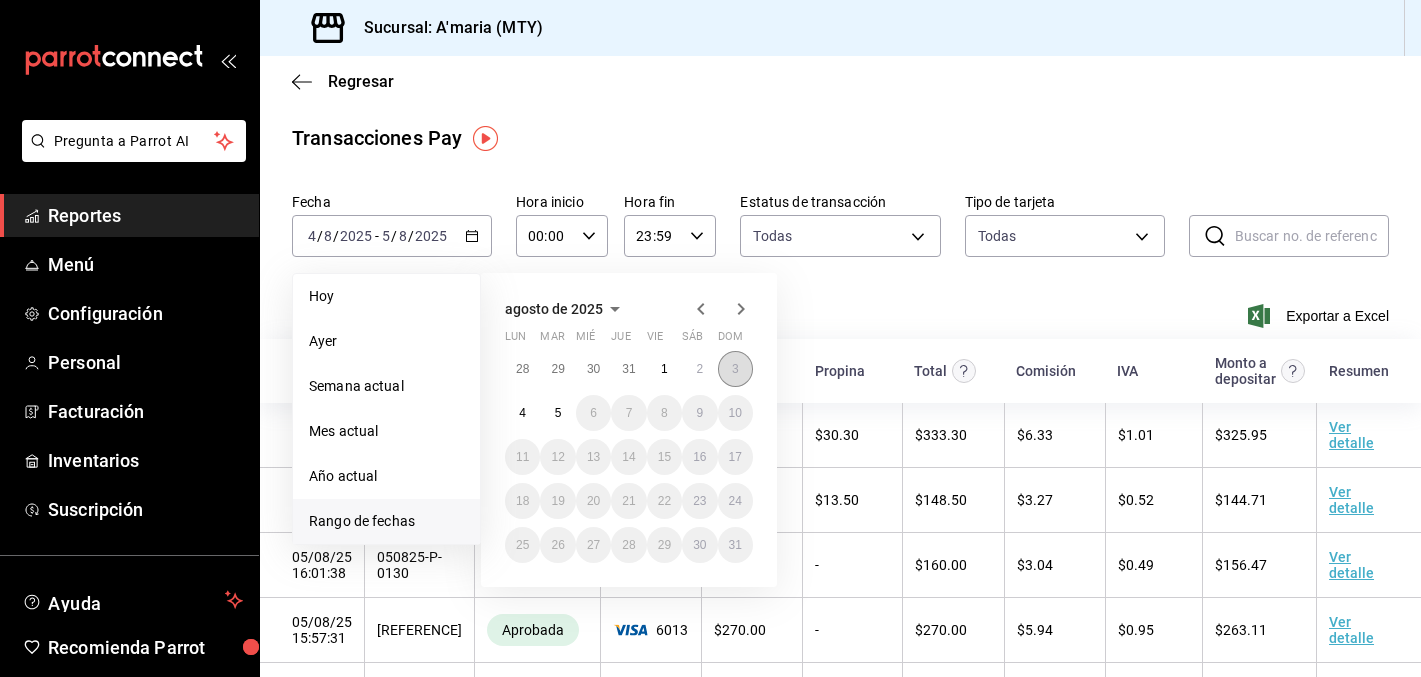 click on "3" at bounding box center (735, 369) 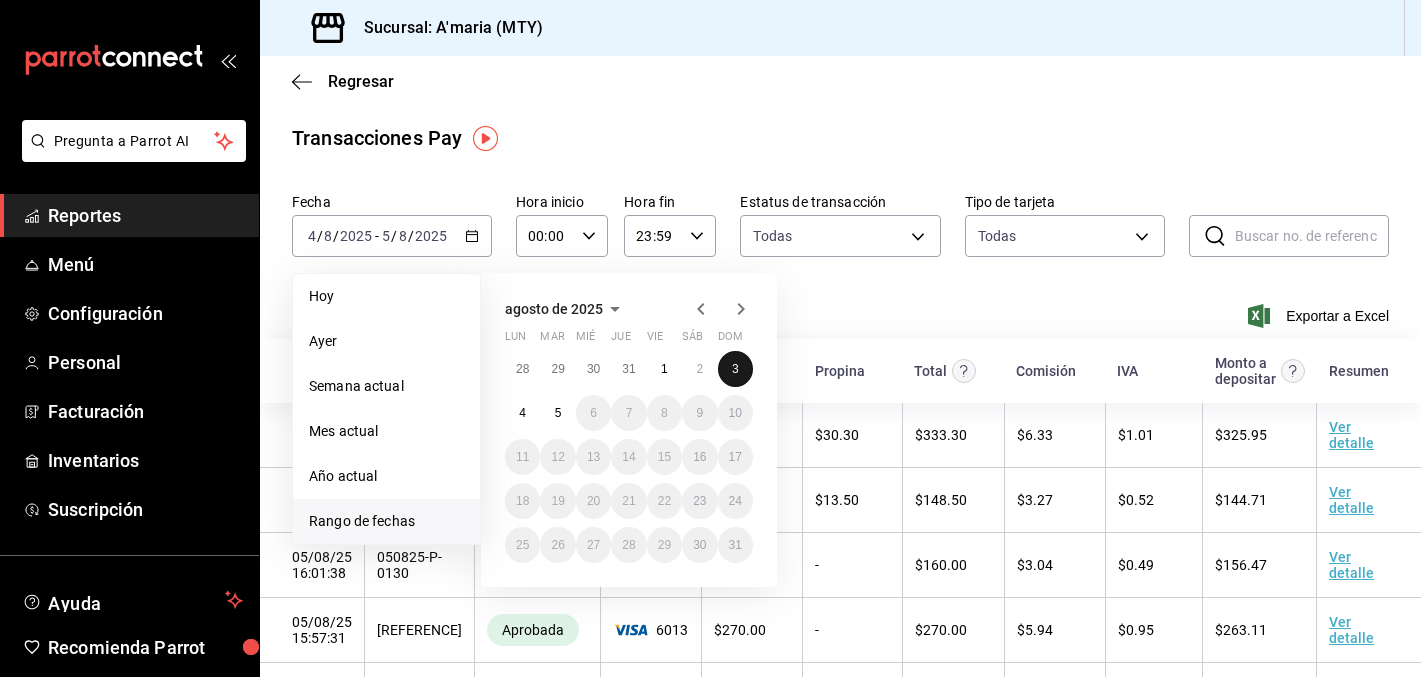 click on "3" at bounding box center (735, 369) 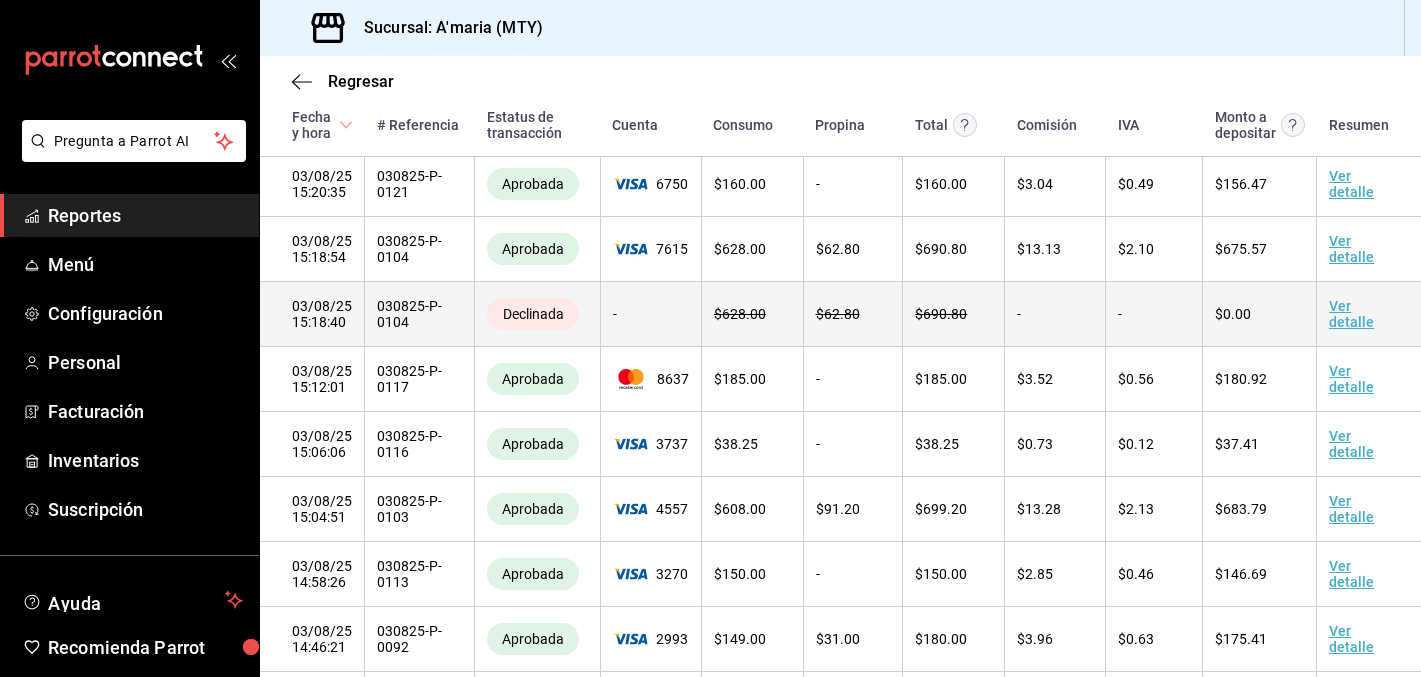 scroll, scrollTop: 1521, scrollLeft: 0, axis: vertical 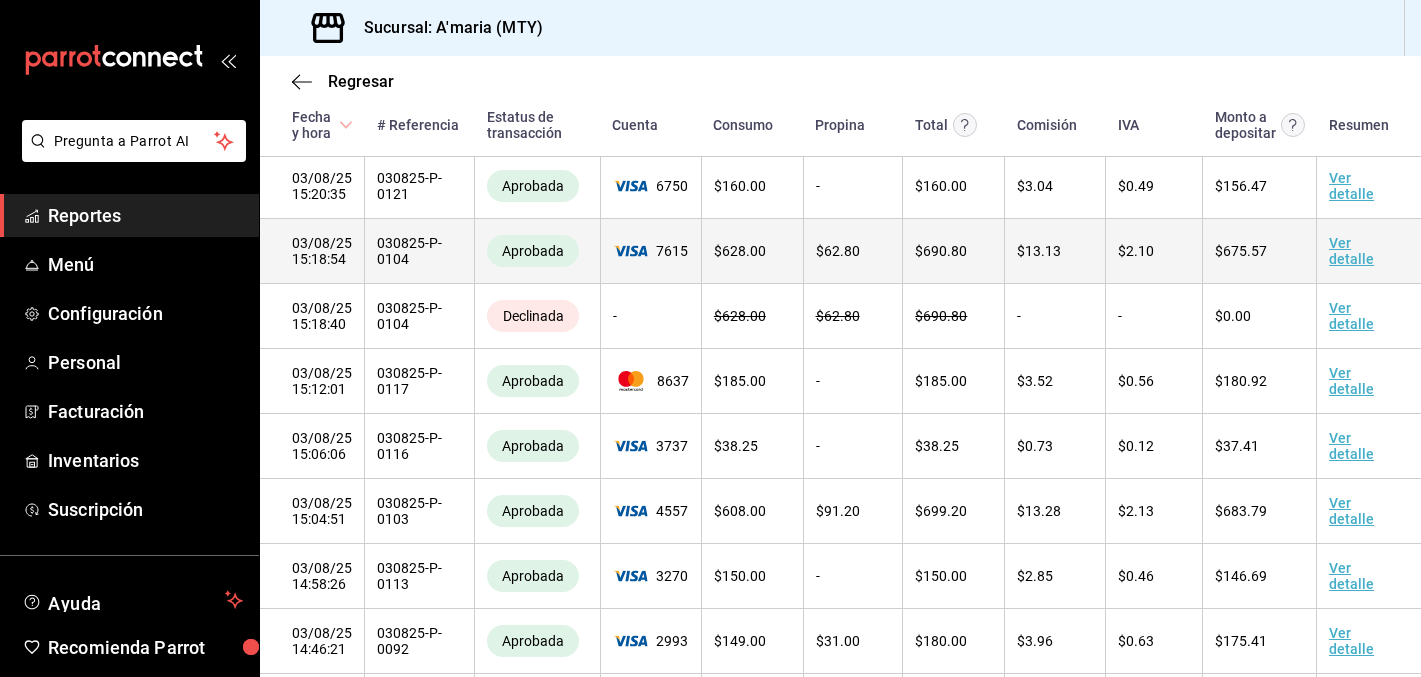 click on "Ver detalle" at bounding box center (1351, 251) 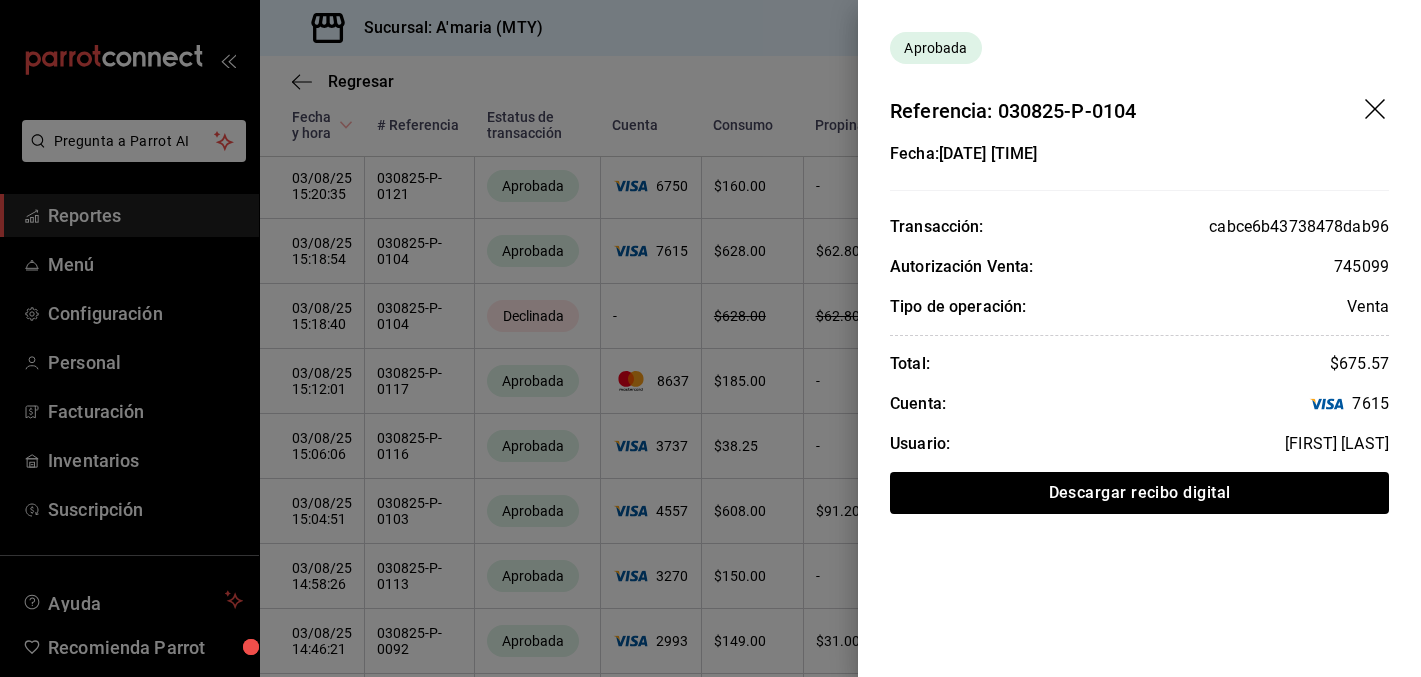 click at bounding box center [710, 338] 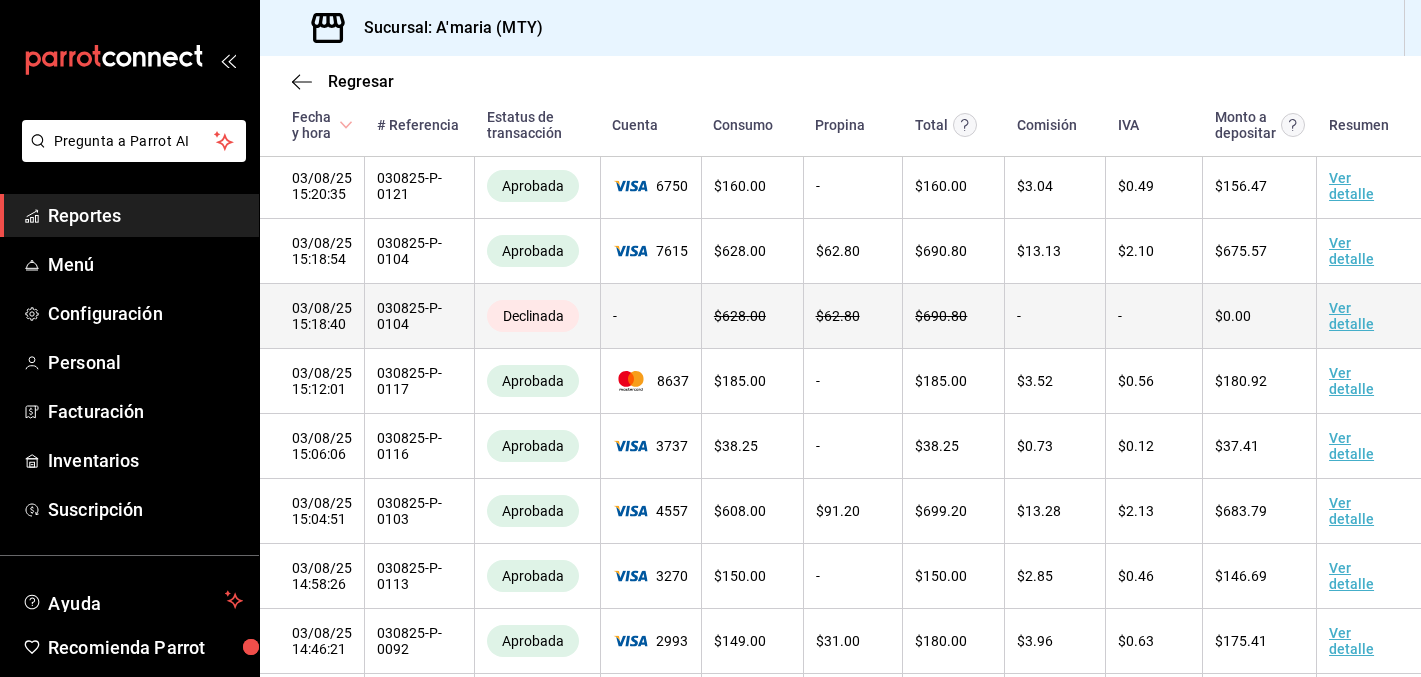 click on "Ver detalle" at bounding box center (1351, 316) 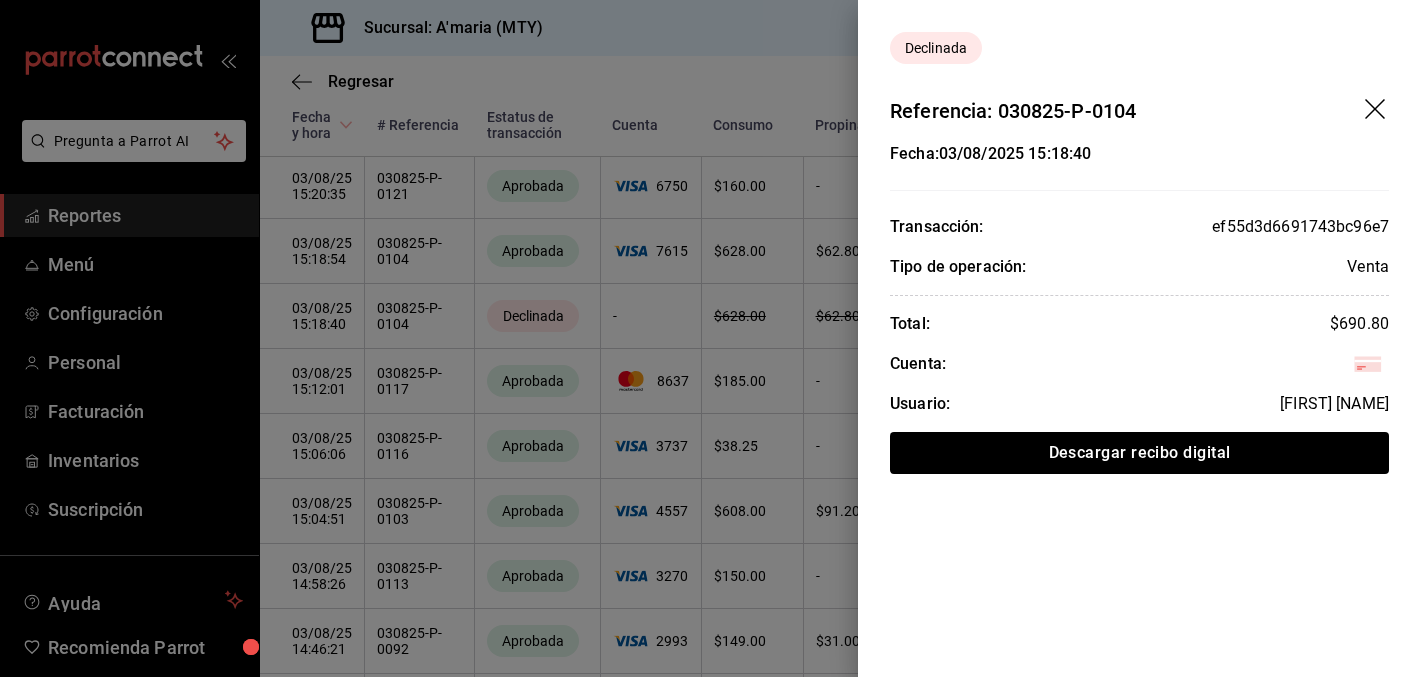 click at bounding box center [710, 338] 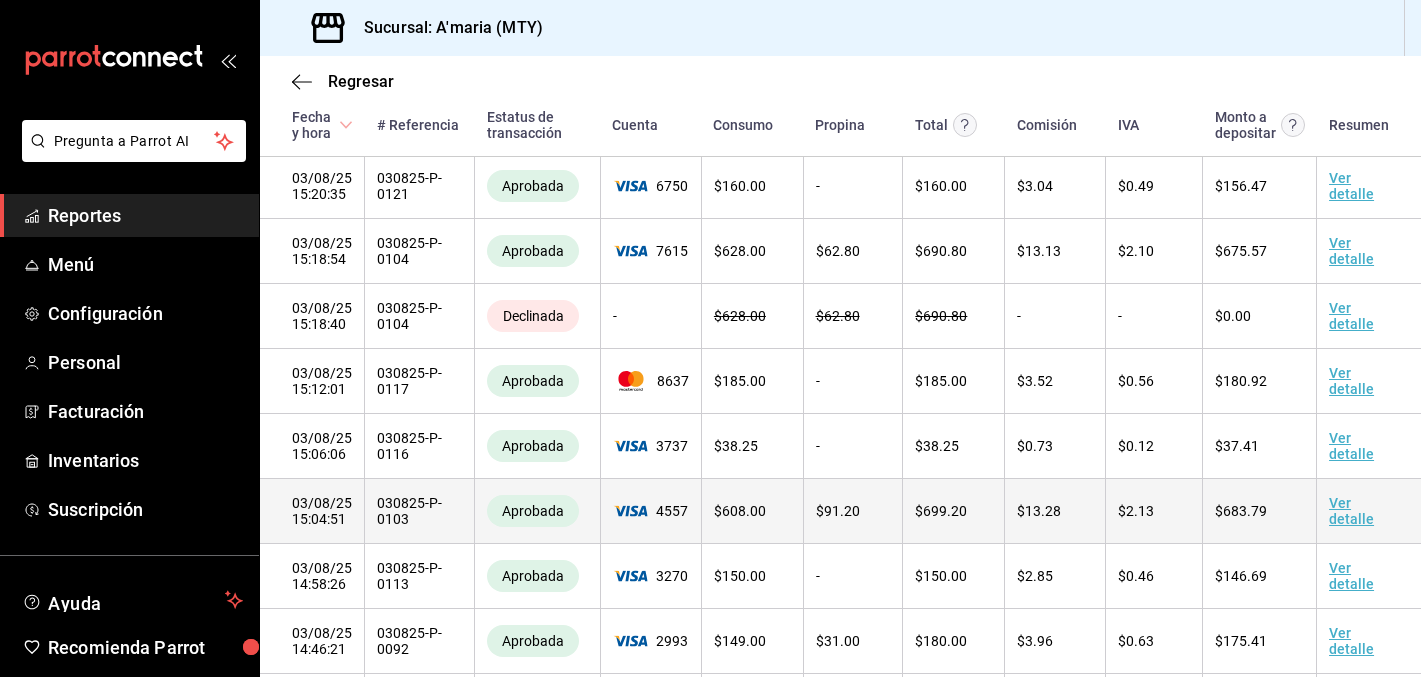 click on "Ver detalle" at bounding box center [1351, 511] 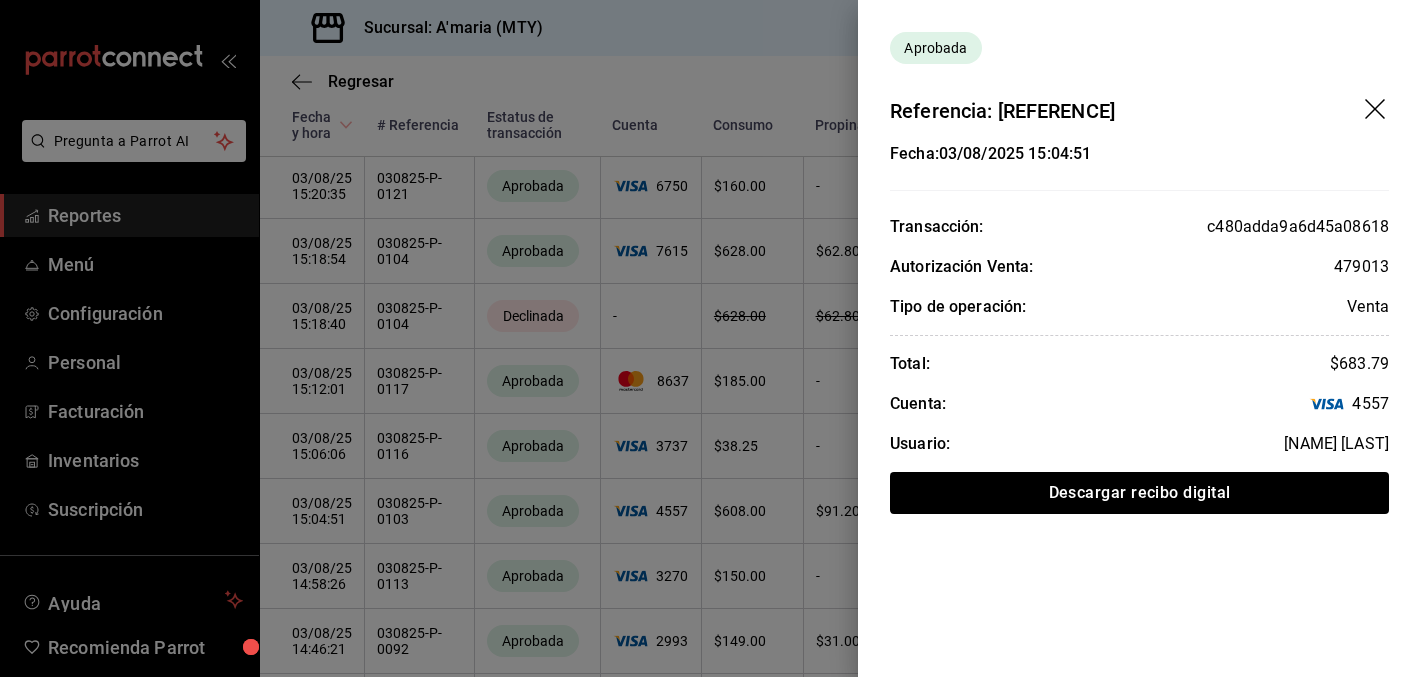 click at bounding box center (710, 338) 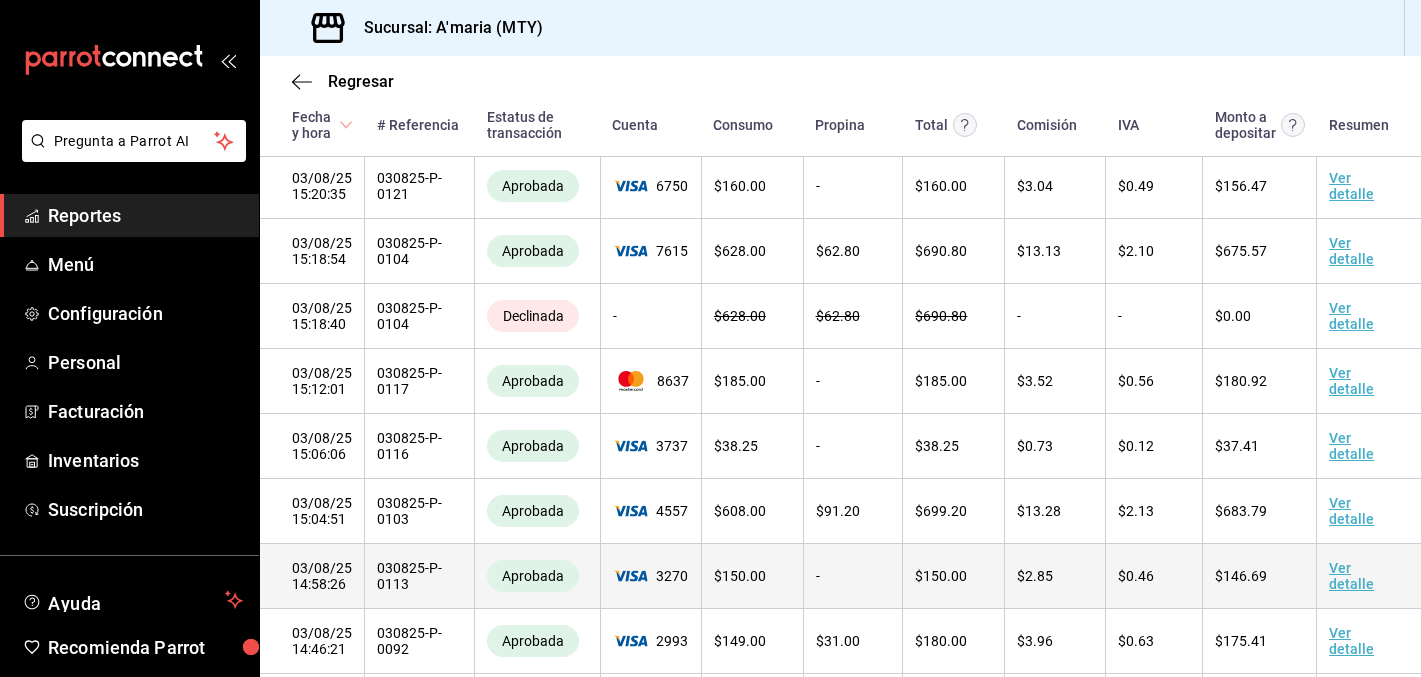 click on "Ver detalle" at bounding box center [1351, 576] 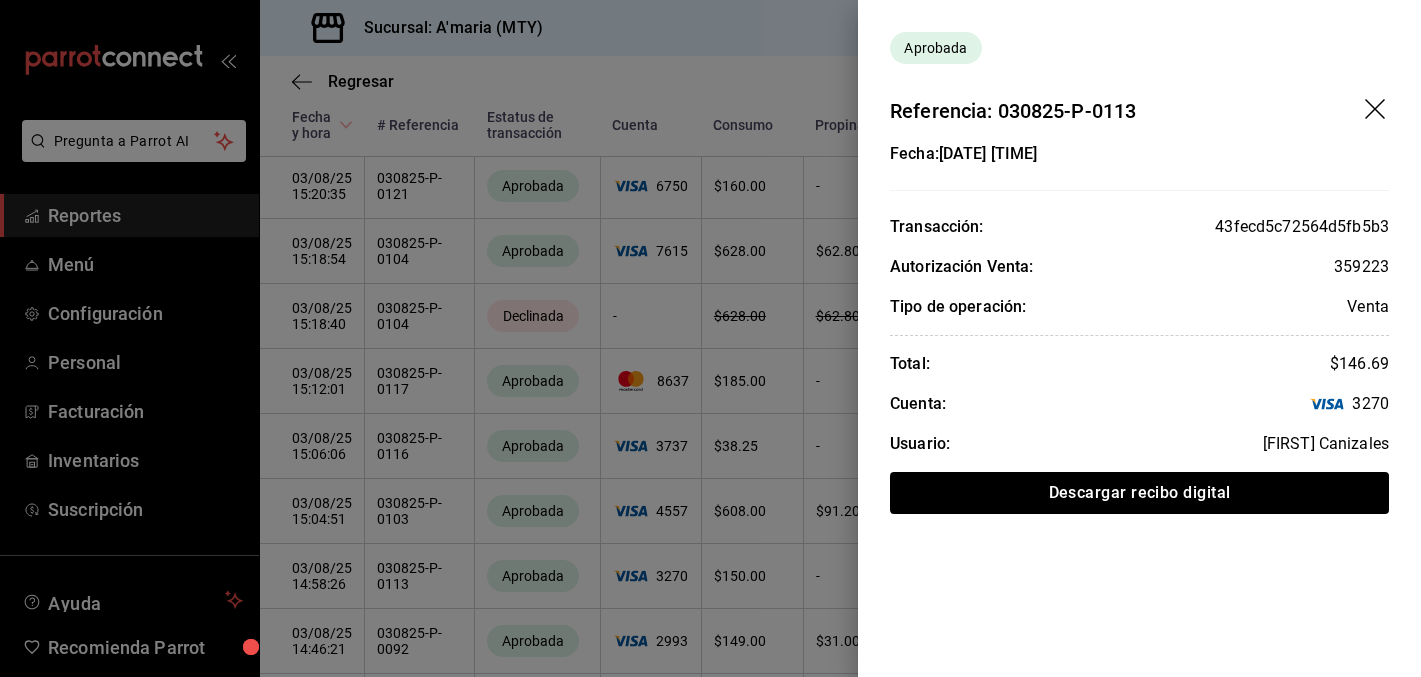 click at bounding box center [710, 338] 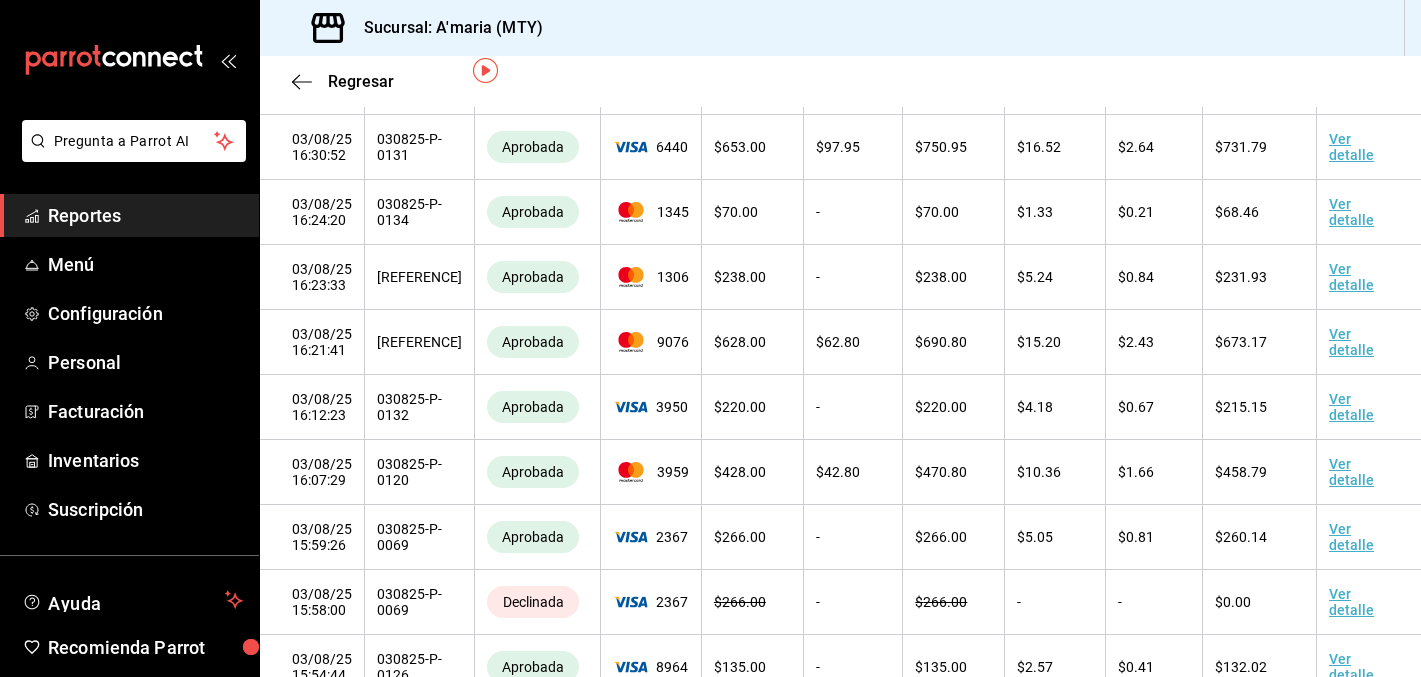 scroll, scrollTop: 0, scrollLeft: 0, axis: both 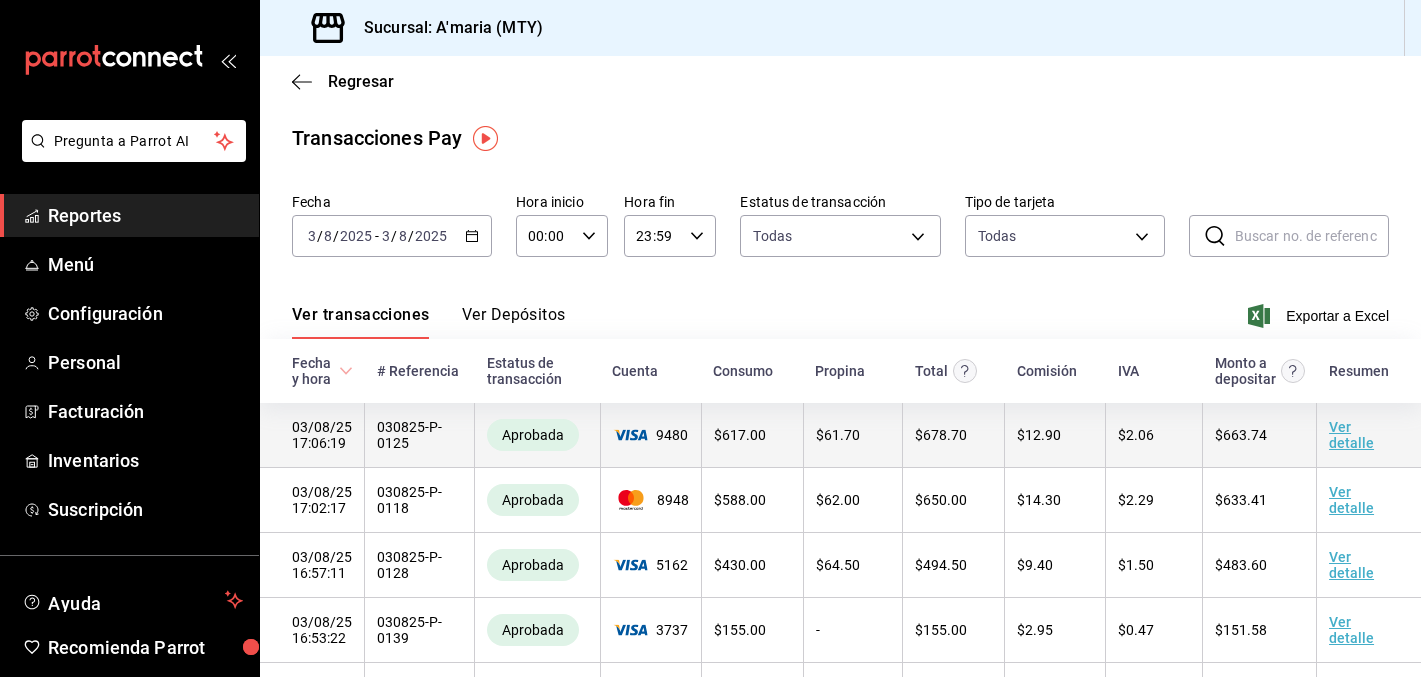 click on "Ver detalle" at bounding box center (1369, 435) 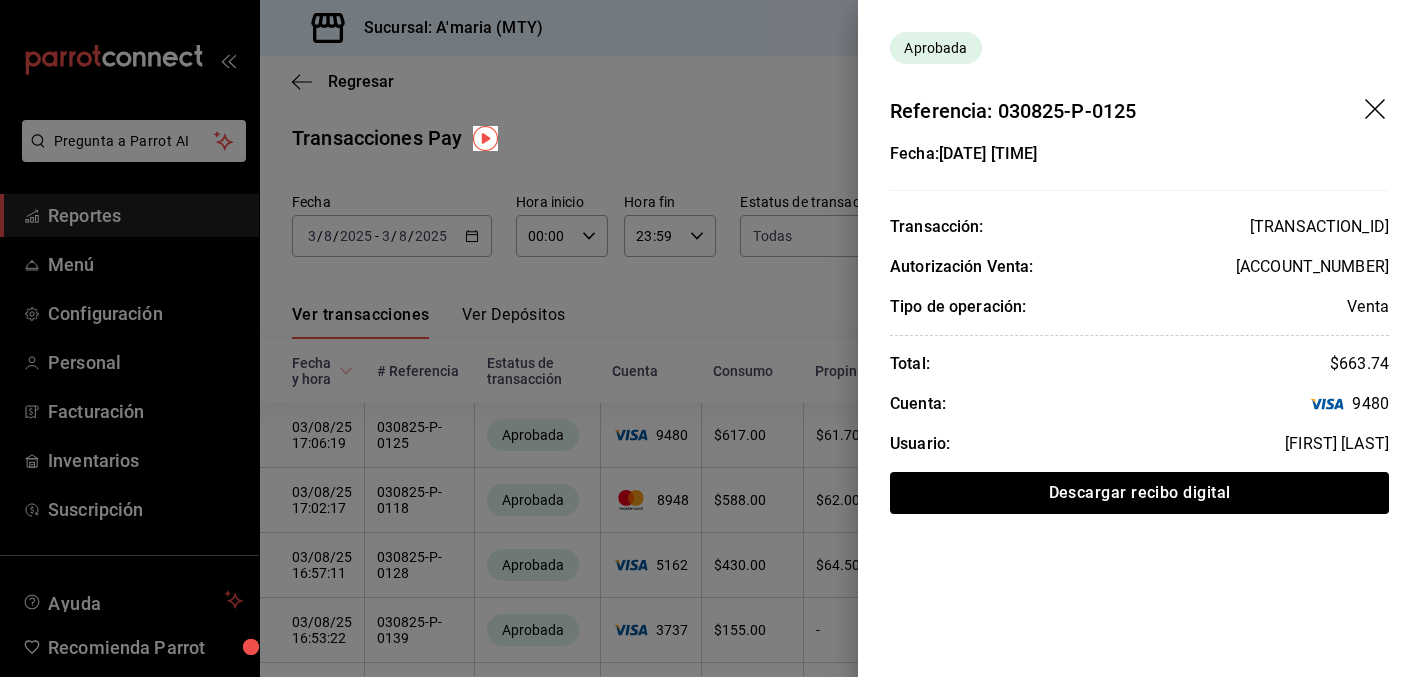 click at bounding box center (710, 338) 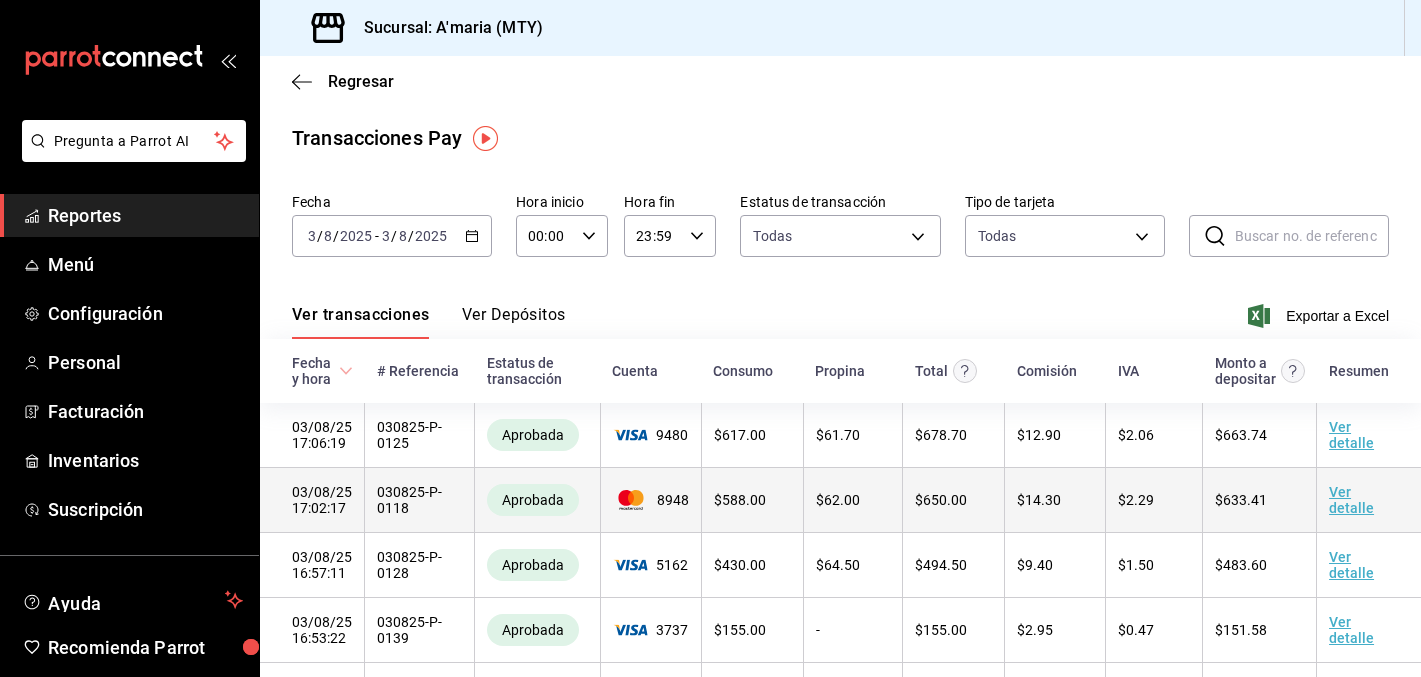 click on "Ver detalle" at bounding box center [1351, 500] 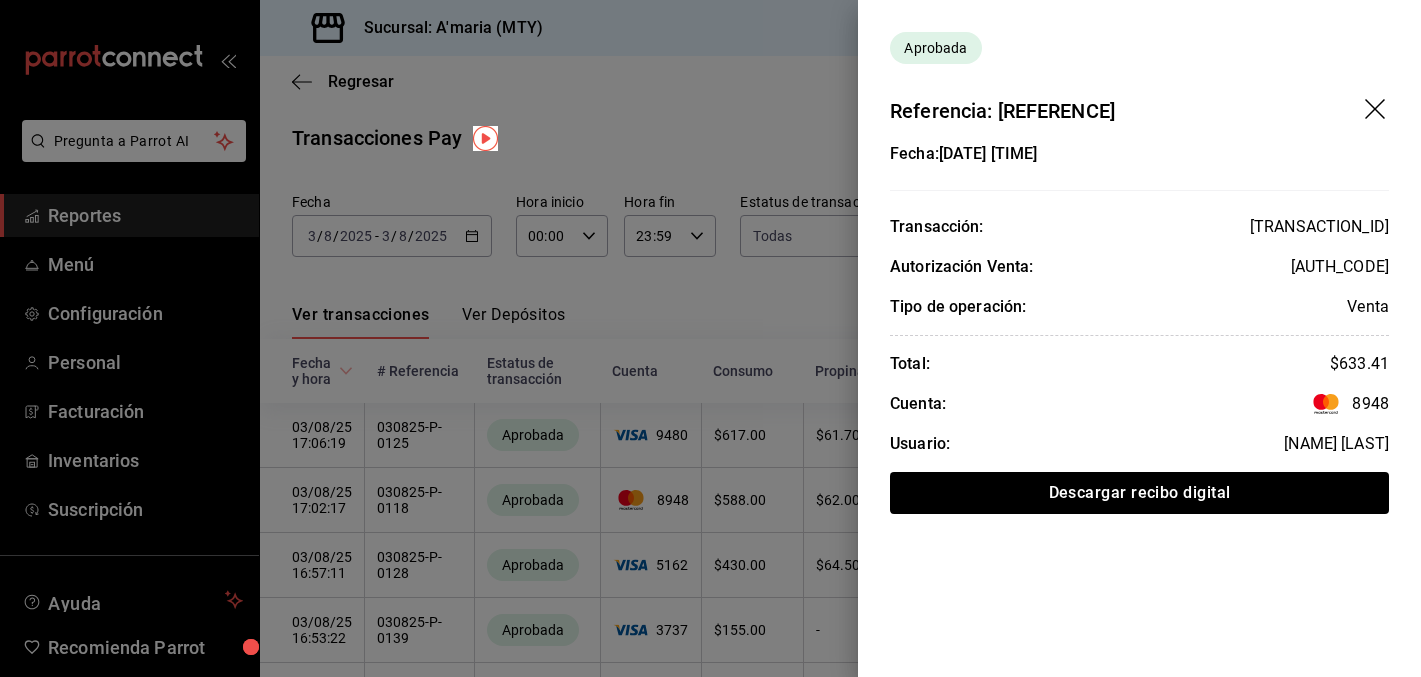 click at bounding box center (710, 338) 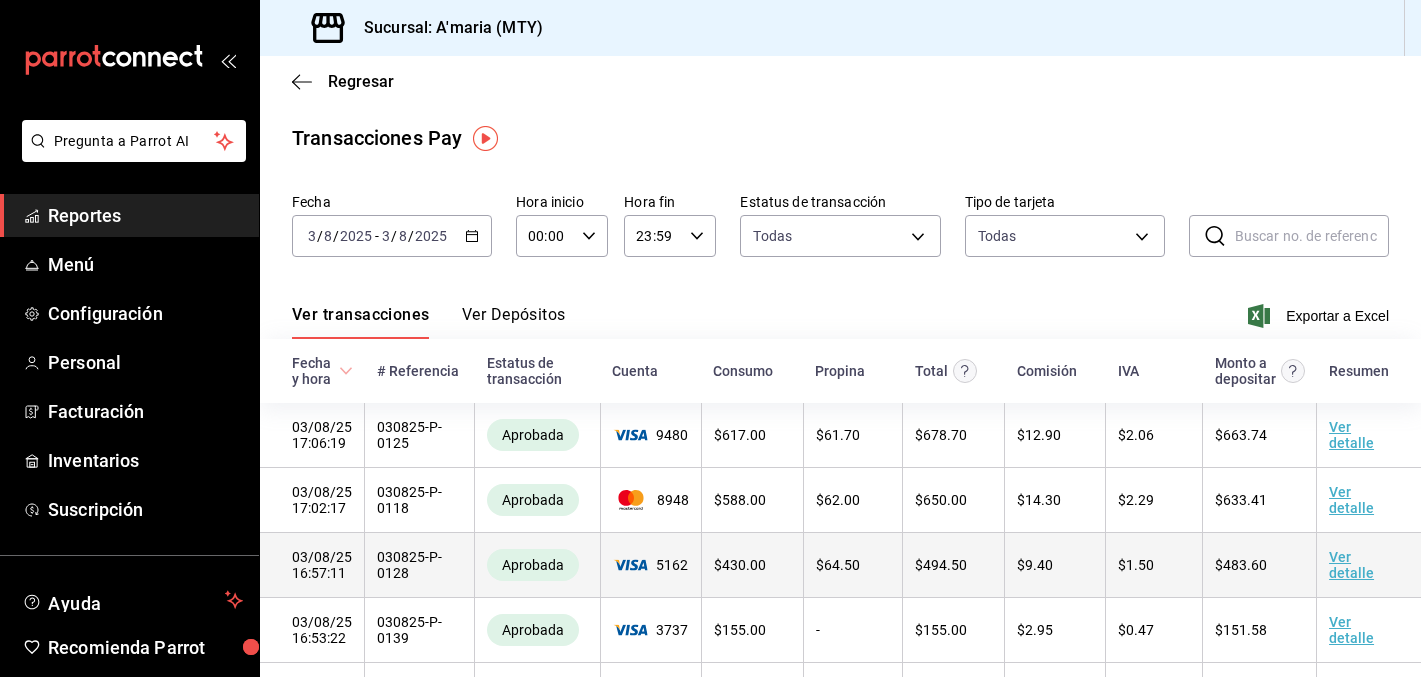 click on "Ver detalle" at bounding box center (1369, 565) 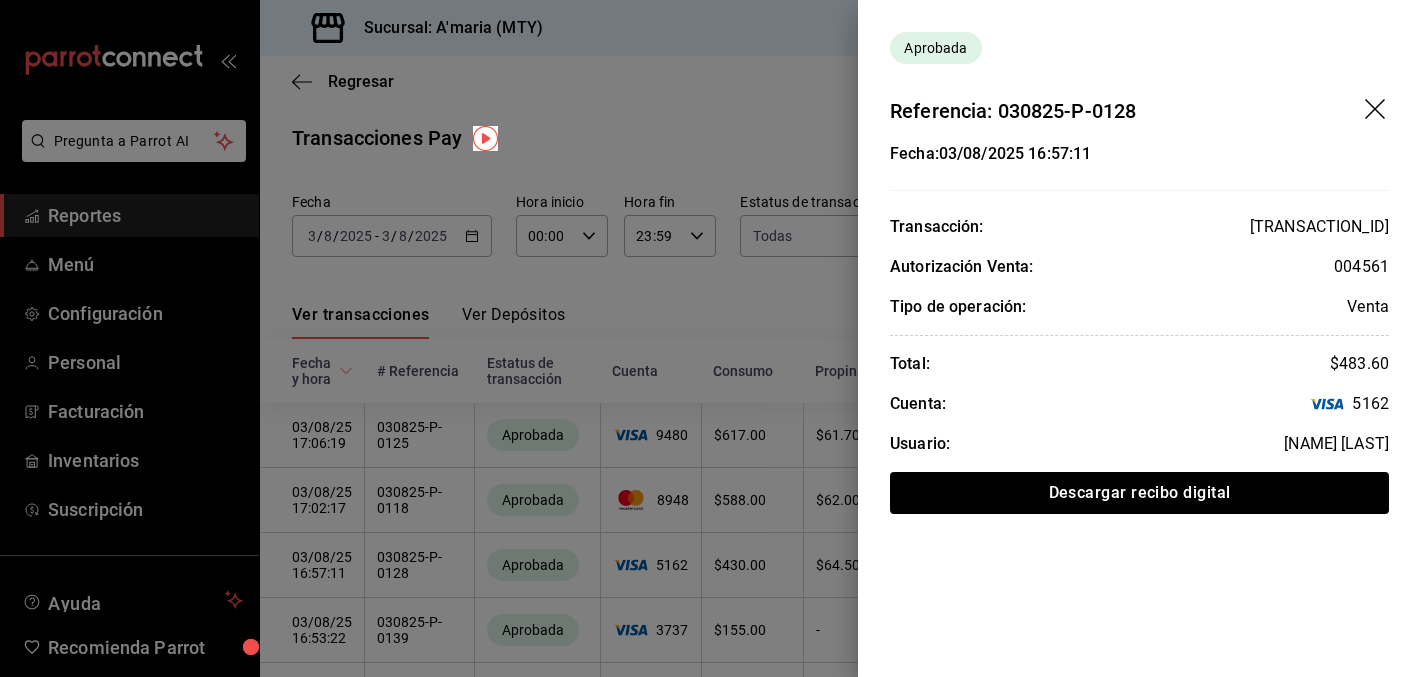 click at bounding box center (710, 338) 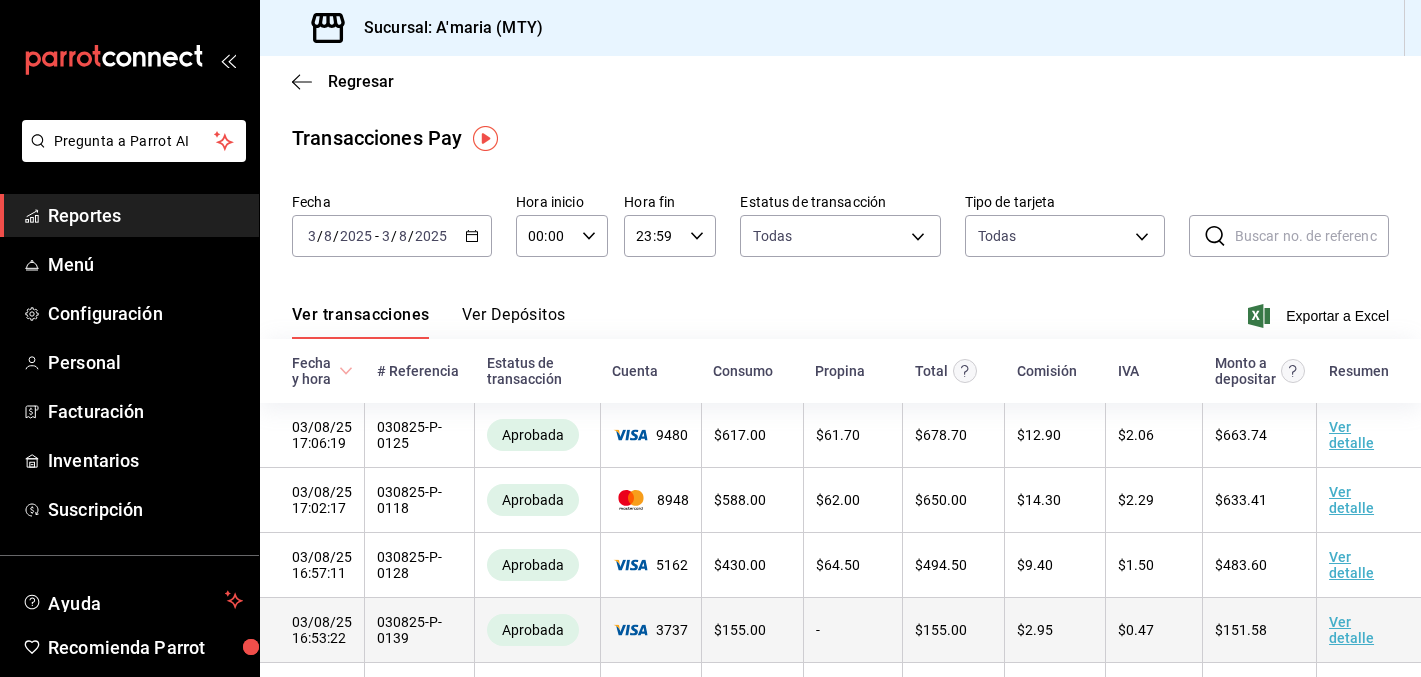 click on "Ver detalle" at bounding box center (1351, 630) 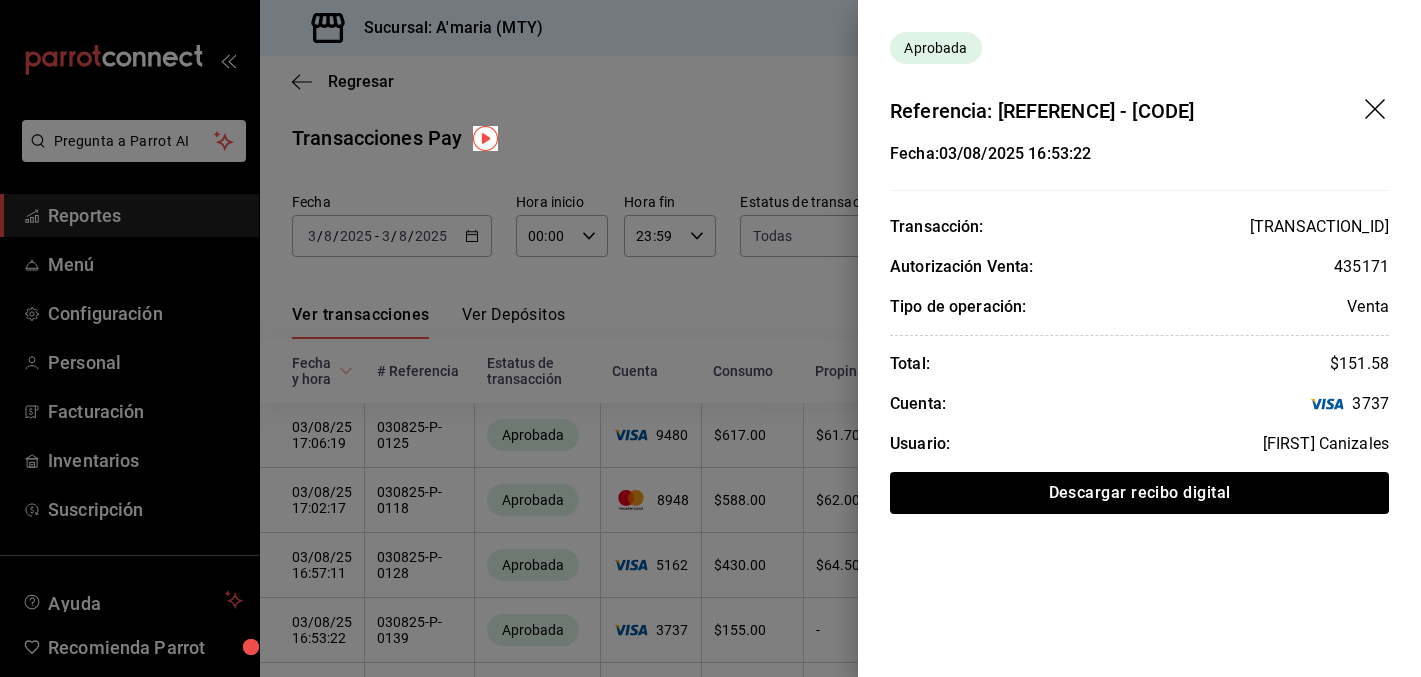 click at bounding box center (710, 338) 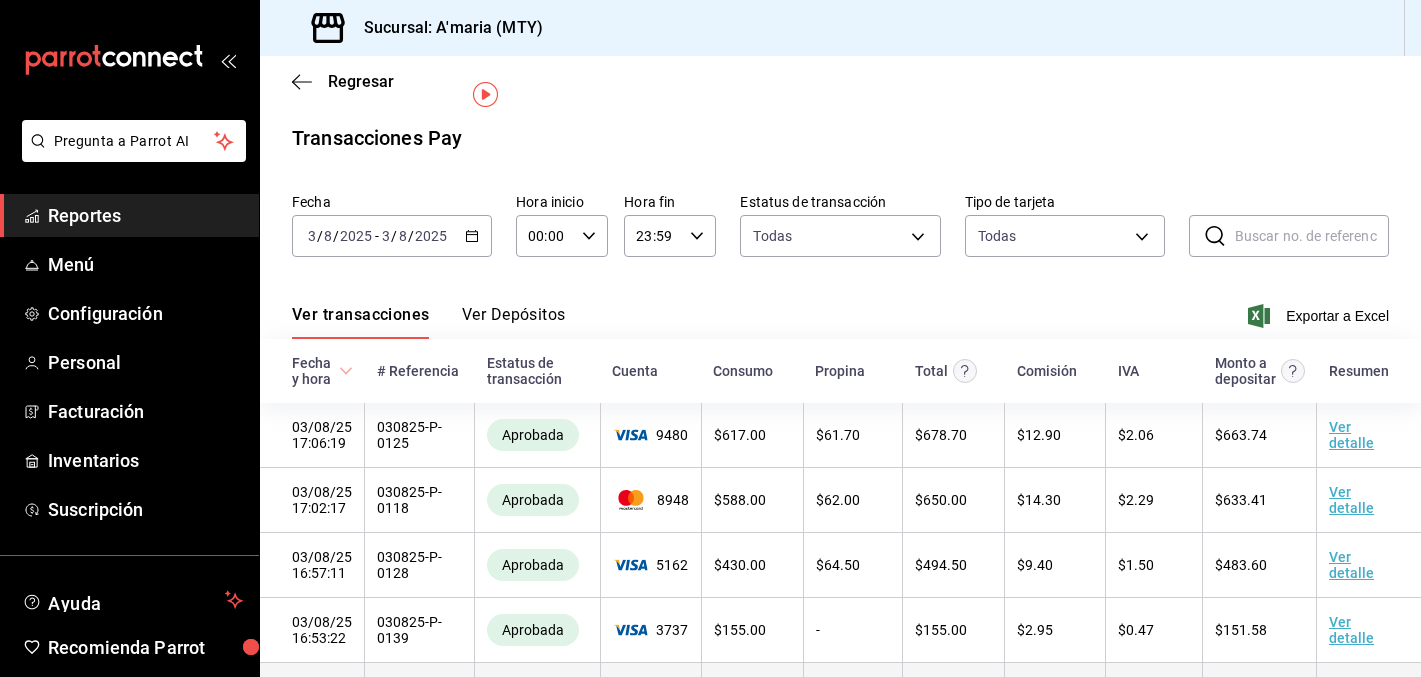 scroll, scrollTop: 110, scrollLeft: 0, axis: vertical 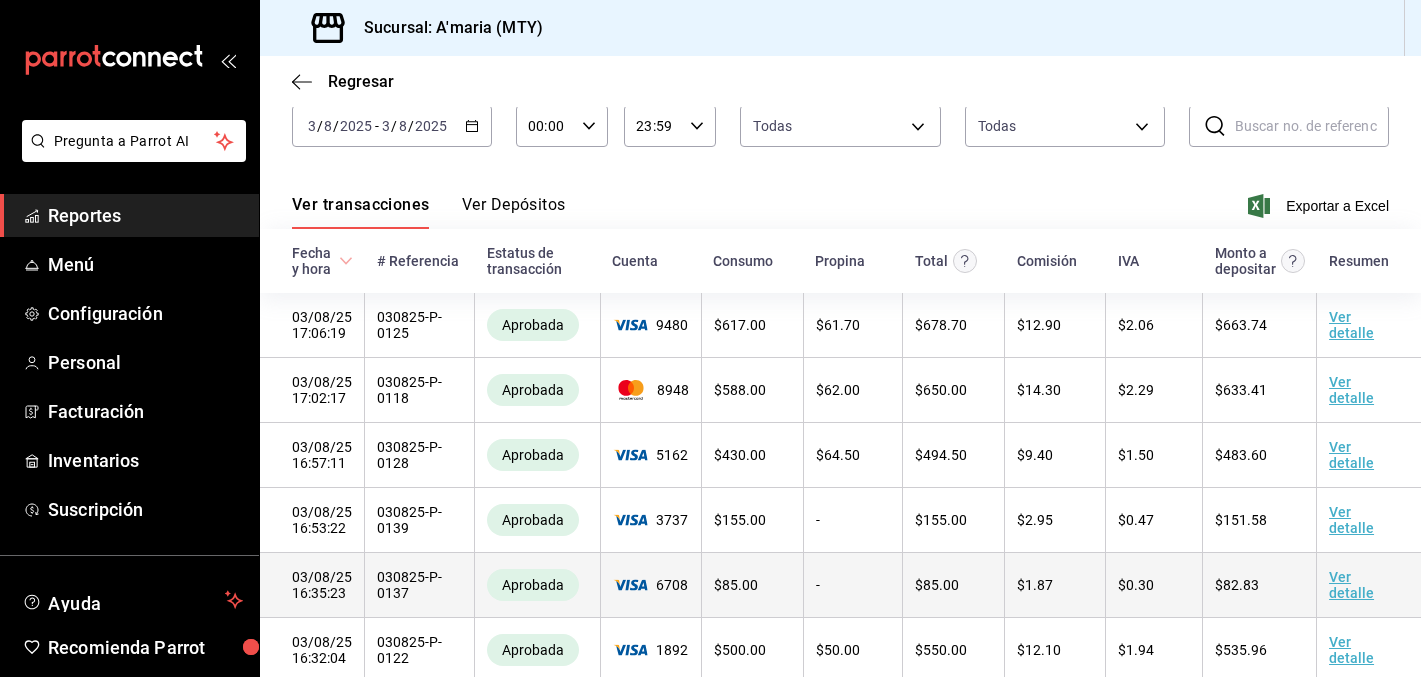 click on "Ver detalle" at bounding box center (1351, 585) 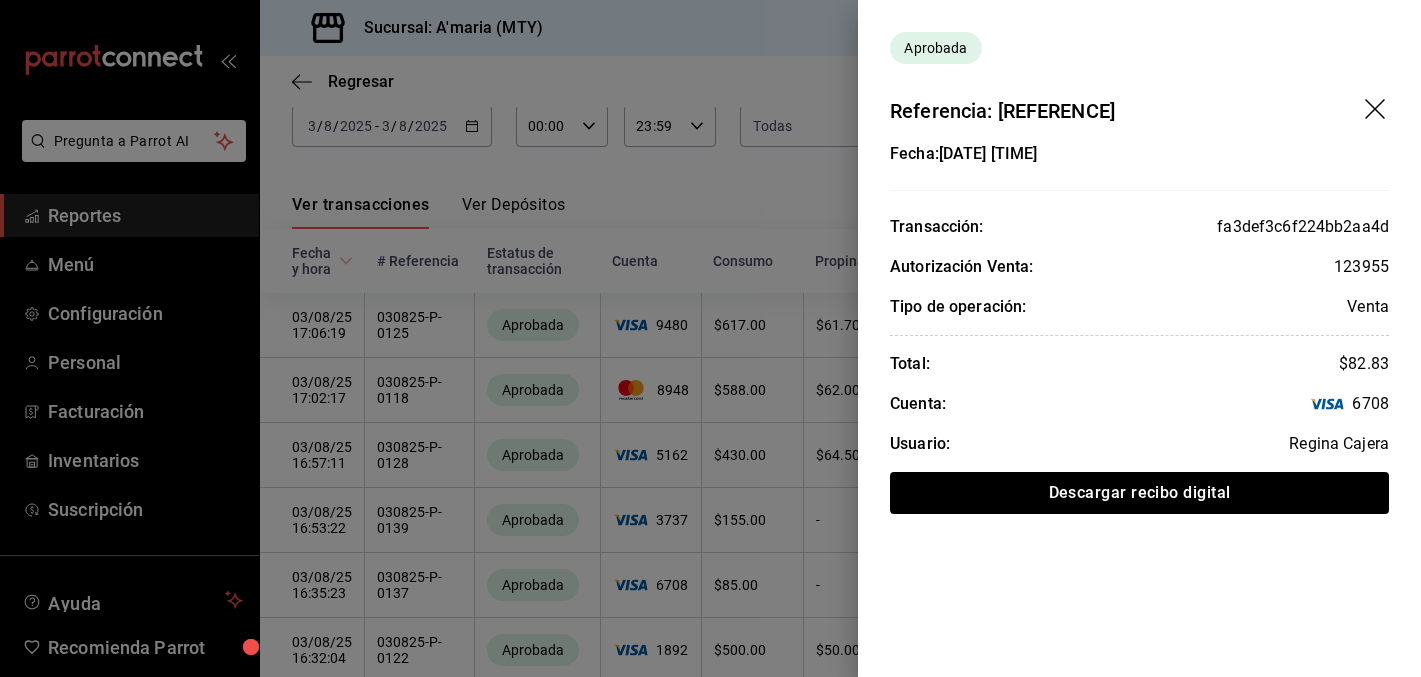 click at bounding box center [710, 338] 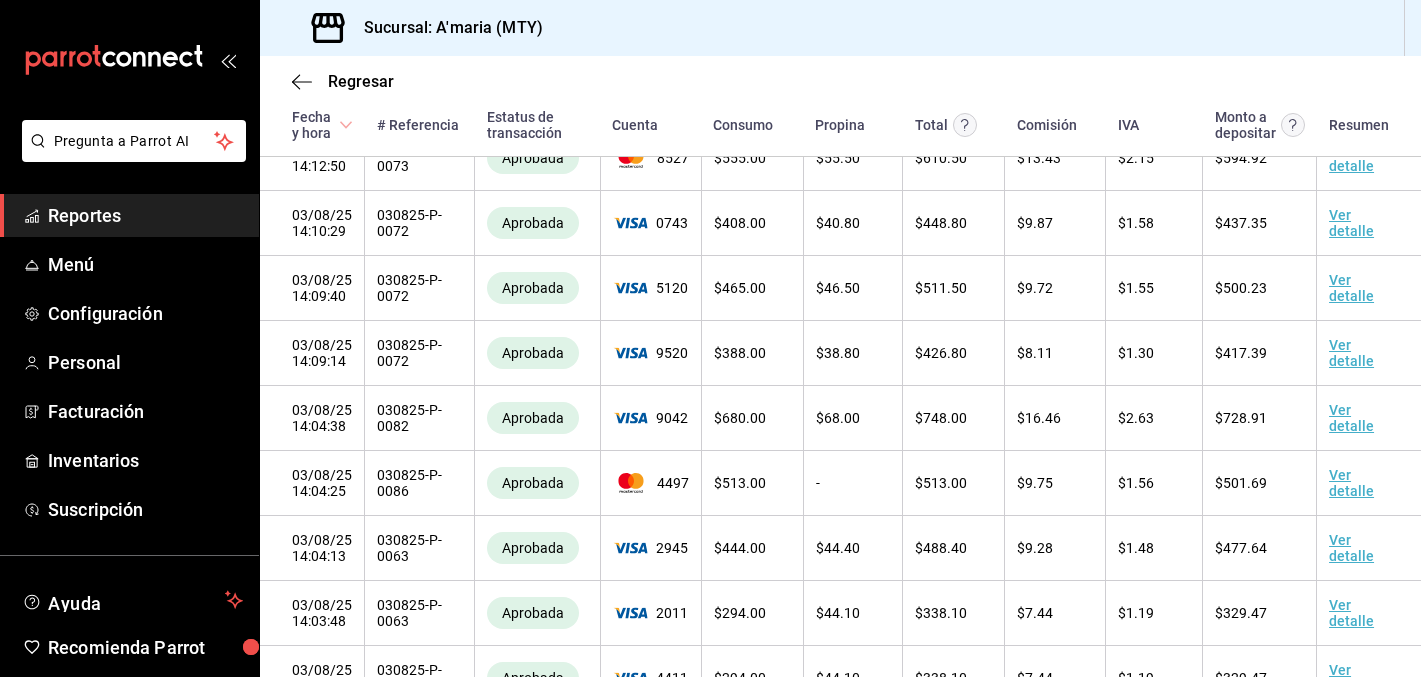 scroll, scrollTop: 2525, scrollLeft: 0, axis: vertical 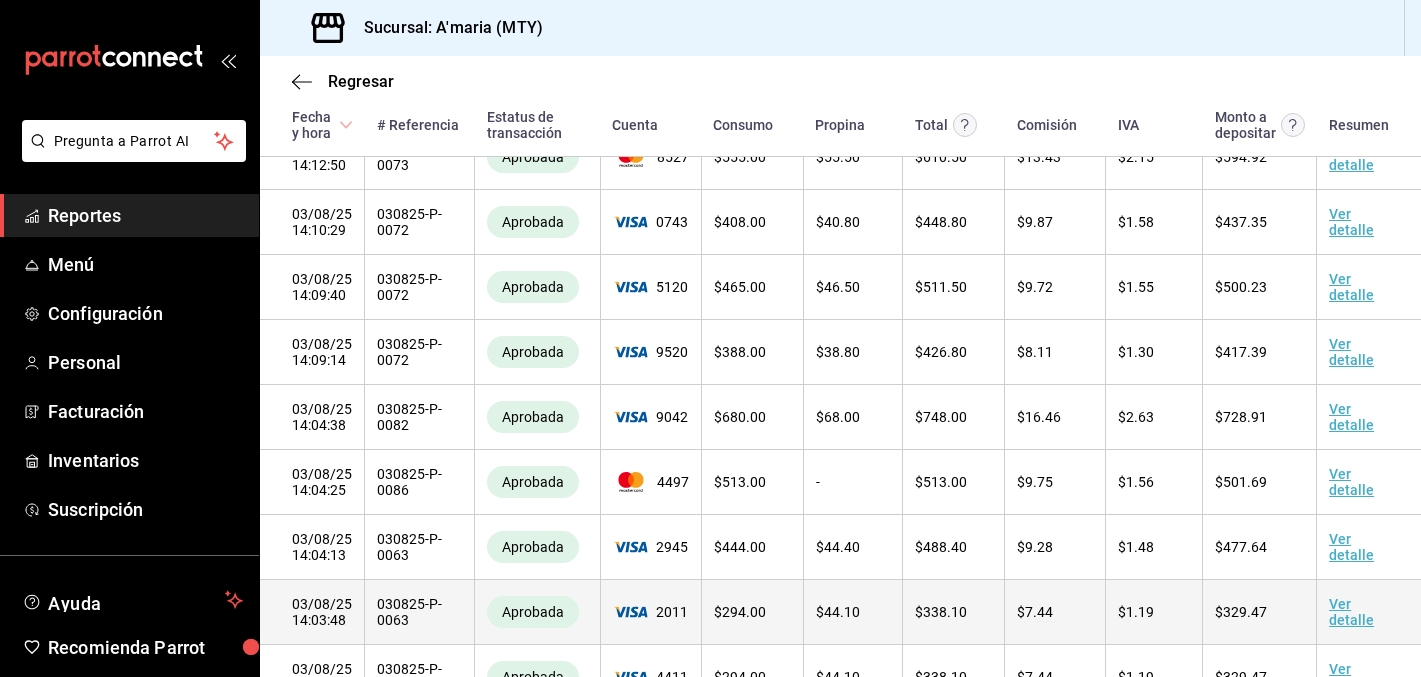 click on "Ver detalle" at bounding box center [1351, 612] 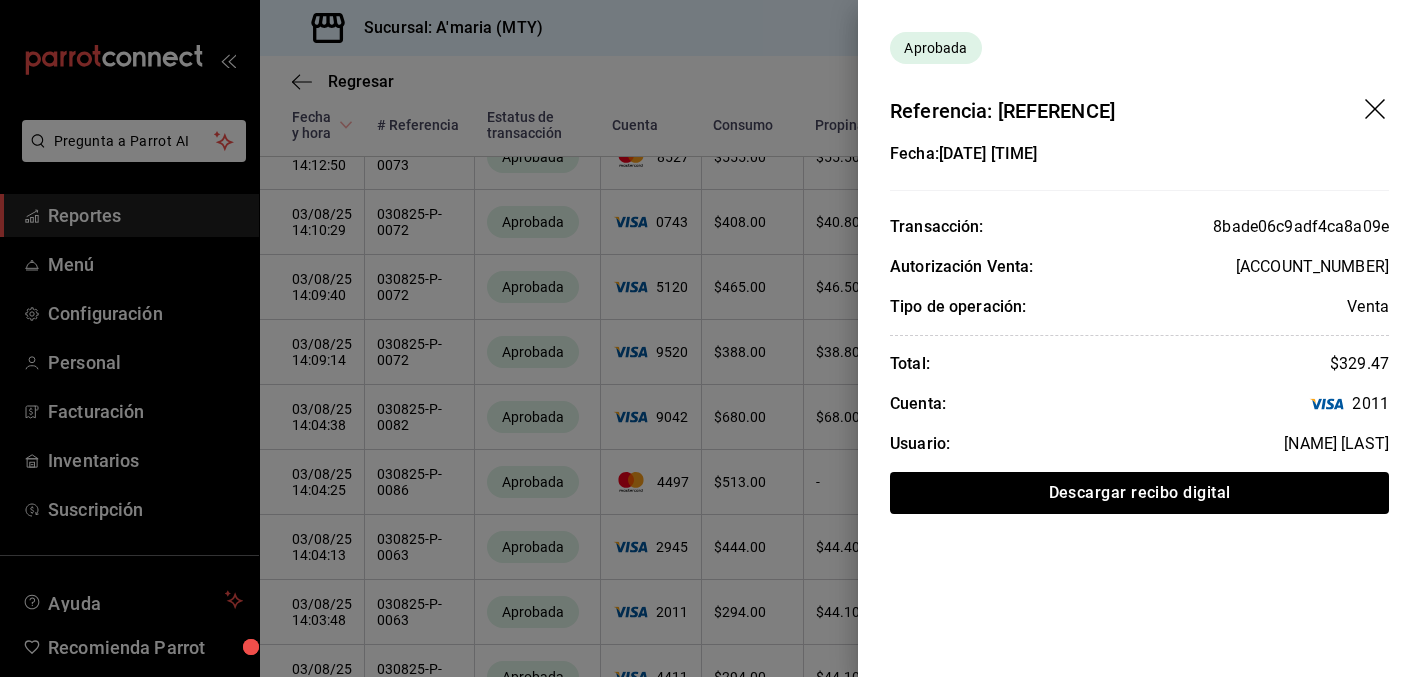 click at bounding box center (710, 338) 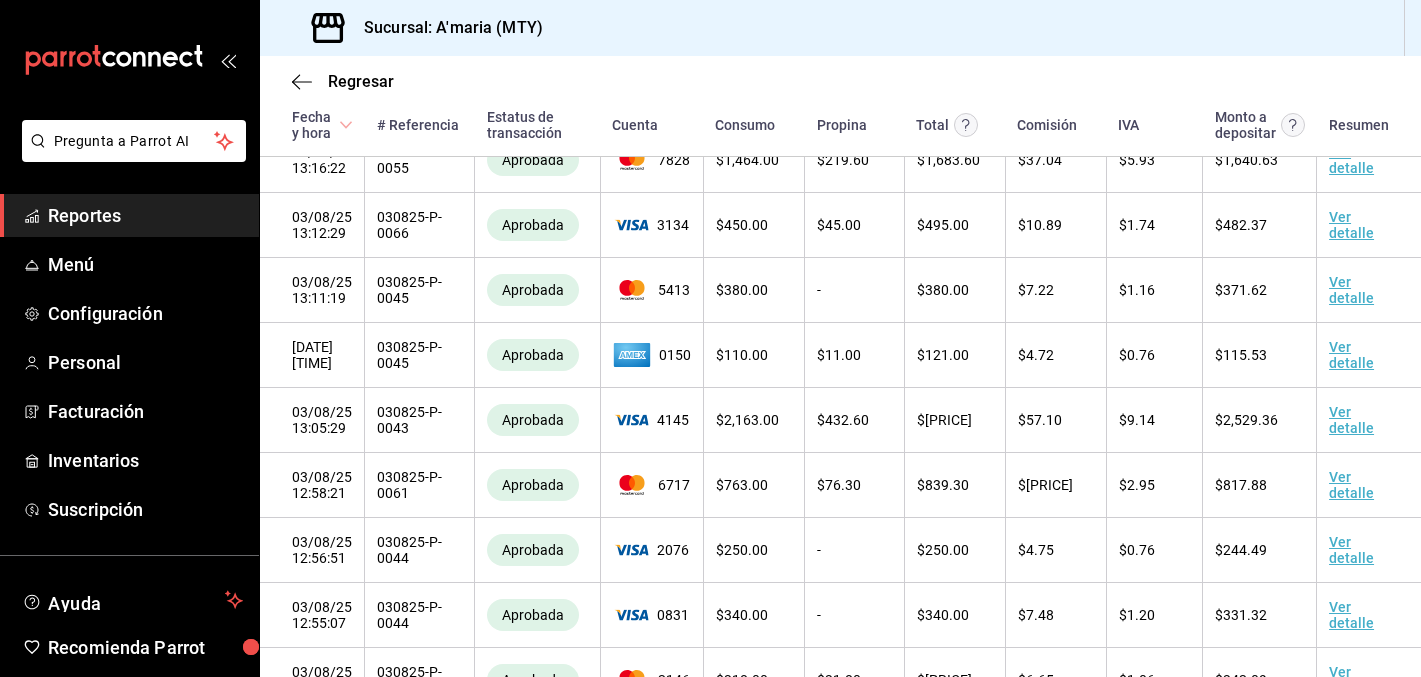scroll, scrollTop: 3559, scrollLeft: 0, axis: vertical 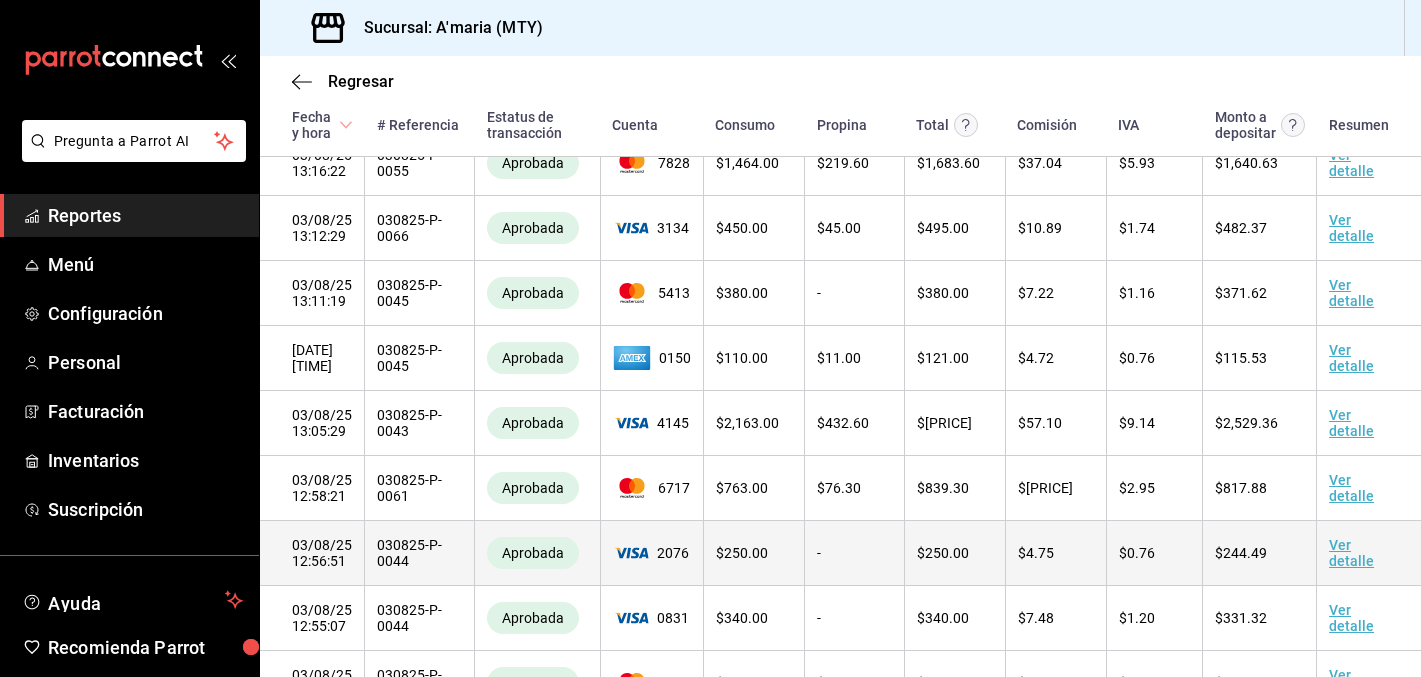 click on "Ver detalle" at bounding box center [1351, 553] 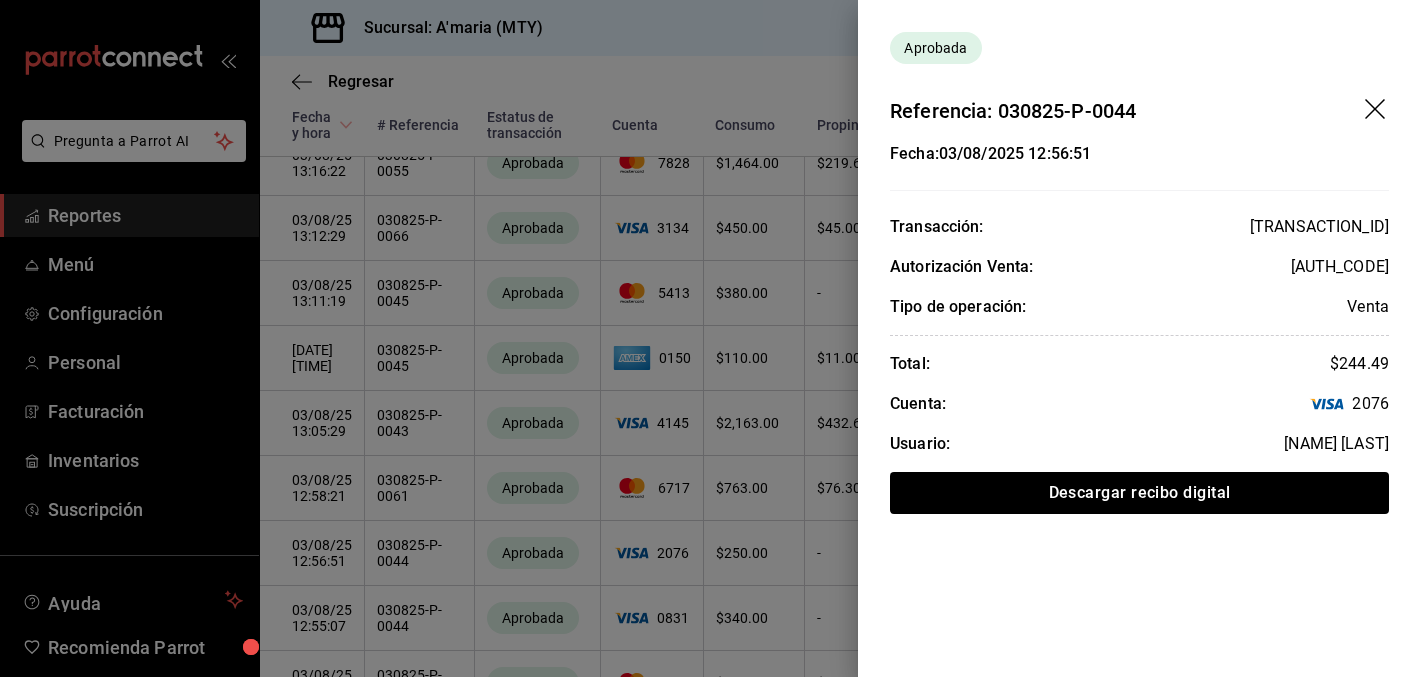 click at bounding box center [710, 338] 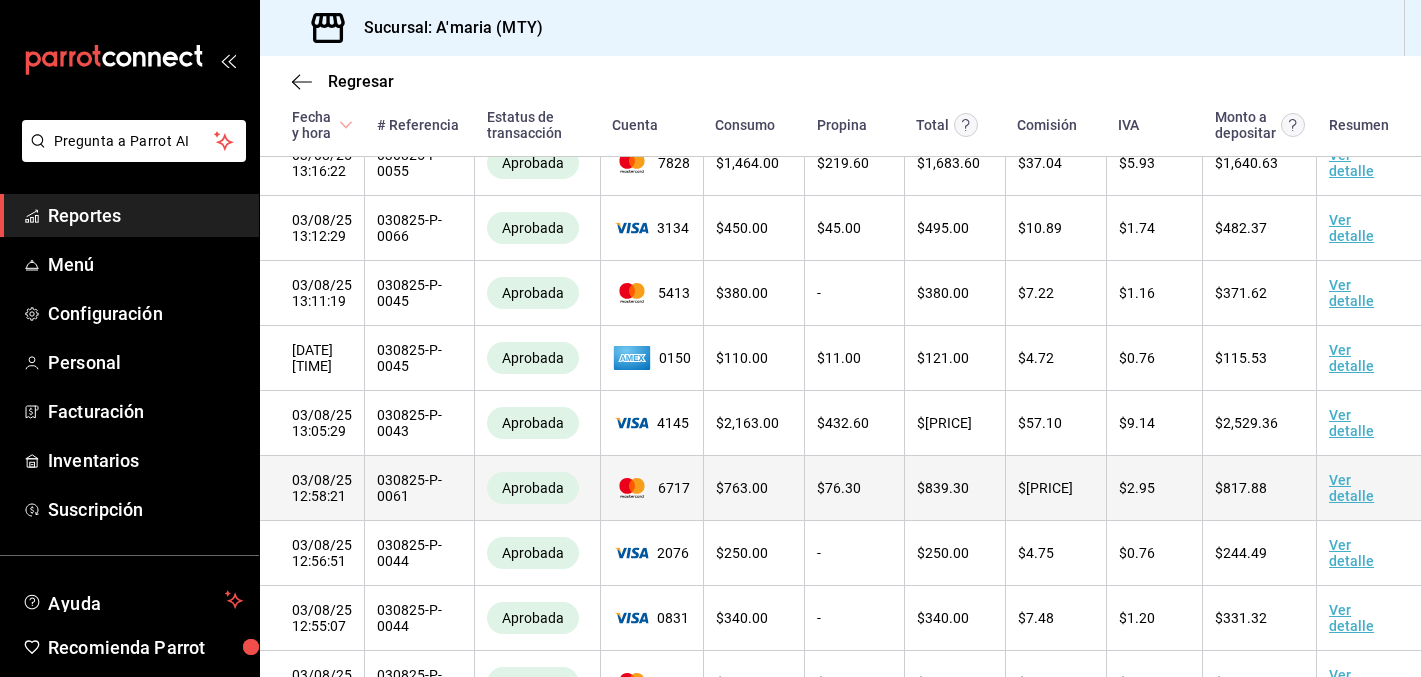 click on "Ver detalle" at bounding box center [1351, 488] 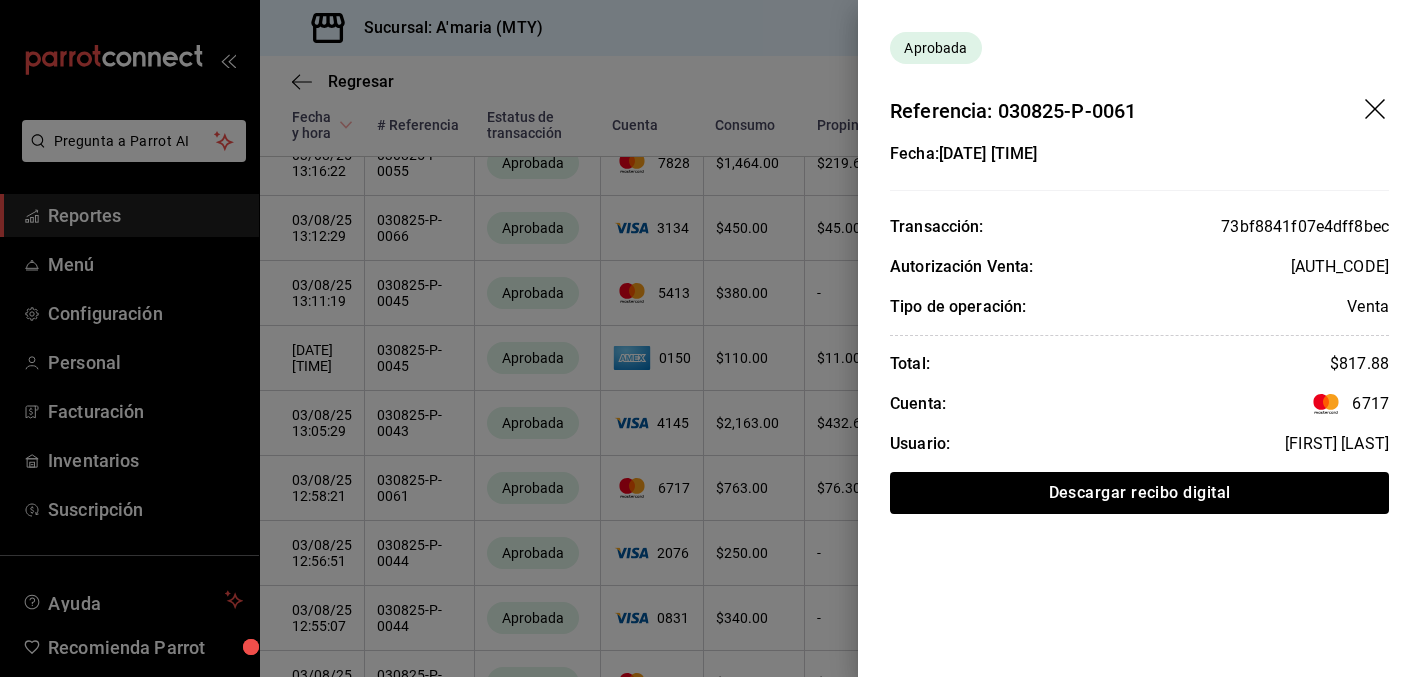 click at bounding box center (710, 338) 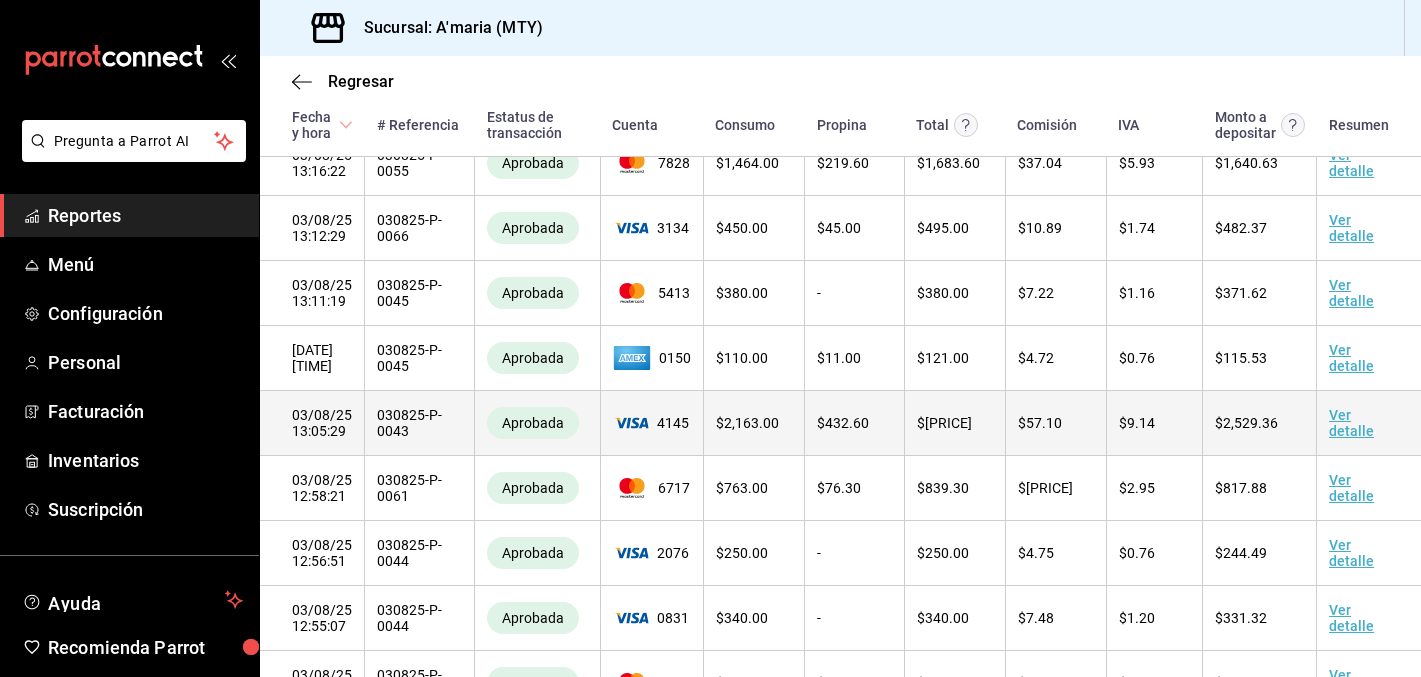 click on "Ver detalle" at bounding box center [1351, 423] 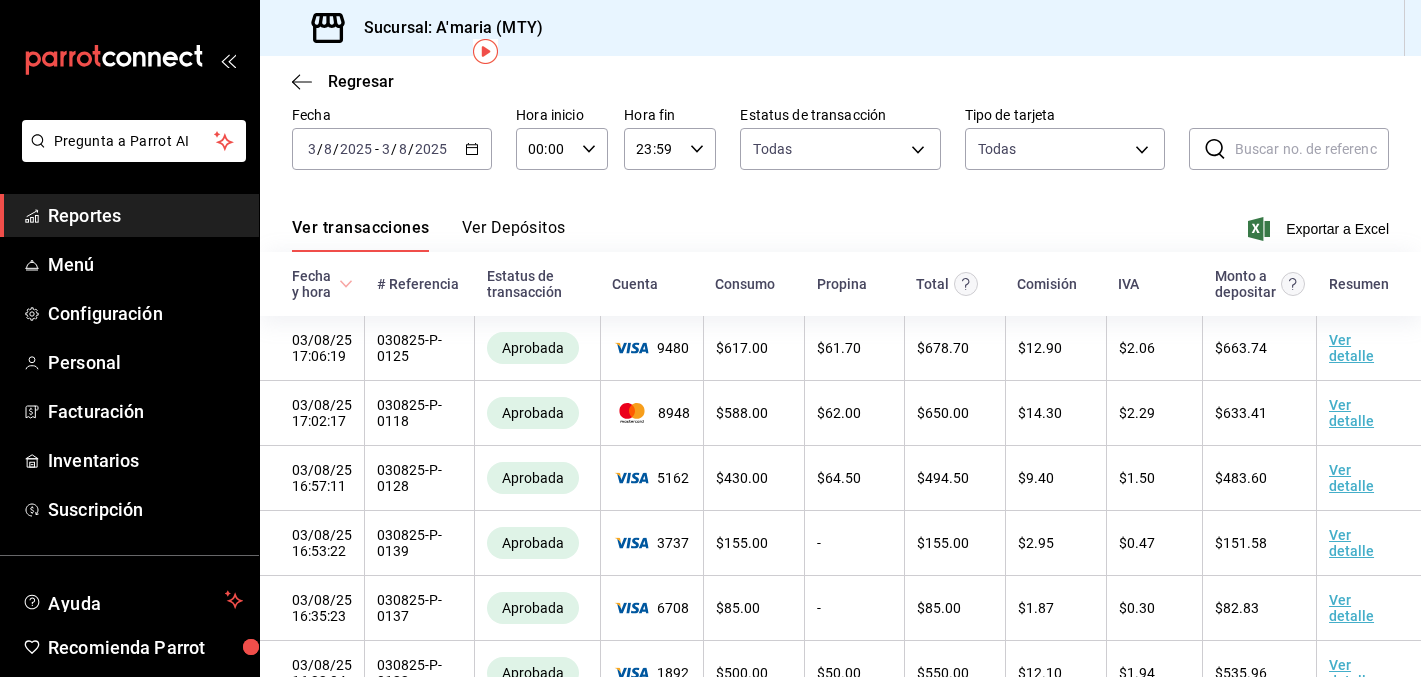 scroll, scrollTop: 0, scrollLeft: 0, axis: both 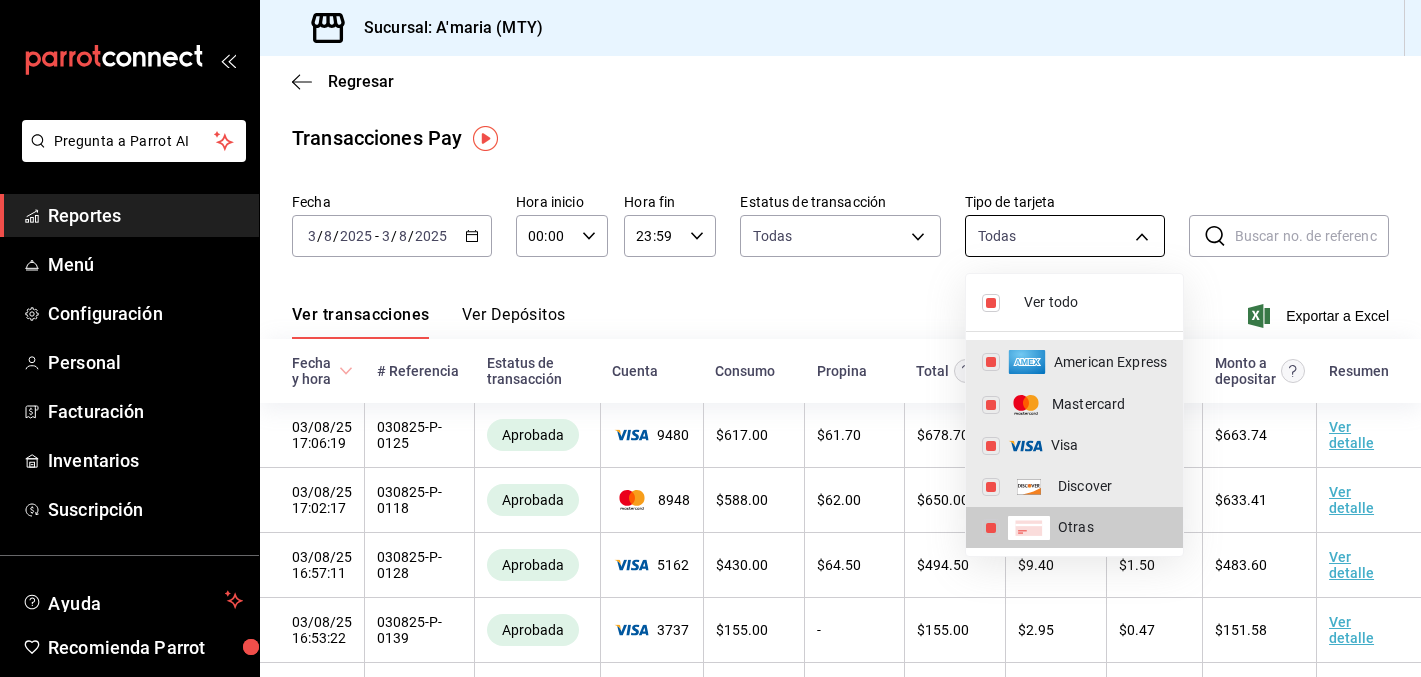 click on "Pregunta a Parrot AI Reportes   Menú   Configuración   Personal   Facturación   Inventarios   Suscripción   Ayuda Recomienda Parrot   [NAME]   Sugerir nueva función   Sucursal: A'maria (MTY) Regresar Transacciones Pay Fecha 2025-08-03 3 / 8 / 2025 - 2025-08-03 3 / 8 / 2025 Hora inicio 00:00 Hora inicio Hora fin 23:59 Hora fin Estatus de transacción Todas approved,failed,canceled,reversed,refunded Tipo de tarjeta Todas AMERICAN_EXPRESS,MASTERCARD,VISA,DISCOVER,UNDEFINED ​ ​ Ver transacciones Ver Depósitos Exportar a Excel Fecha y hora # Referencia Estatus de transacción Cuenta Consumo Propina Total Comisión IVA Monto a depositar Resumen 03/08/25 17:06:19 030825-P-0125 Aprobada 9480 $ 617.00 $ 61.70 $ 678.70 $ 12.90 $ 2.06 $ 663.74 Ver detalle 03/08/25 17:02:17 030825-P-0118 Aprobada 8948 $ 588.00 $ 62.00 $ 650.00 $ 14.30 $ 2.29 $ 633.41 Ver detalle 03/08/25 16:57:11 030825-P-0128 Aprobada 5162 $ 430.00 $ 64.50 $ 494.50 $ 9.40 $ 1.50 $ 483.60 Ver detalle 03/08/25 16:53:22 030825-P-0139 3737" at bounding box center [710, 338] 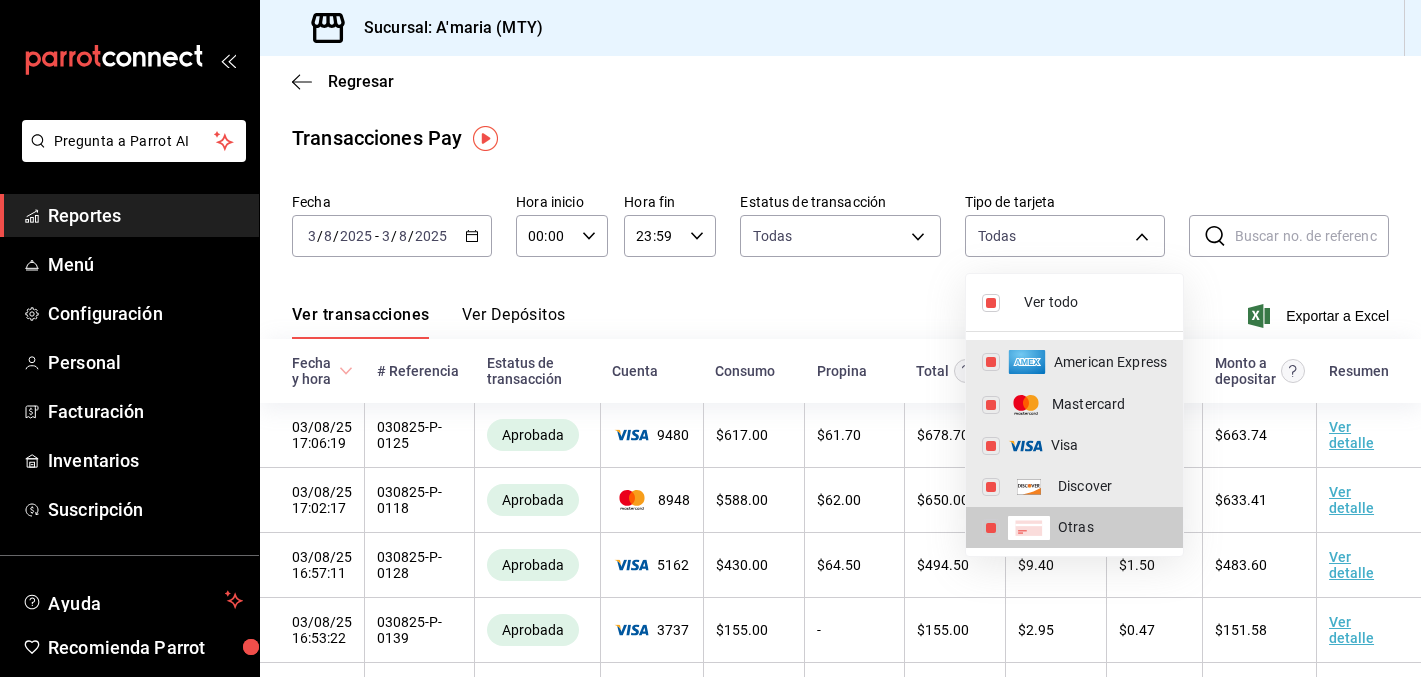 click at bounding box center (710, 338) 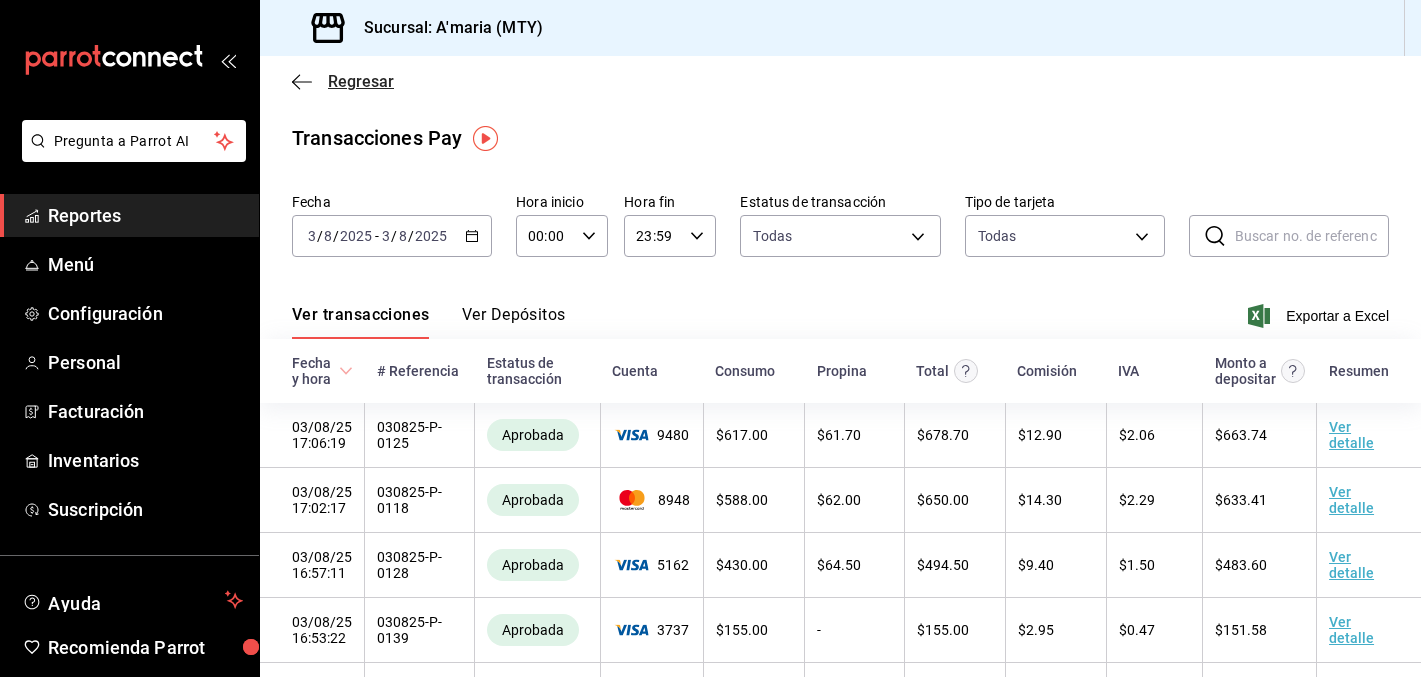 click on "Regresar" at bounding box center (361, 81) 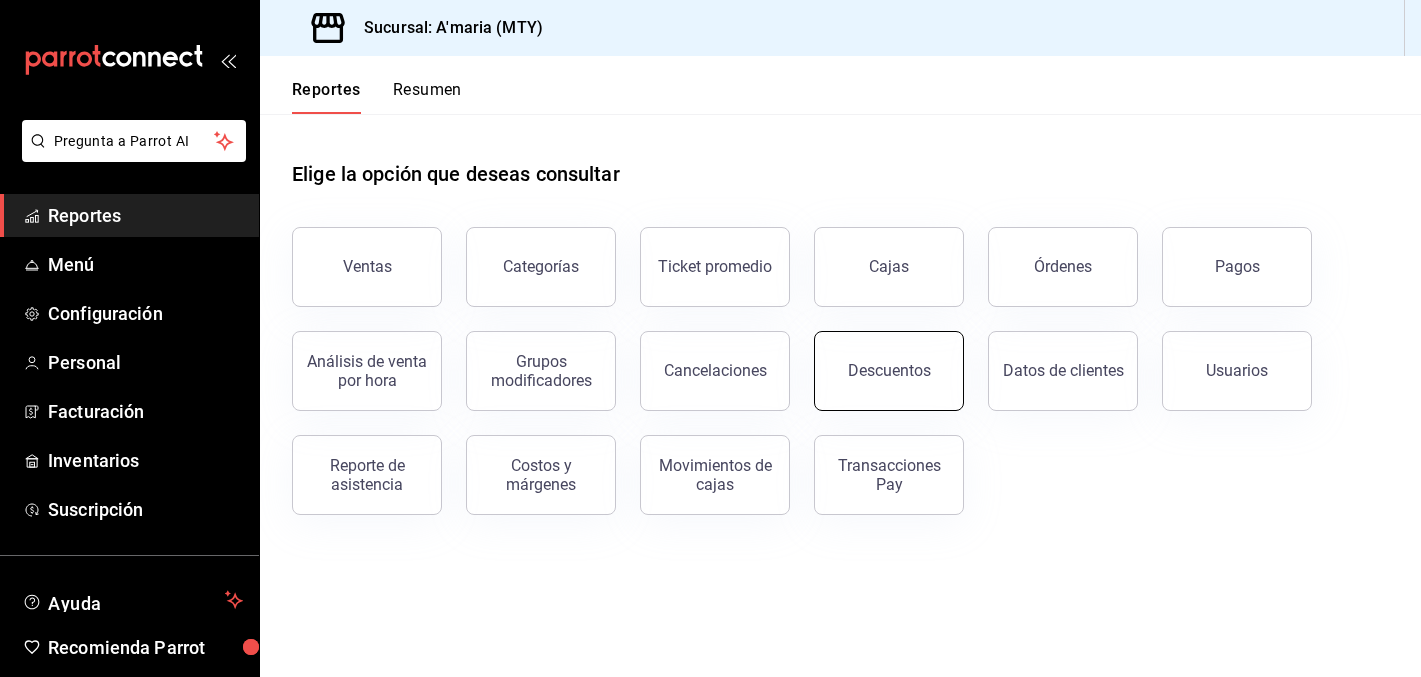 click on "Descuentos" at bounding box center (889, 371) 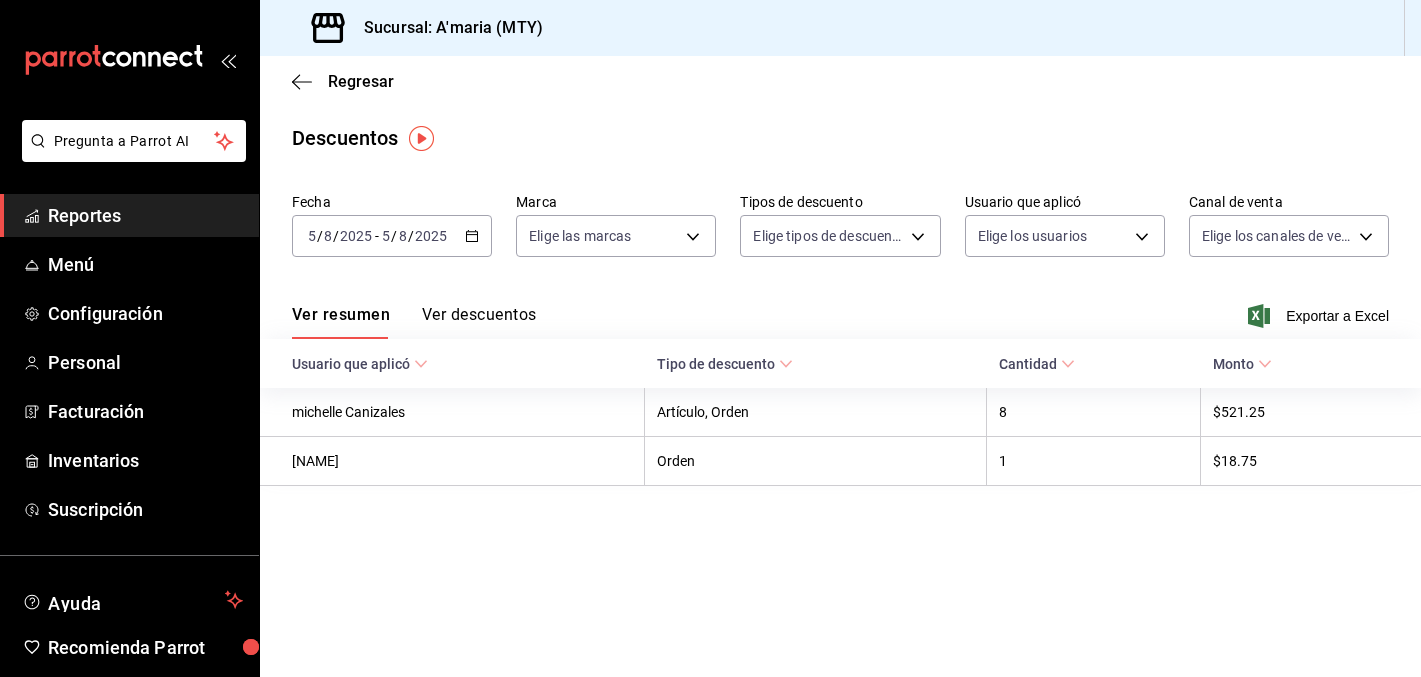 click 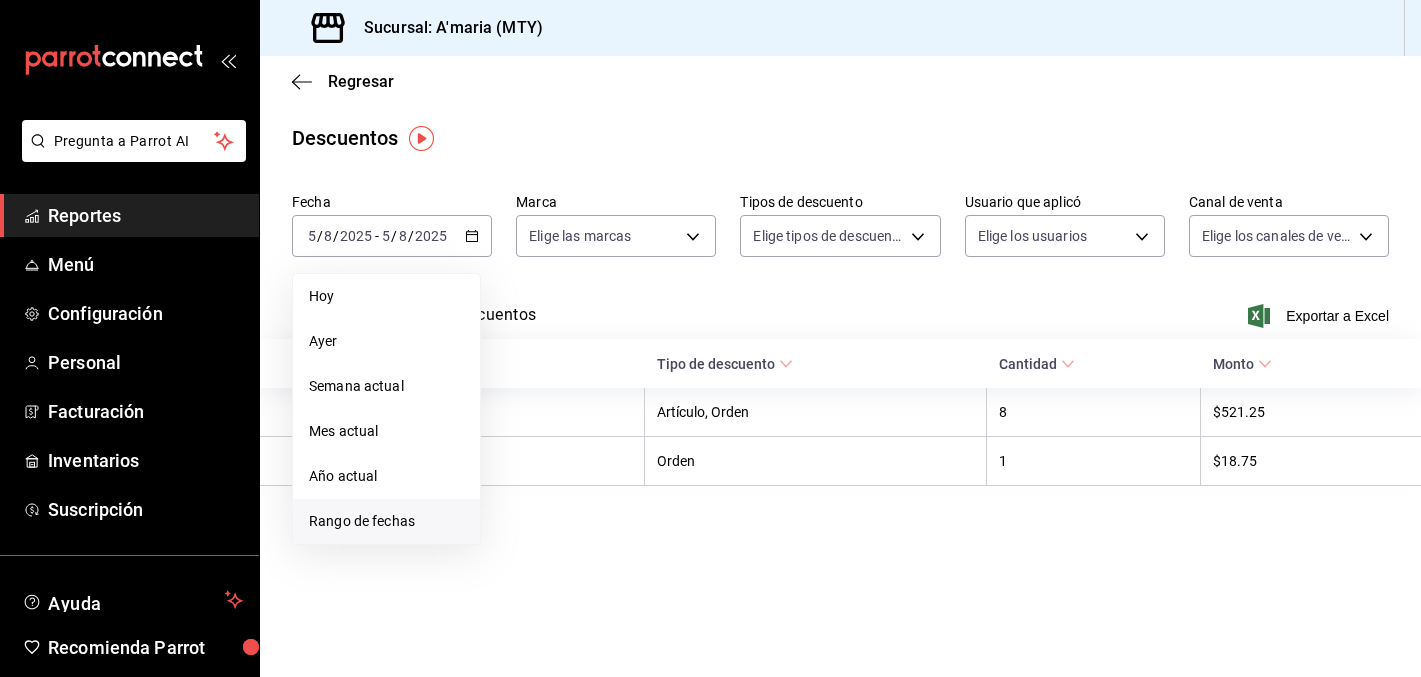 click on "Rango de fechas" at bounding box center (386, 521) 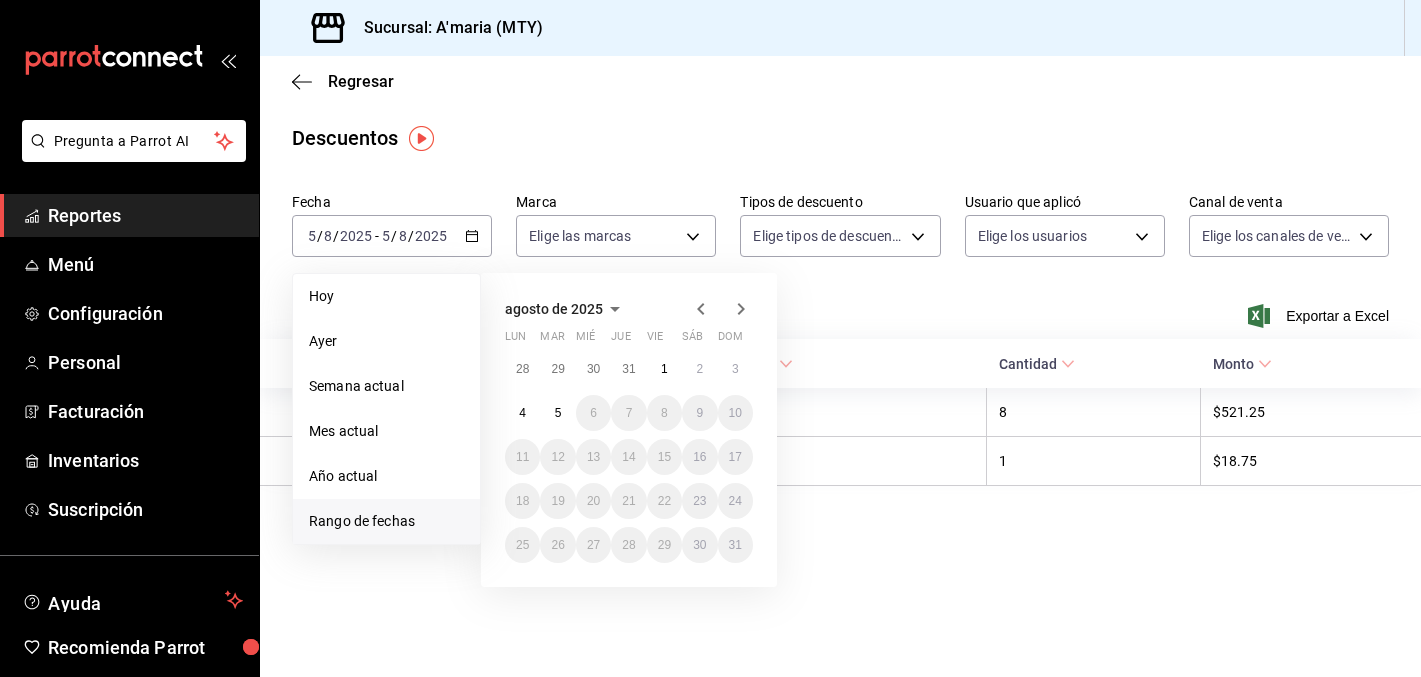 click 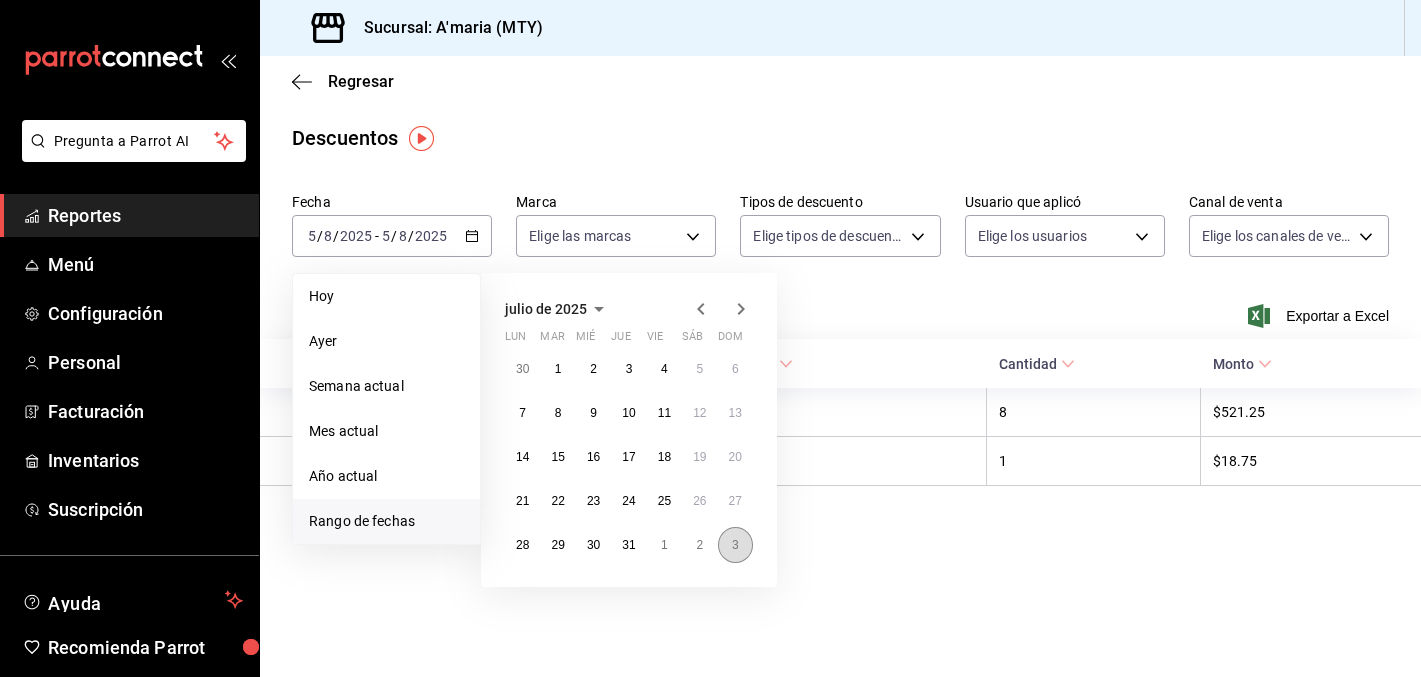 click on "3" at bounding box center [735, 545] 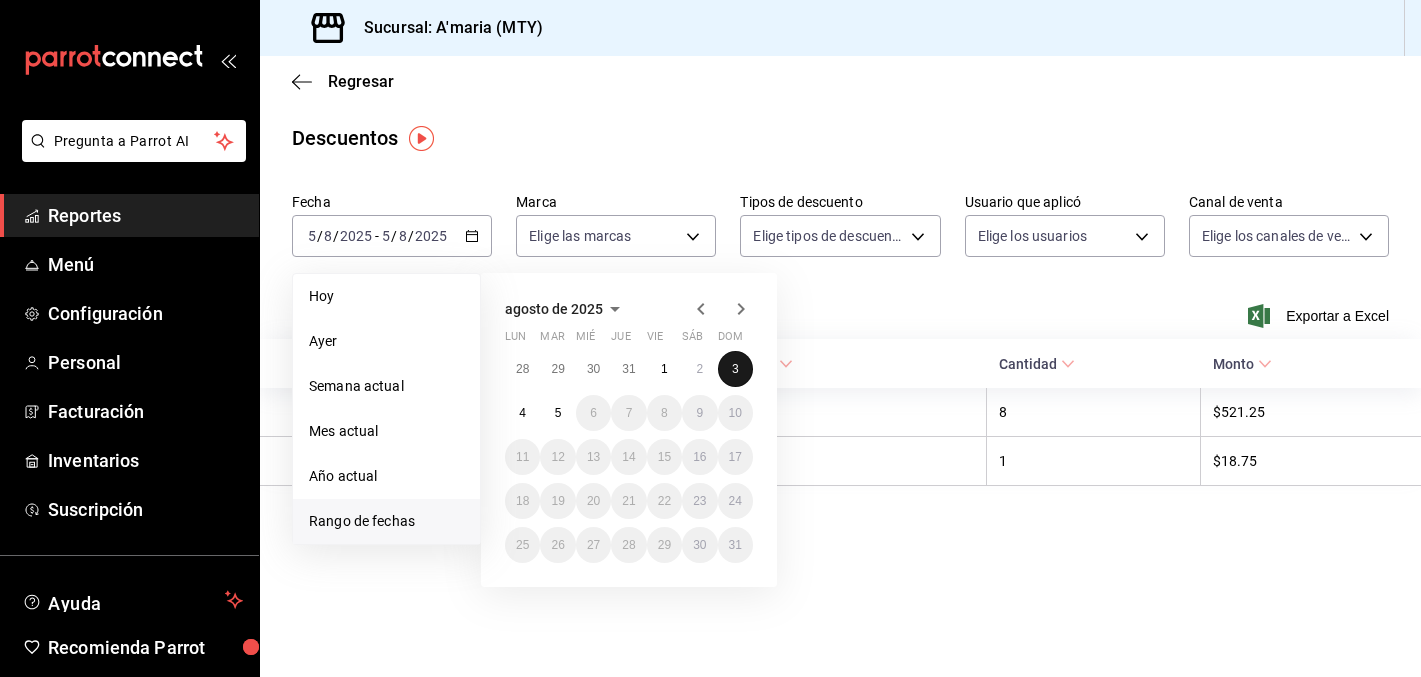 click on "3" at bounding box center (735, 369) 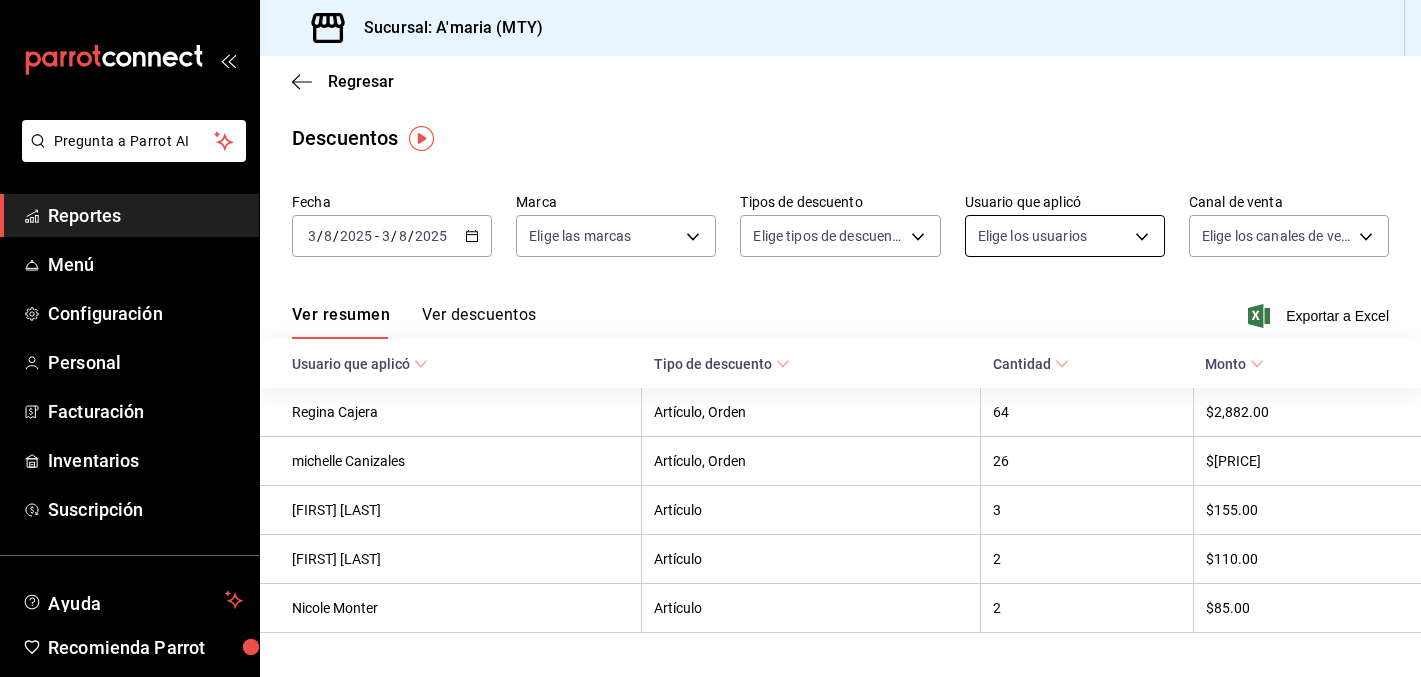 click on "Pregunta a Parrot AI Reportes   Menú   Configuración   Personal   Facturación   Inventarios   Suscripción   Ayuda Recomienda Parrot   [NAME]   Sugerir nueva función   Sucursal: A'maria (MTY) Regresar Descuentos Fecha 2025-08-03 3 / 8 / 2025 - 2025-08-03 3 / 8 / 2025 Marca Elige las marcas Tipos de descuento Elige tipos de descuento Usuario que aplicó Elige los usuarios Canal de venta Elige los canales de venta Ver resumen Ver descuentos Exportar a Excel Usuario que aplicó Tipo de descuento Cantidad Monto Regina Cajera Artículo, Orden 64 $2,882.00 michelle Canizales Artículo, Orden 26 $1,235.75 Gonzalo Leos Artículo 3 $155.00 Gerardo Auces Artículo 2 $110.00 Nicole Monter Artículo 2 $85.00 Pregunta a Parrot AI Reportes   Menú   Configuración   Personal   Facturación   Inventarios   Suscripción   Ayuda Recomienda Parrot   [NAME]   Sugerir nueva función   GANA 1 MES GRATIS EN TU SUSCRIPCIÓN AQUÍ Ver video tutorial Ir a video Visitar centro de ayuda (81) 2046 6363 (81) 2046 6363" at bounding box center [710, 338] 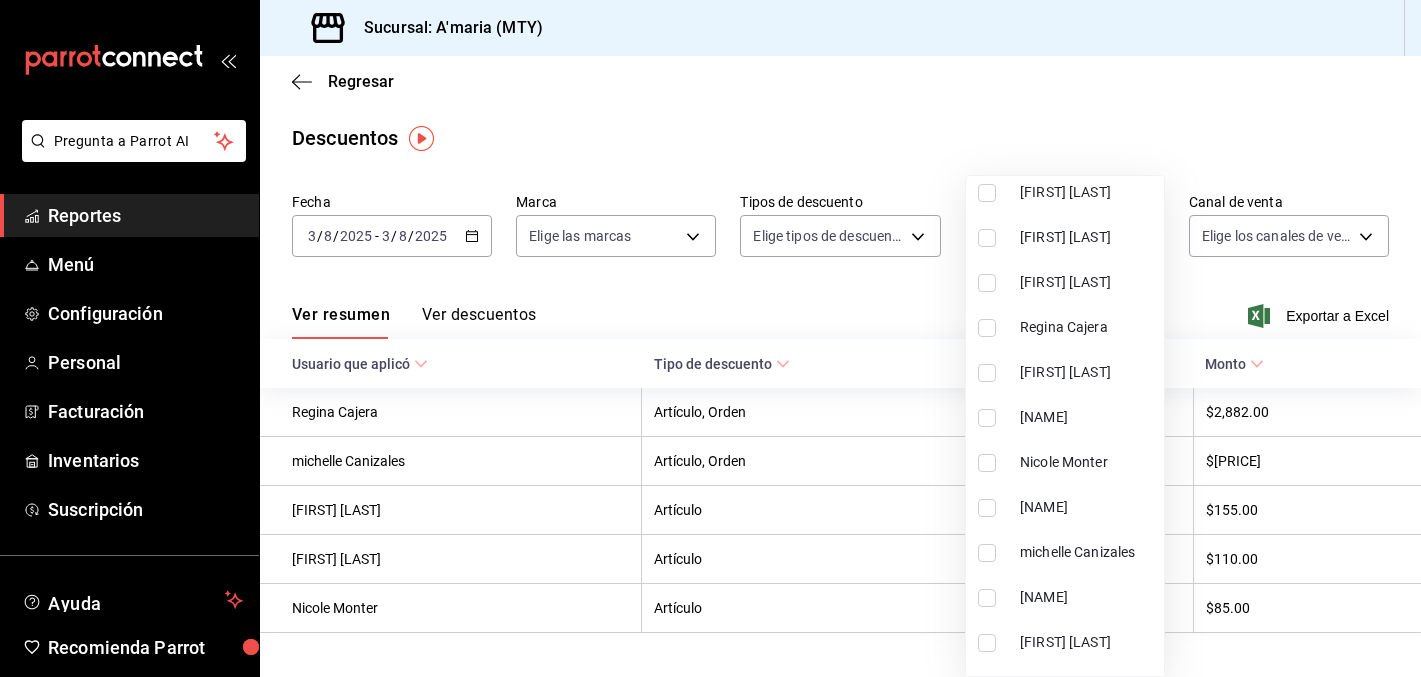 scroll, scrollTop: 184, scrollLeft: 0, axis: vertical 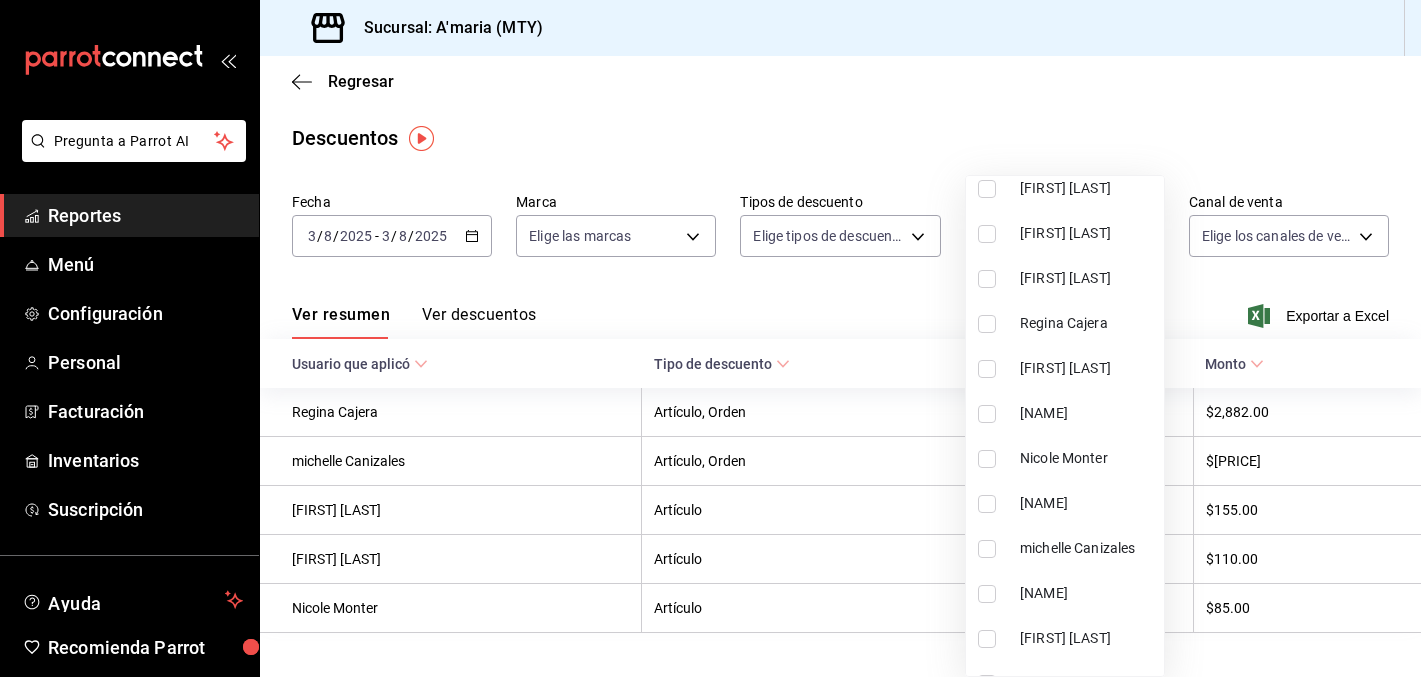 click at bounding box center (987, 504) 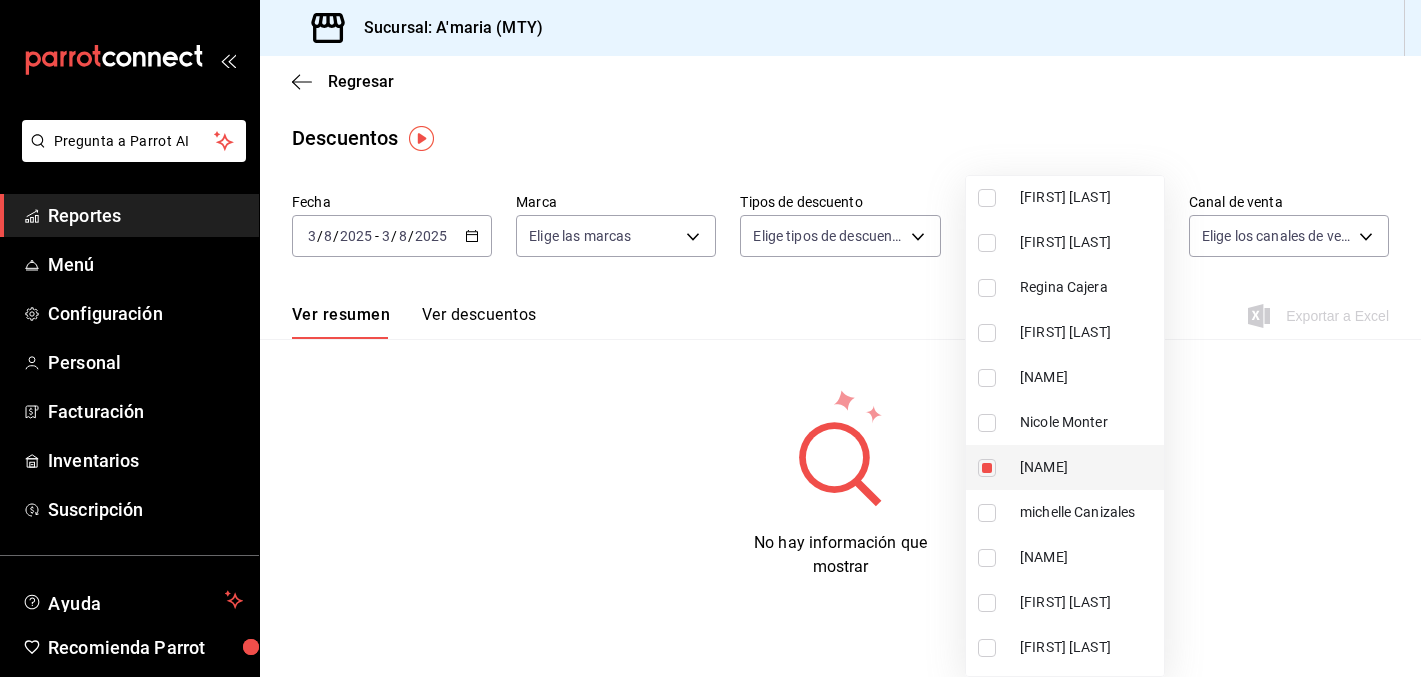 scroll, scrollTop: 219, scrollLeft: 0, axis: vertical 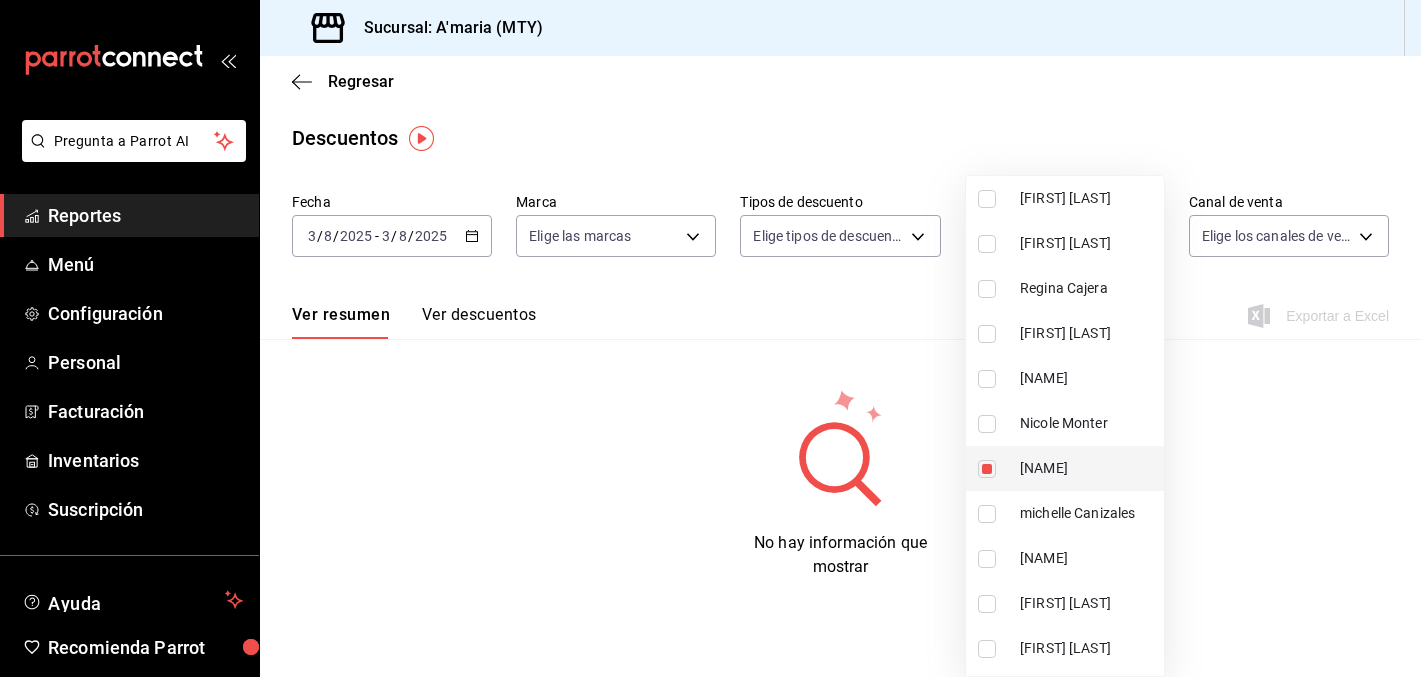 click at bounding box center (987, 469) 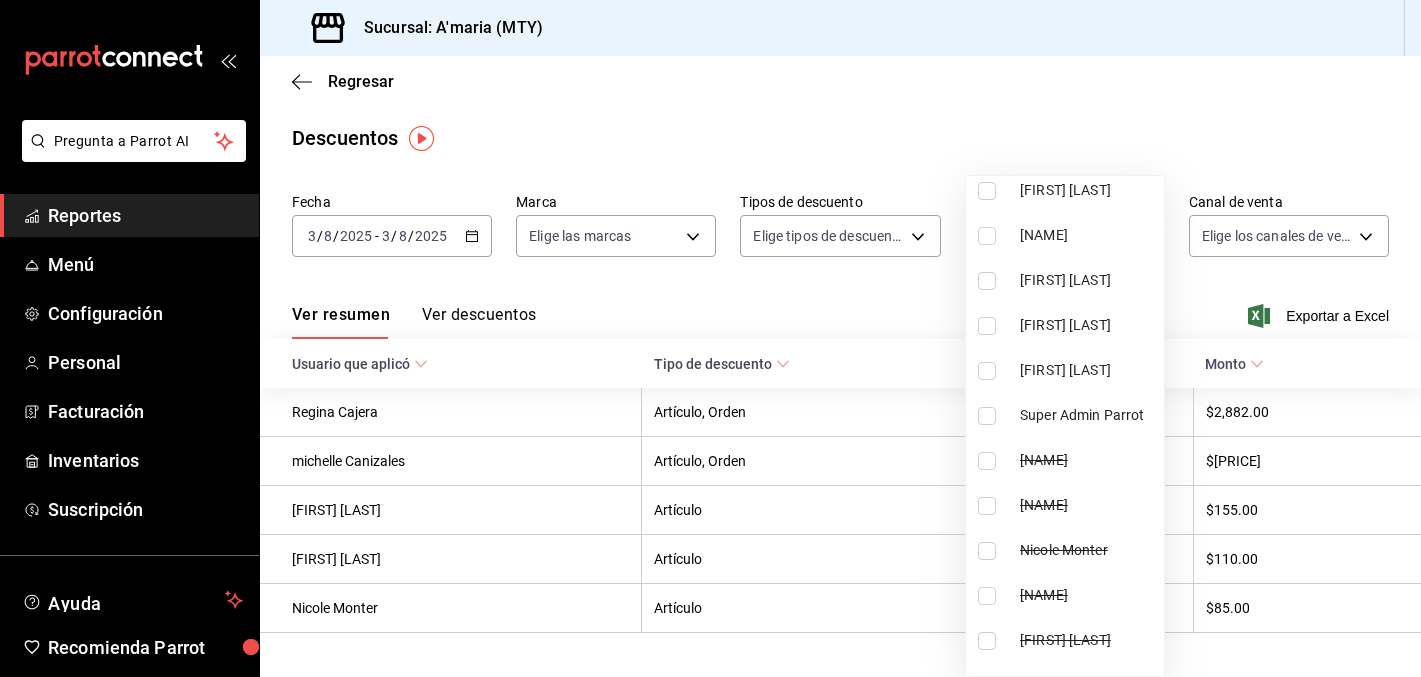 scroll, scrollTop: 715, scrollLeft: 0, axis: vertical 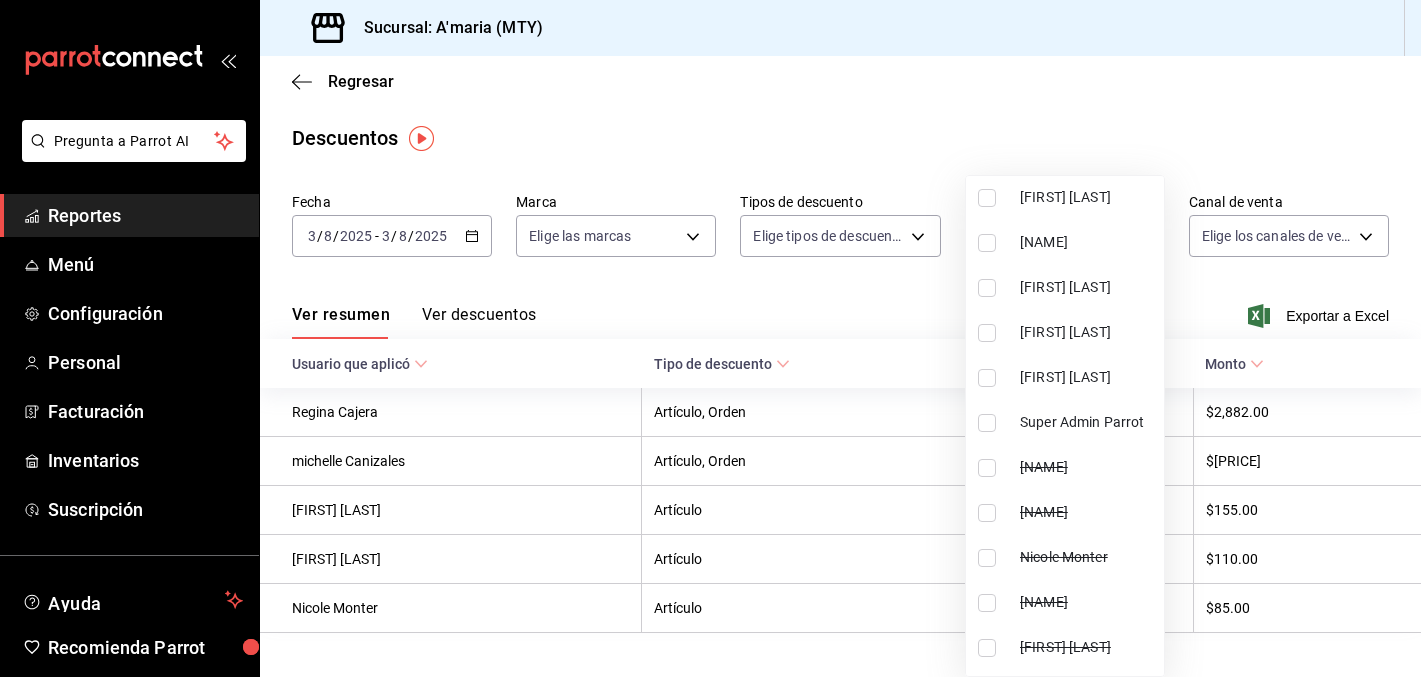 click on "[FIRST] [LAST]" at bounding box center [1088, 377] 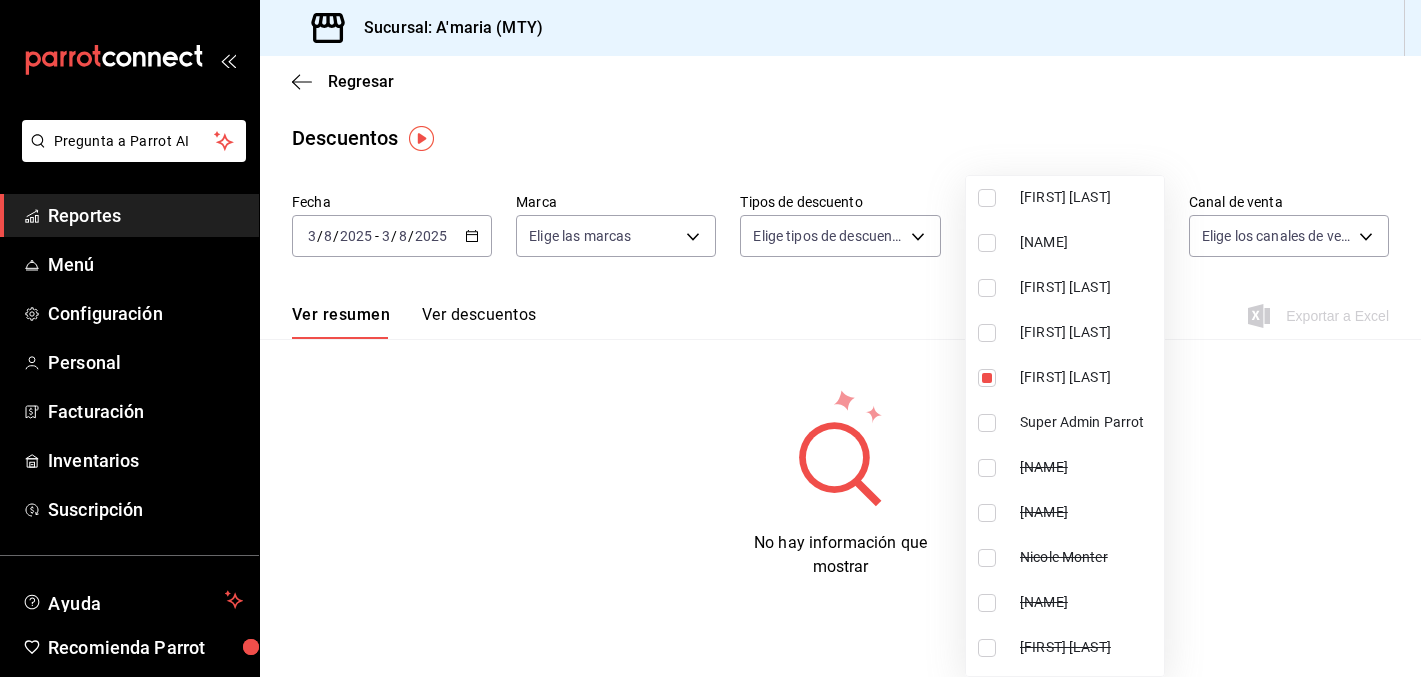 click at bounding box center (710, 338) 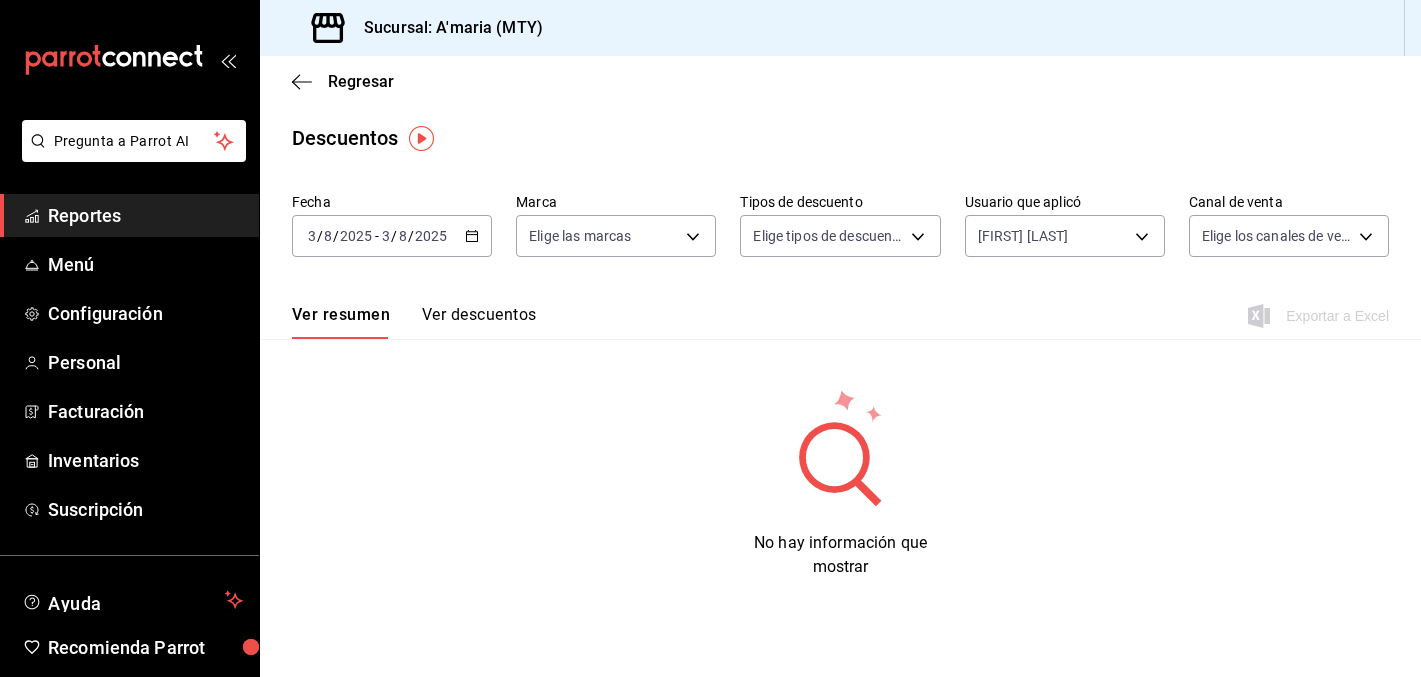 click on "Pregunta a Parrot AI Reportes   Menú   Configuración   Personal   Facturación   Inventarios   Suscripción   Ayuda Recomienda Parrot   [FIRST] [LAST]   Sugerir nueva función   Sucursal: [CITY] (MTY) Regresar Descuentos Fecha 2025-08-03 3 / 8 / 2025 - 2025-08-03 3 / 8 / 2025 Marca Elige las marcas Tipos de descuento Elige tipos de descuento Usuario que aplicó [FIRST] [LAST]   Canal de venta Elige los canales de venta Ver resumen Ver descuentos Exportar a Excel No hay información que mostrar Pregunta a Parrot AI Reportes   Menú   Configuración   Personal   Facturación   Inventarios   Suscripción   Ayuda Recomienda Parrot   [FIRST] [LAST]   Sugerir nueva función   GANA 1 MES GRATIS EN TU SUSCRIPCIÓN AQUÍ ¿Recuerdas cómo empezó tu restaurante?
Hoy puedes ayudar a un colega a tener el mismo cambio que tú viviste.
Recomienda Parrot directamente desde tu Portal Administrador.
Es fácil y rápido.
🎁 Por cada restaurante que se una, ganas 1 mes gratis. Ir a video" at bounding box center (710, 338) 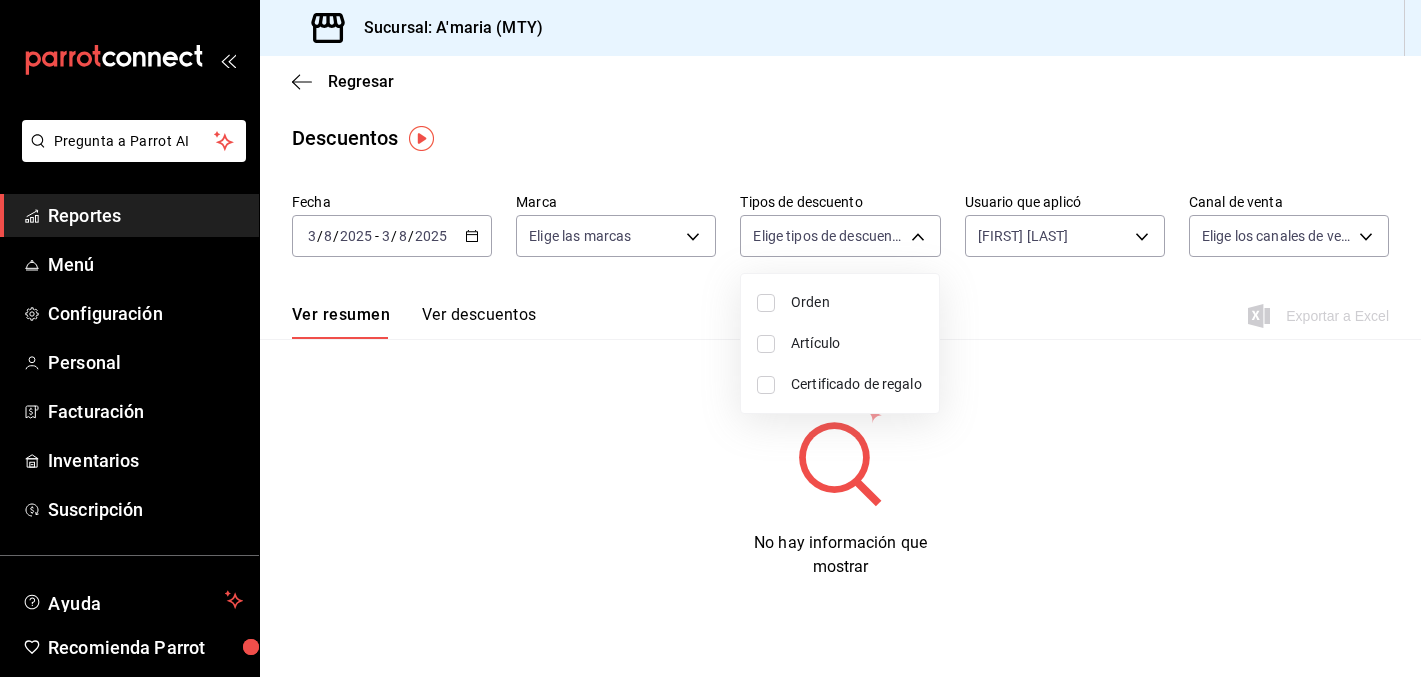 click at bounding box center (766, 344) 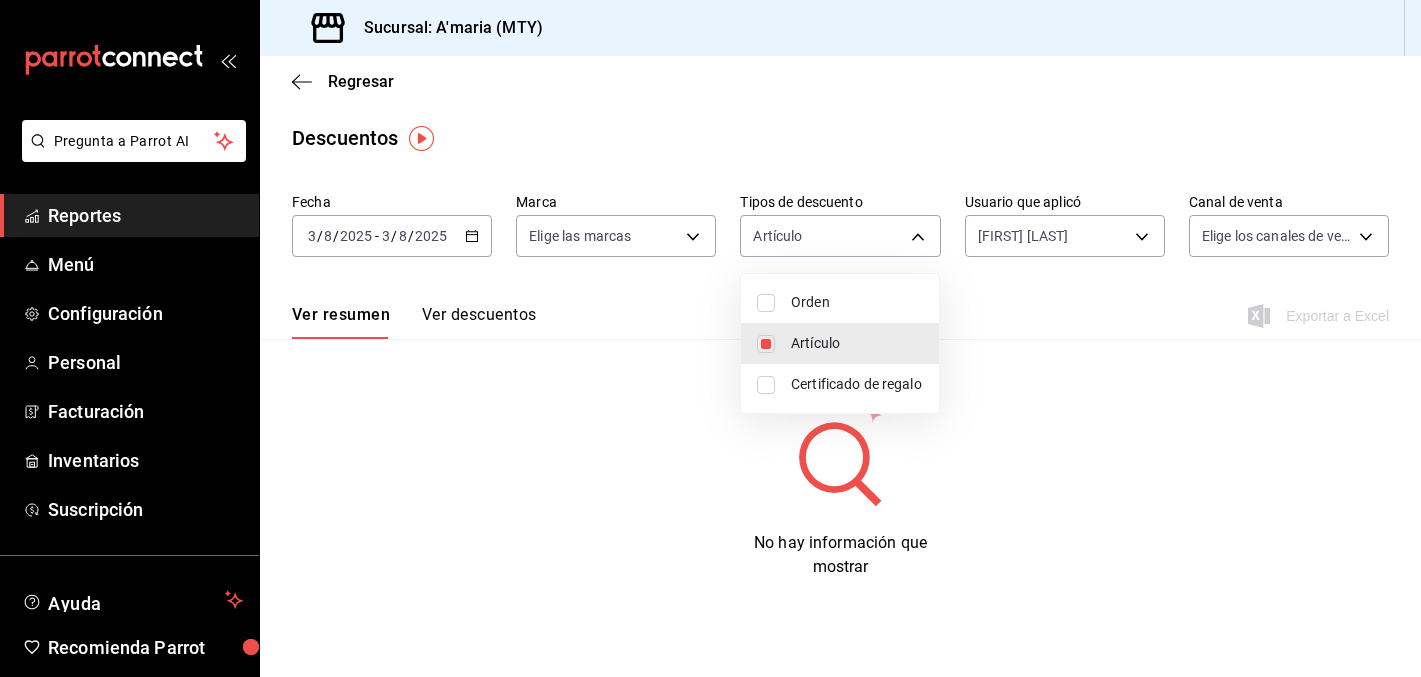 click at bounding box center (710, 338) 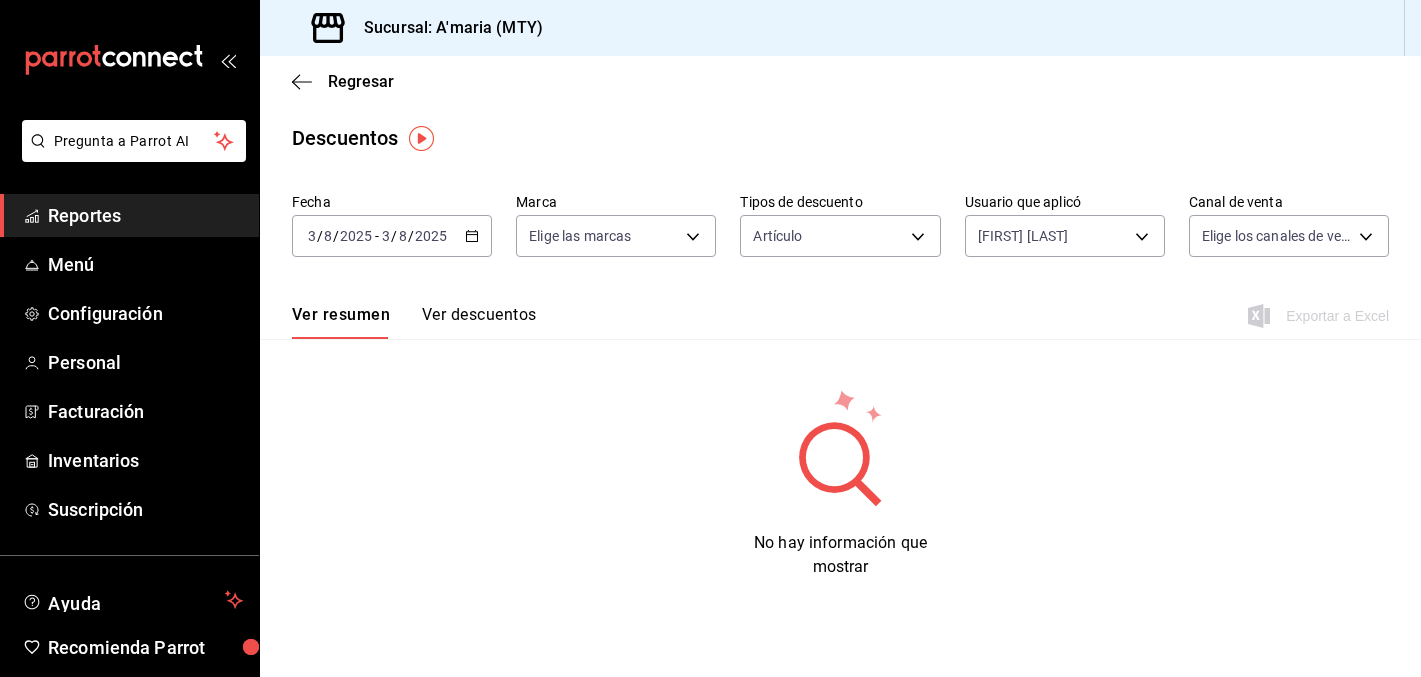 click on "Pregunta a Parrot AI Reportes   Menú   Configuración   Personal   Facturación   Inventarios   Suscripción   Ayuda Recomienda Parrot   [NAME]   Sugerir nueva función   Sucursal: A'maria (MTY) Regresar Descuentos Fecha 2025-08-03 3 / 8 / 2025 - 2025-08-03 3 / 8 / 2025 Marca Elige las marcas Tipos de descuento Artículo ORDER_ITEM Usuario que aplicó [NAME] 17d67b04-8093-4f9d-8a00-1c82f20369c2 Canal de venta Elige los canales de venta Ver resumen Ver descuentos Exportar a Excel No hay información que mostrar Pregunta a Parrot AI Reportes   Menú   Configuración   Personal   Facturación   Inventarios   Suscripción   Ayuda Recomienda Parrot   [NAME]   Sugerir nueva función   GANA 1 MES GRATIS EN TU SUSCRIPCIÓN AQUÍ ¿Recuerdas cómo empezó tu restaurante?
Hoy puedes ayudar a un colega a tener el mismo cambio que tú viviste.
Recomienda Parrot directamente desde tu Portal Administrador.
Es fácil y rápido.
🎁 Por cada restaurante que se una, ganas 1 mes gratis. Ir a video" at bounding box center [710, 338] 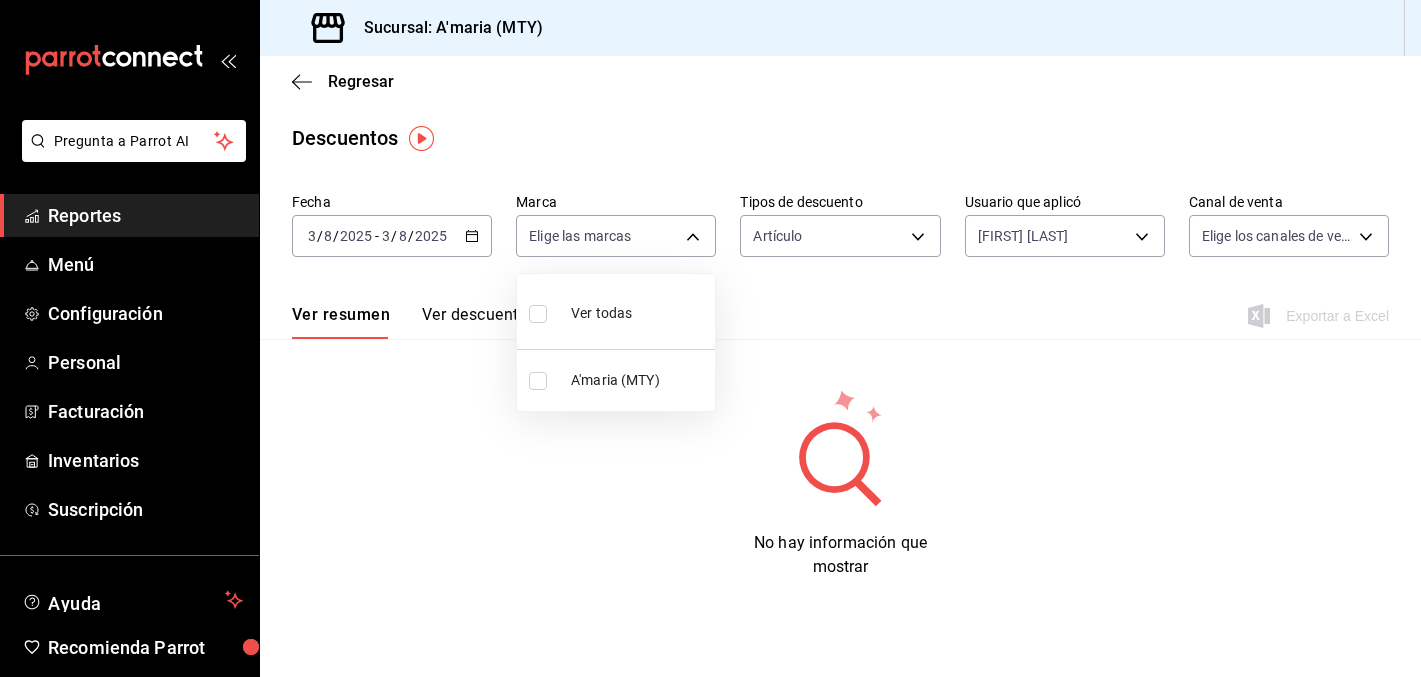 click on "Ver todas" at bounding box center (580, 311) 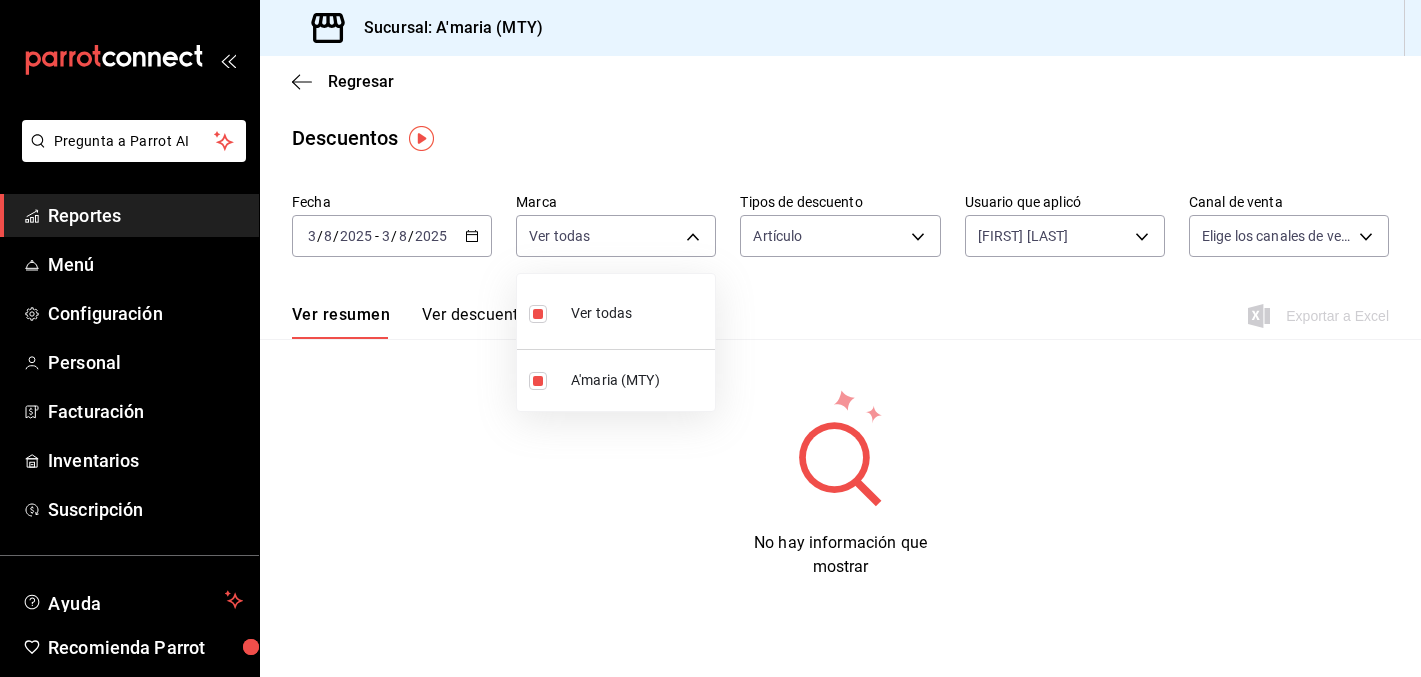 click at bounding box center (710, 338) 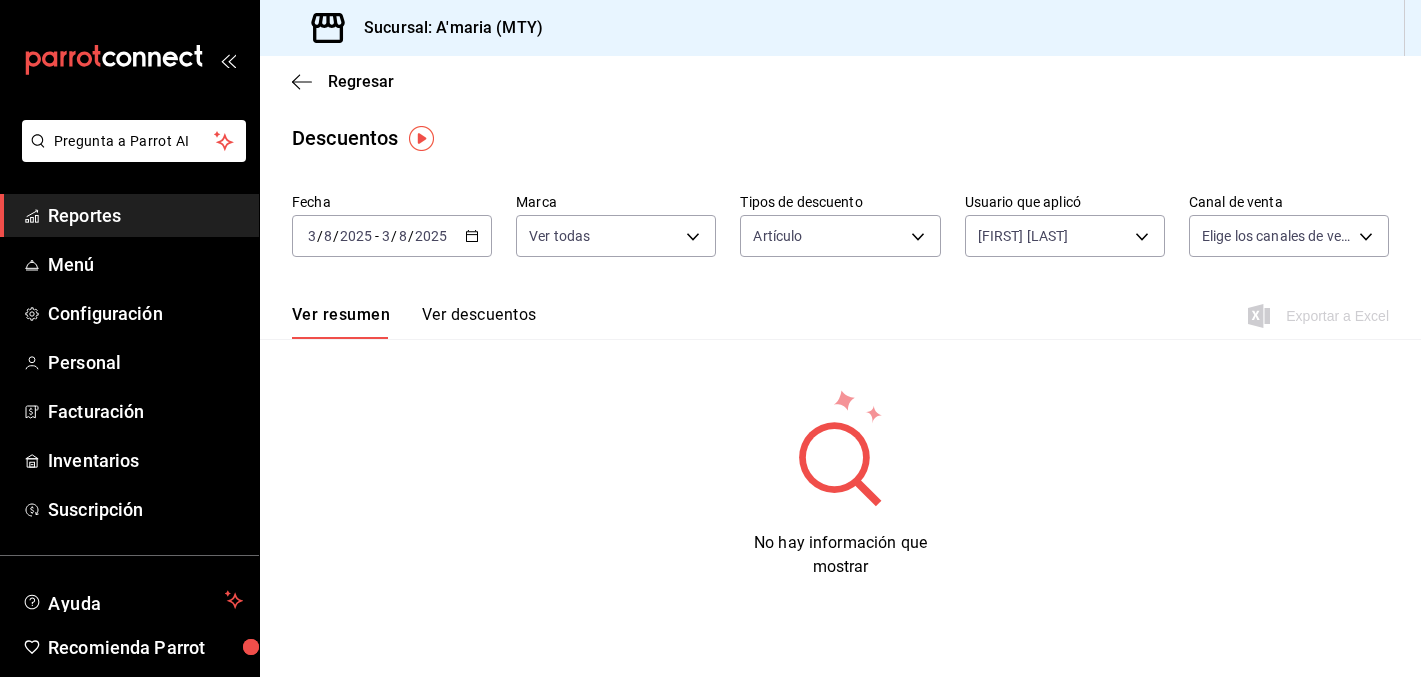 click on "Pregunta a Parrot AI Reportes   Menú   Configuración   Personal   Facturación   Inventarios   Suscripción   Ayuda Recomienda Parrot   [NAME]   Sugerir nueva función   Sucursal: A'maria (MTY) Regresar Descuentos Fecha 2025-08-03 3 / 8 / 2025 - 2025-08-03 3 / 8 / 2025 Marca Ver todas a9dd8766-9f2a-4b72-9e6c-22c101a962dd Tipos de descuento Artículo ORDER_ITEM Usuario que aplicó [NAME] 17d67b04-8093-4f9d-8a00-1c82f20369c2 Canal de venta Elige los canales de venta Ver resumen Ver descuentos Exportar a Excel No hay información que mostrar Pregunta a Parrot AI Reportes   Menú   Configuración   Personal   Facturación   Inventarios   Suscripción   Ayuda Recomienda Parrot   [NAME]   Sugerir nueva función   GANA 1 MES GRATIS EN TU SUSCRIPCIÓN AQUÍ Ver video tutorial Ir a video Visitar centro de ayuda (81) 2046 6363 soporte@parrotsoftware.io Visitar centro de ayuda (81) 2046 6363 soporte@parrotsoftware.io" at bounding box center (710, 338) 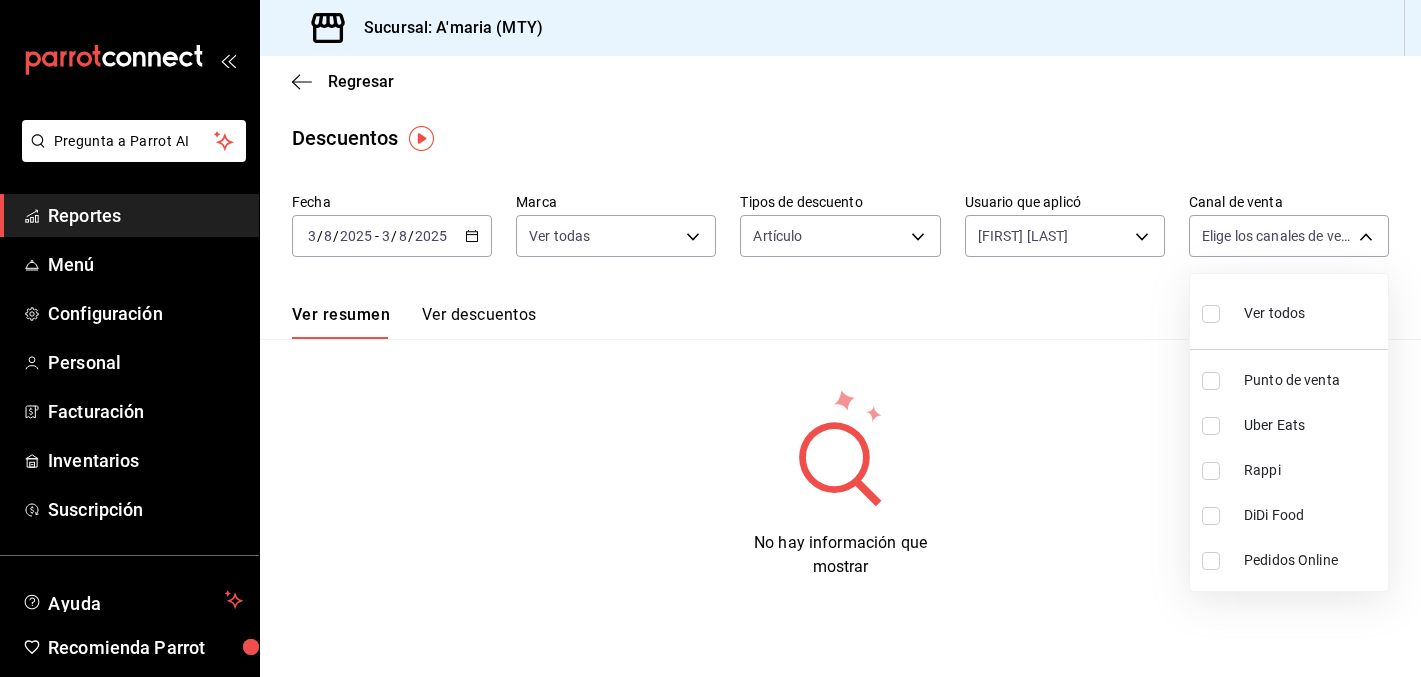 click at bounding box center [1211, 381] 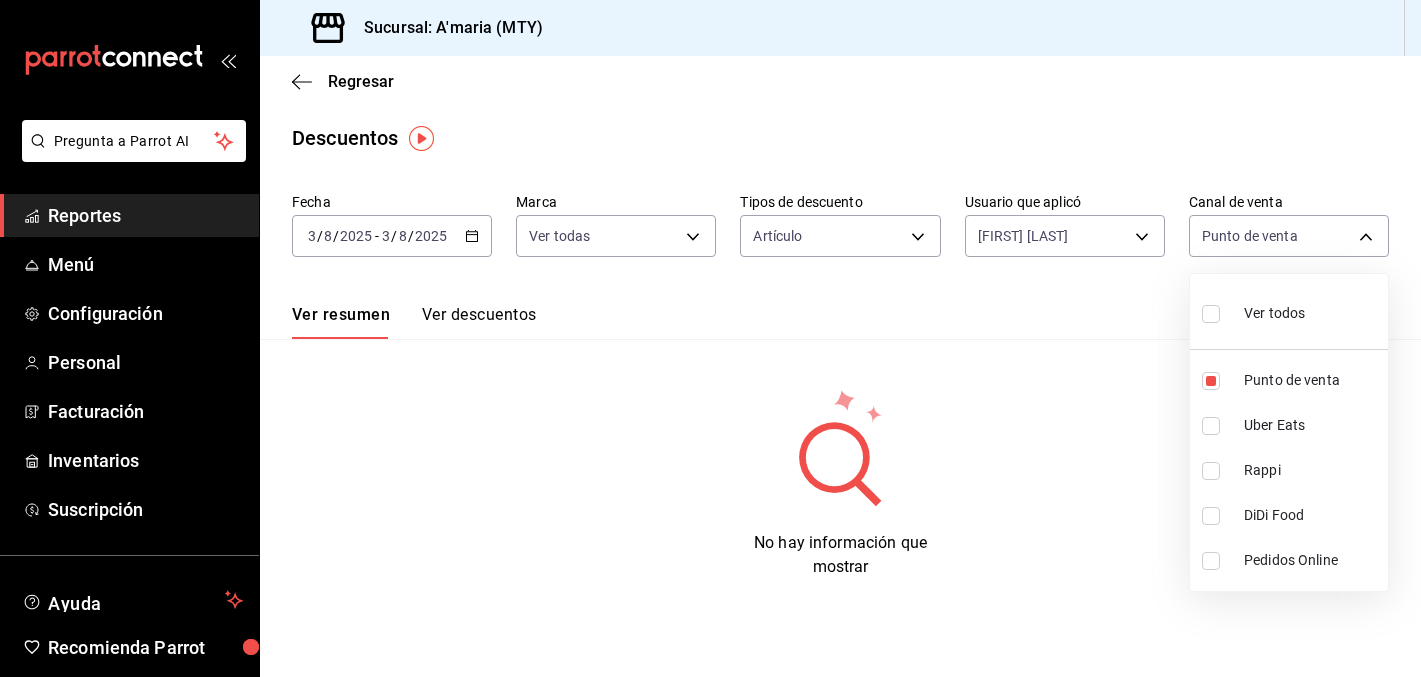 click at bounding box center (710, 338) 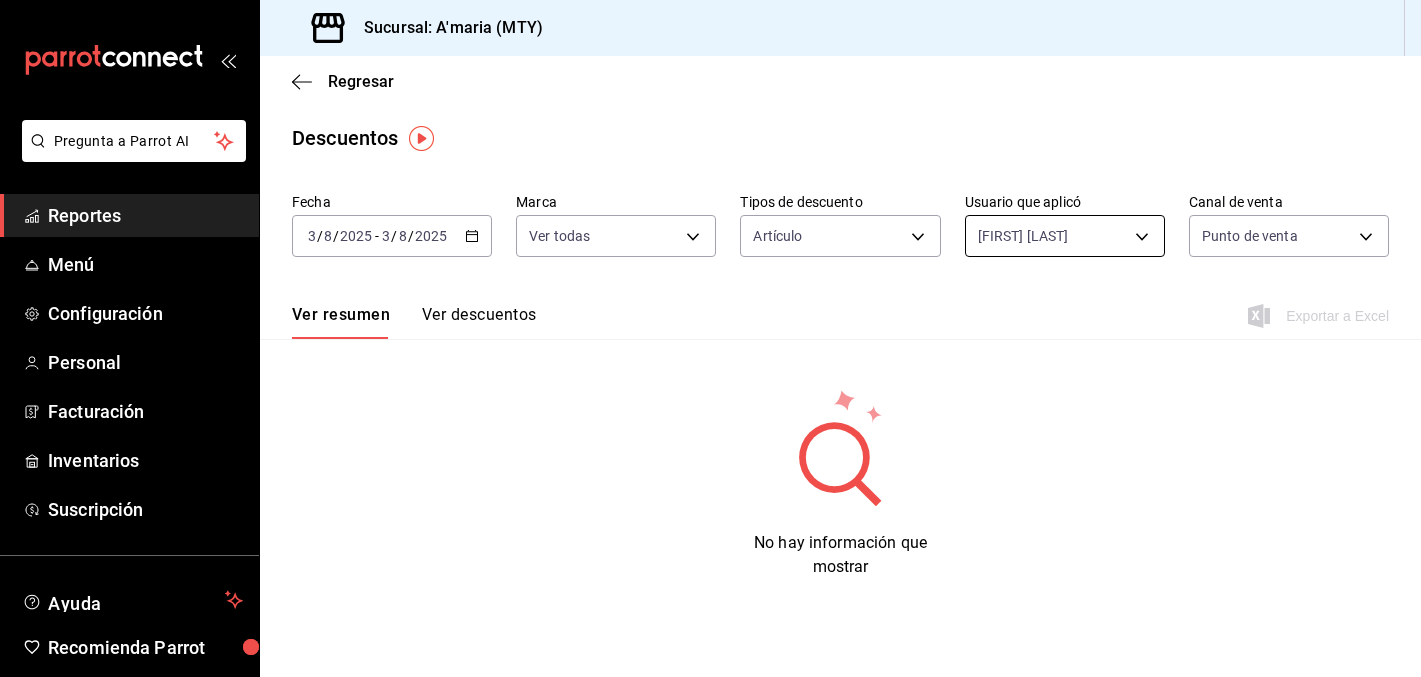 click on "Pregunta a Parrot AI Reportes   Menú   Configuración   Personal   Facturación   Inventarios   Suscripción   Ayuda Recomienda Parrot   [NAME]   Sugerir nueva función   Sucursal: A'maria (MTY) Regresar Descuentos Fecha 2025-08-03 3 / 8 / 2025 - 2025-08-03 3 / 8 / 2025 Marca Ver todas a9dd8766-9f2a-4b72-9e6c-22c101a962dd Tipos de descuento Artículo ORDER_ITEM Usuario que aplicó [NAME] 17d67b04-8093-4f9d-8a00-1c82f20369c2 Canal de venta Punto de venta PARROT Ver resumen Ver descuentos Exportar a Excel No hay información que mostrar Pregunta a Parrot AI Reportes   Menú   Configuración   Personal   Facturación   Inventarios   Suscripción   Ayuda Recomienda Parrot   [NAME]   Sugerir nueva función   GANA 1 MES GRATIS EN TU SUSCRIPCIÓN AQUÍ Ver video tutorial Ir a video Visitar centro de ayuda (81) 2046 6363 soporte@parrotsoftware.io Visitar centro de ayuda (81) 2046 6363 soporte@parrotsoftware.io" at bounding box center (710, 338) 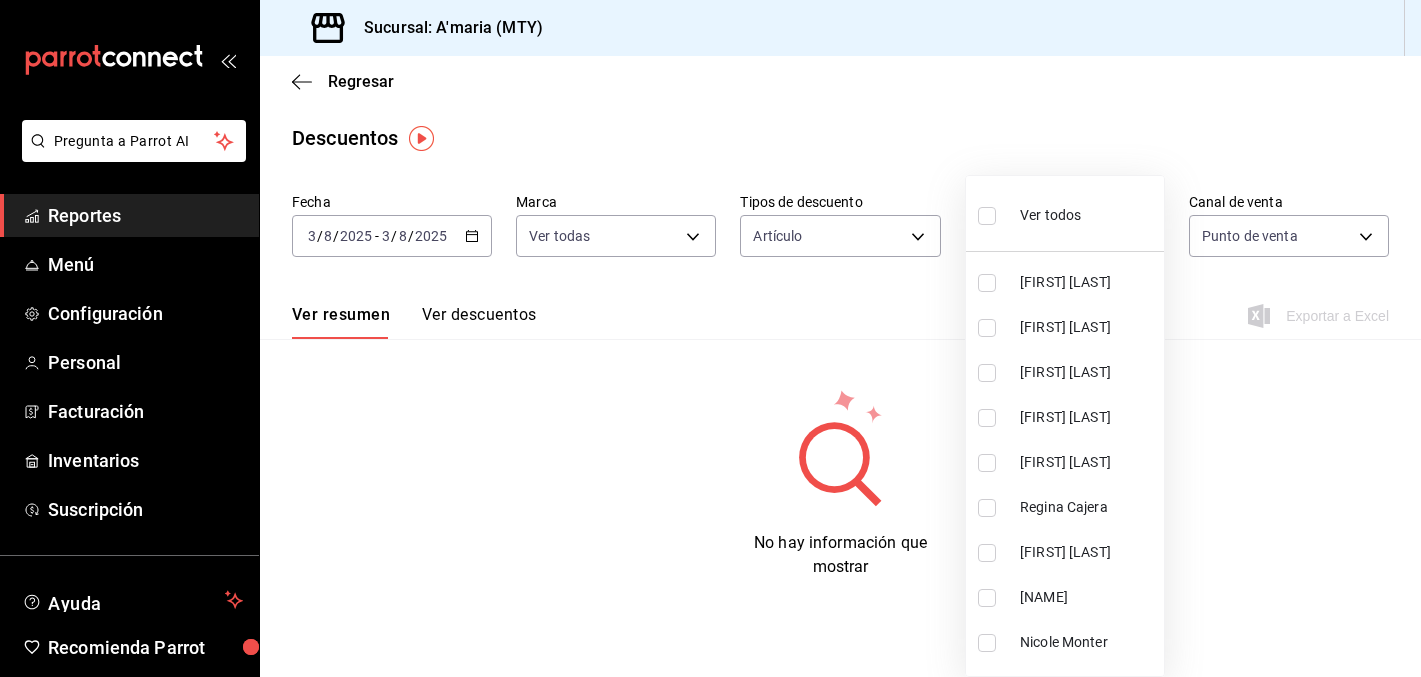 click on "Ver todos" at bounding box center [1029, 213] 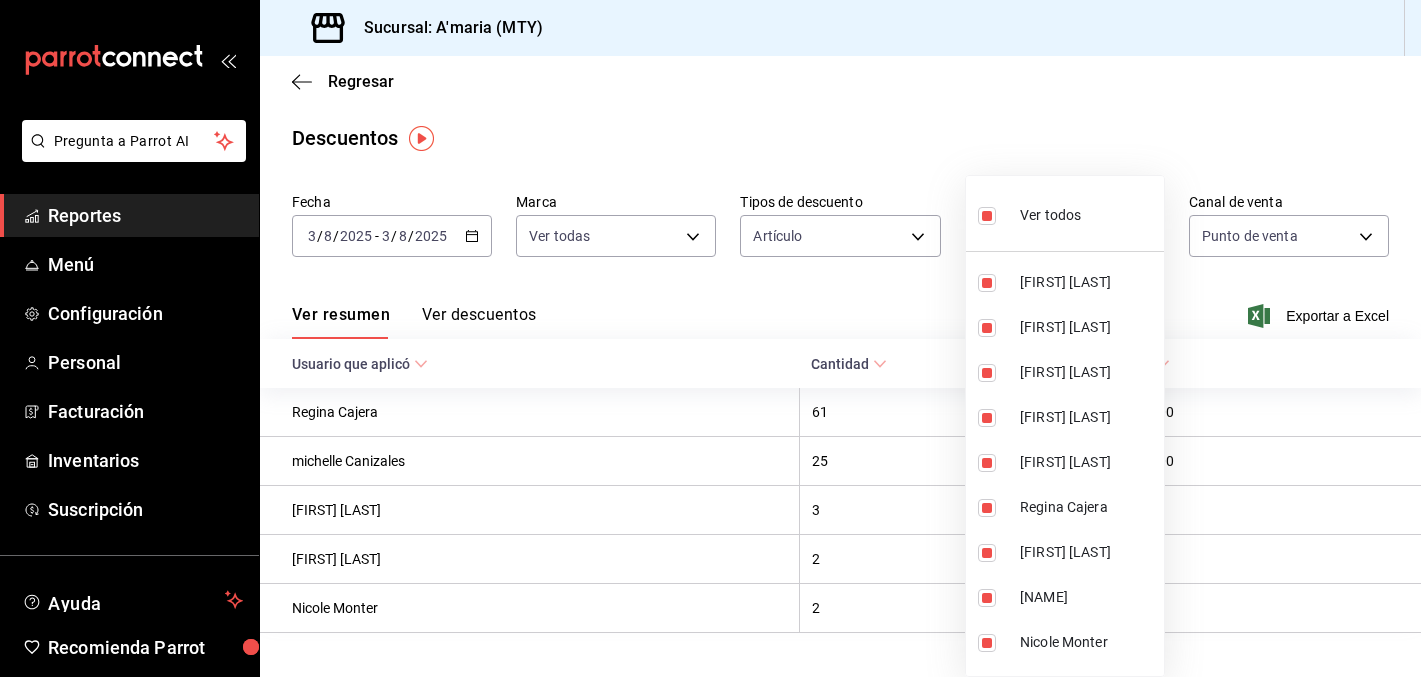 click at bounding box center (710, 338) 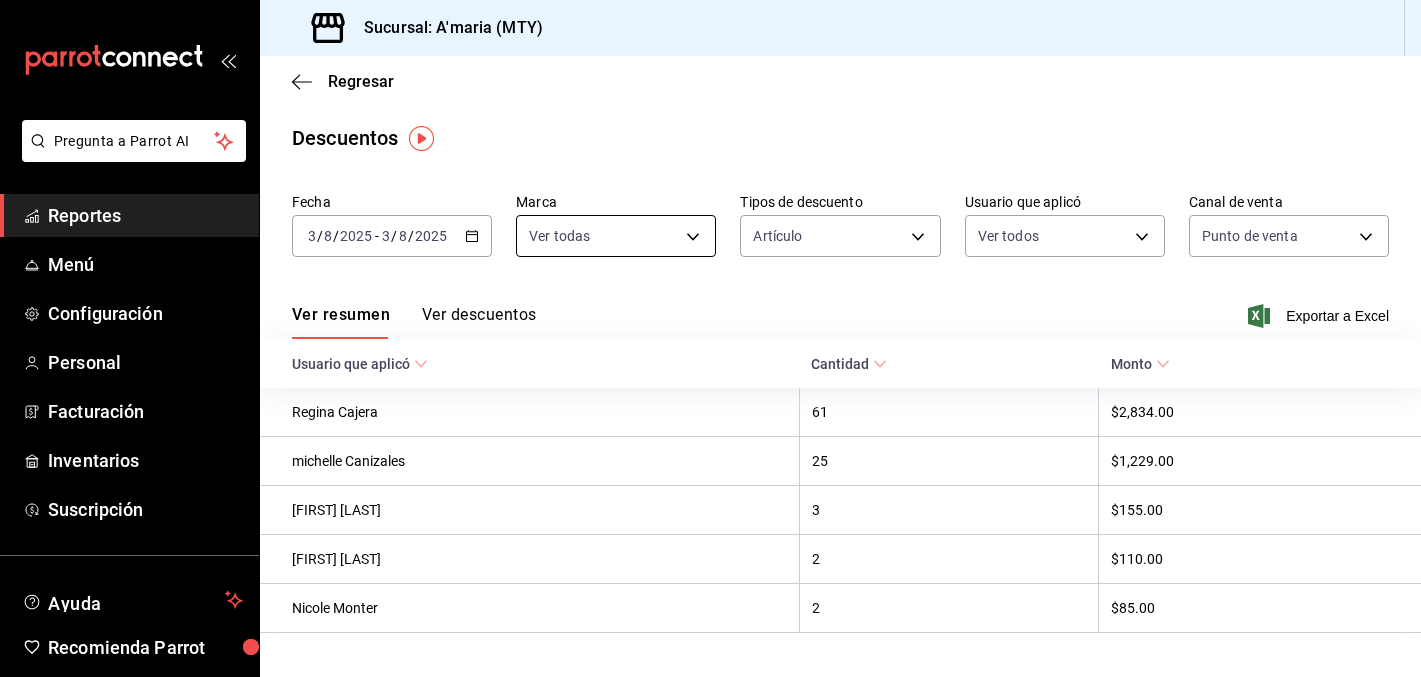 click on "Pregunta a Parrot AI Reportes   Menú   Configuración   Personal   Facturación   Inventarios   Suscripción   Ayuda Recomienda Parrot   [FIRST] [LAST]   Sugerir nueva función   Sucursal: [CITY] (MTY) Regresar Descuentos Fecha 2025-08-03 3 / 8 / 2025 - 2025-08-03 3 / 8 / 2025 Marca Ver todas   Tipos de descuento Artículo ORDER_ITEM Usuario que aplicó Ver todos Canal de venta Punto de venta PARROT Ver resumen Ver descuentos Exportar a Excel Usuario que aplicó Cantidad Monto [FIRST] [LAST] 61 $[PRICE] [FIRST] [LAST] 25 $[PRICE] [FIRST] [LAST] 3 $[PRICE] [FIRST] [LAST] 2 $[PRICE] [FIRST] [LAST] 2 $[PRICE] Pregunta a Parrot AI Reportes   Menú   Configuración   Personal   Facturación   Inventarios   Suscripción   Ayuda Recomienda Parrot   [FIRST] [LAST]   Sugerir nueva función   GANA 1 MES GRATIS EN TU SUSCRIPCIÓN AQUÍ Ver video tutorial Ir a video Visitar centro de ayuda (81) [PHONE] soporte@[DOMAIN].io Visitar centro de ayuda (81) [PHONE]" at bounding box center [710, 338] 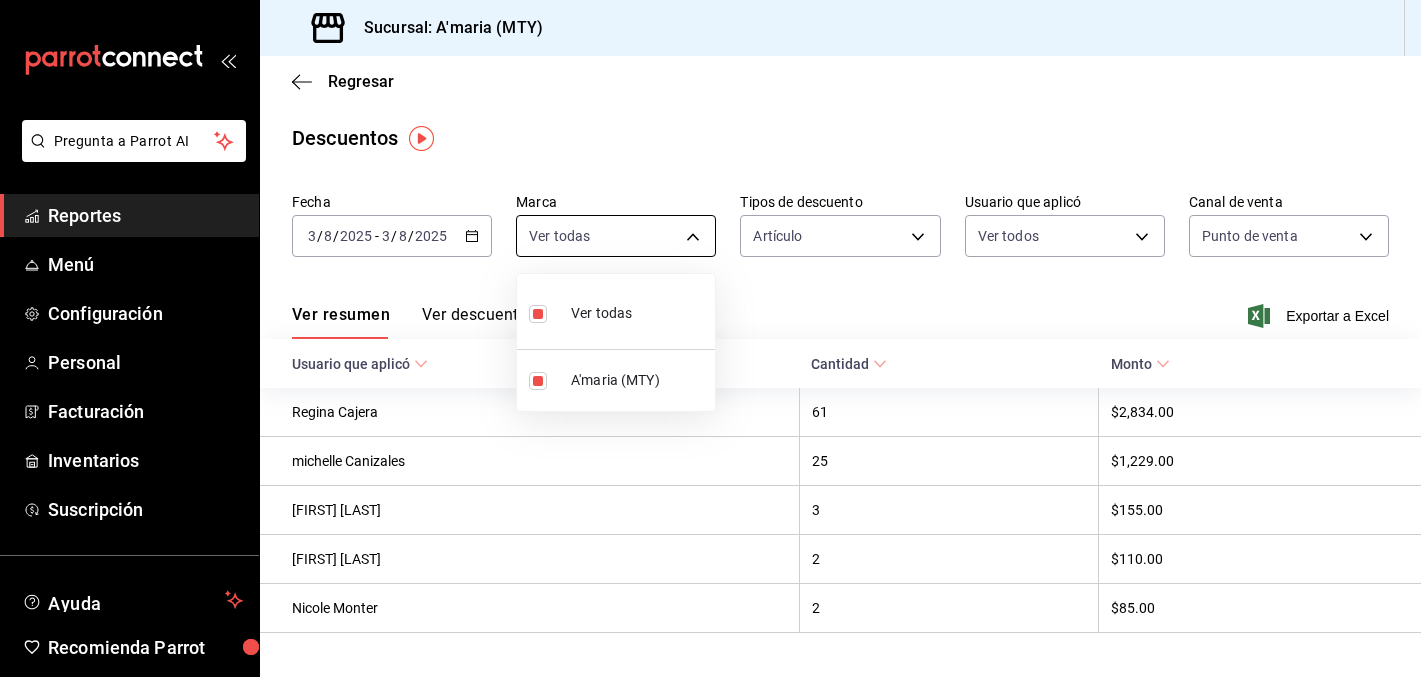 click at bounding box center [710, 338] 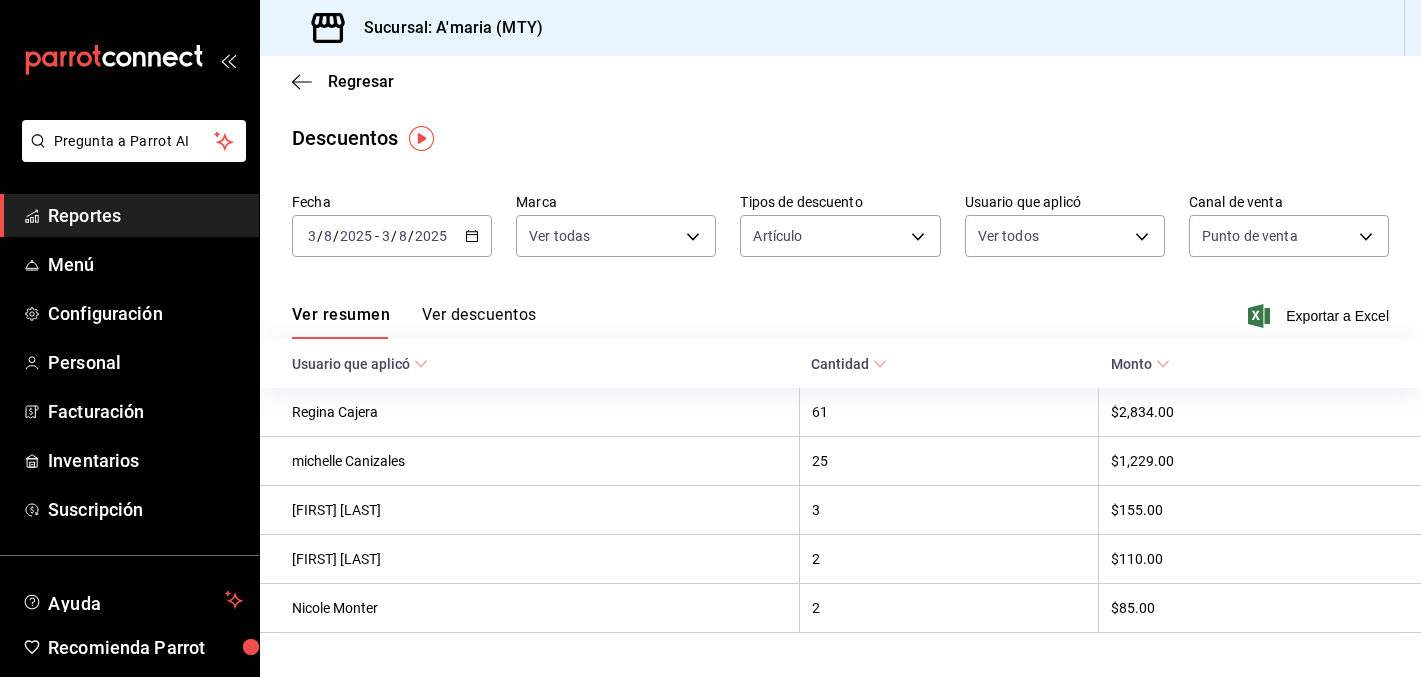 click on "Regresar" at bounding box center (840, 81) 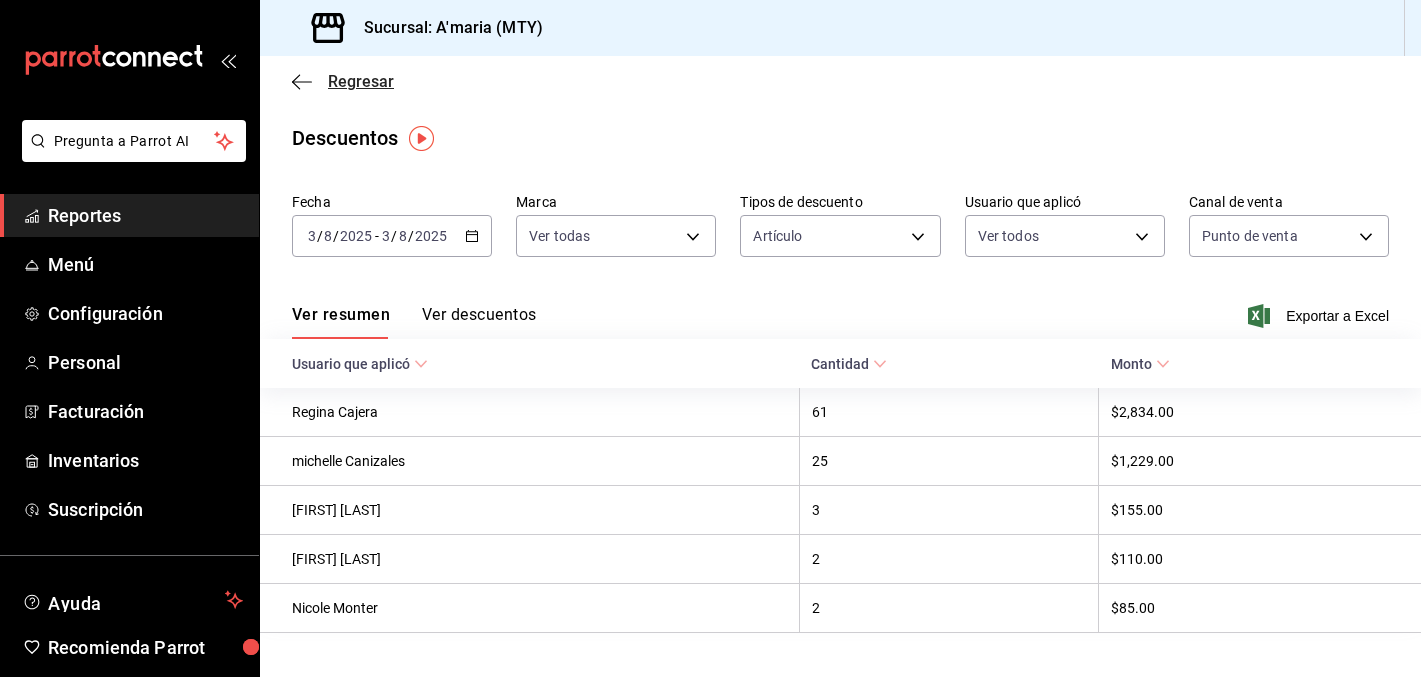 click on "Regresar" at bounding box center [343, 81] 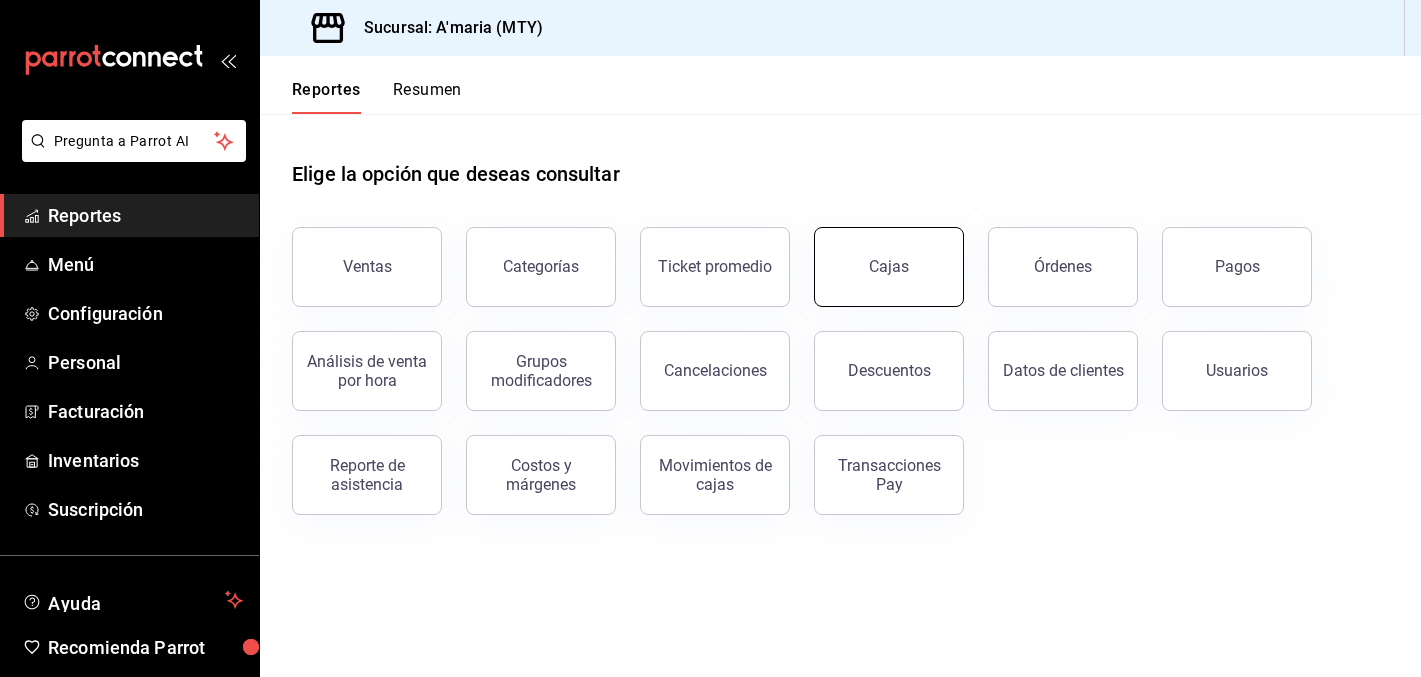 click on "Cajas" at bounding box center (889, 267) 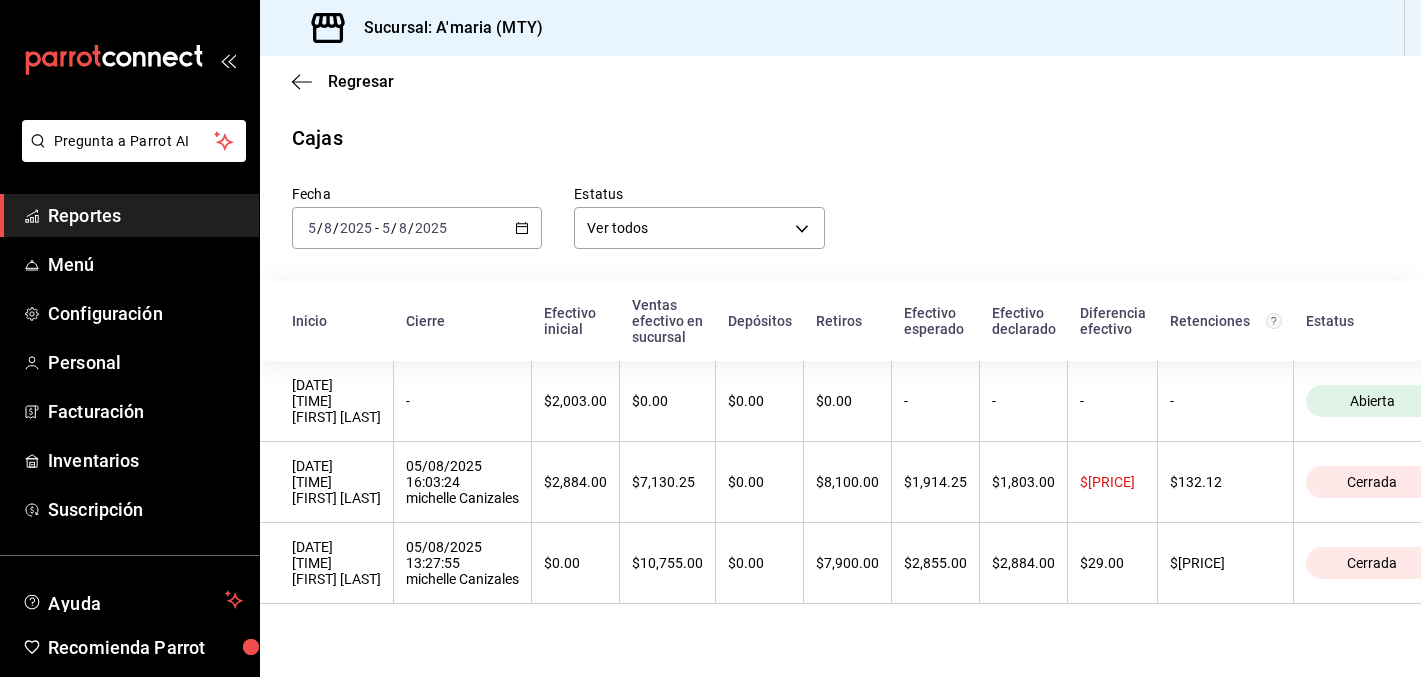 click on "2025-08-05 5 / 8 / 2025 - 2025-08-05 5 / 8 / 2025" at bounding box center [417, 228] 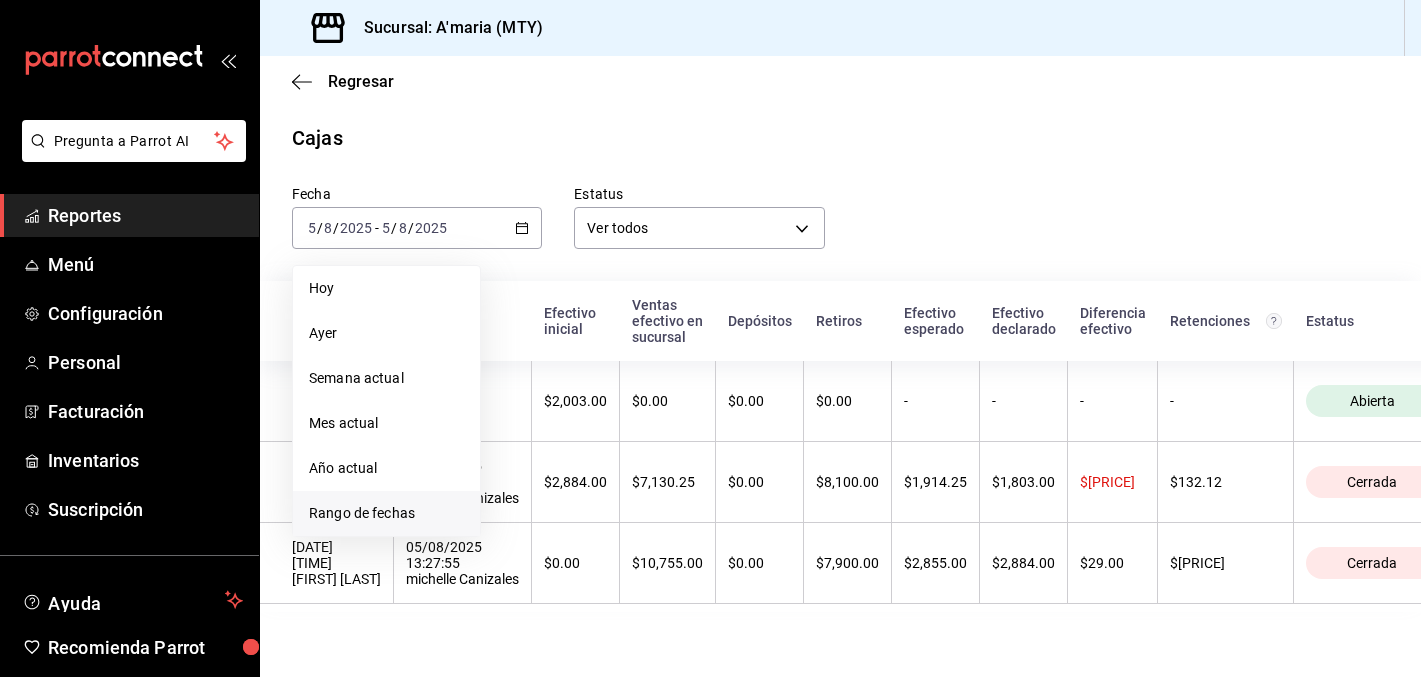 click on "Rango de fechas" at bounding box center [386, 513] 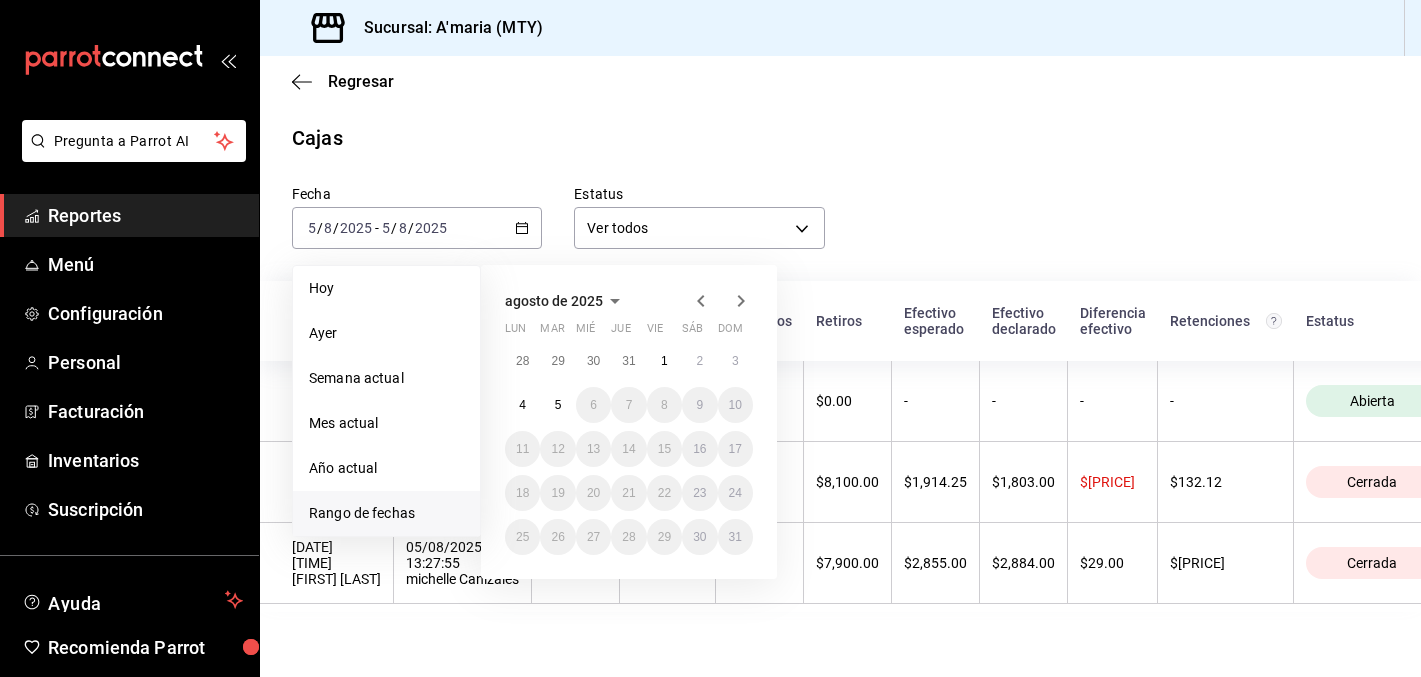 click on "Rango de fechas" at bounding box center [386, 513] 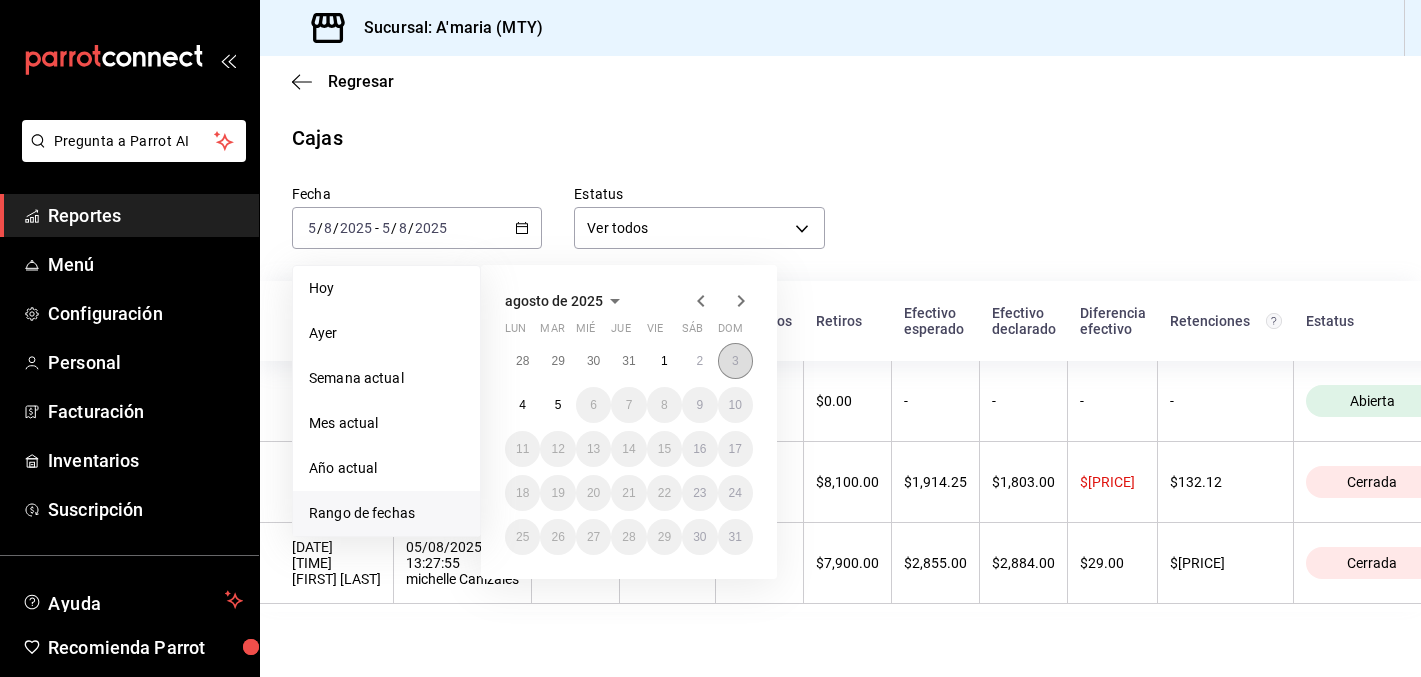 click on "3" at bounding box center [735, 361] 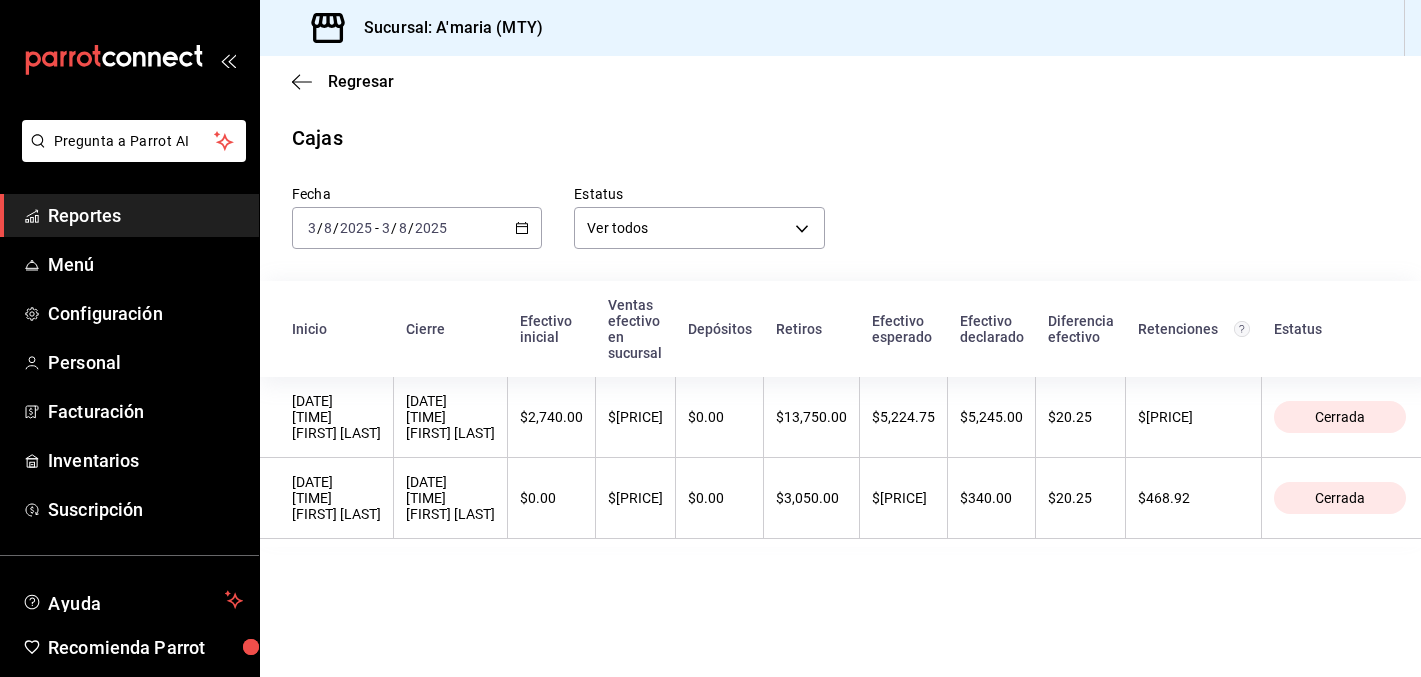 click 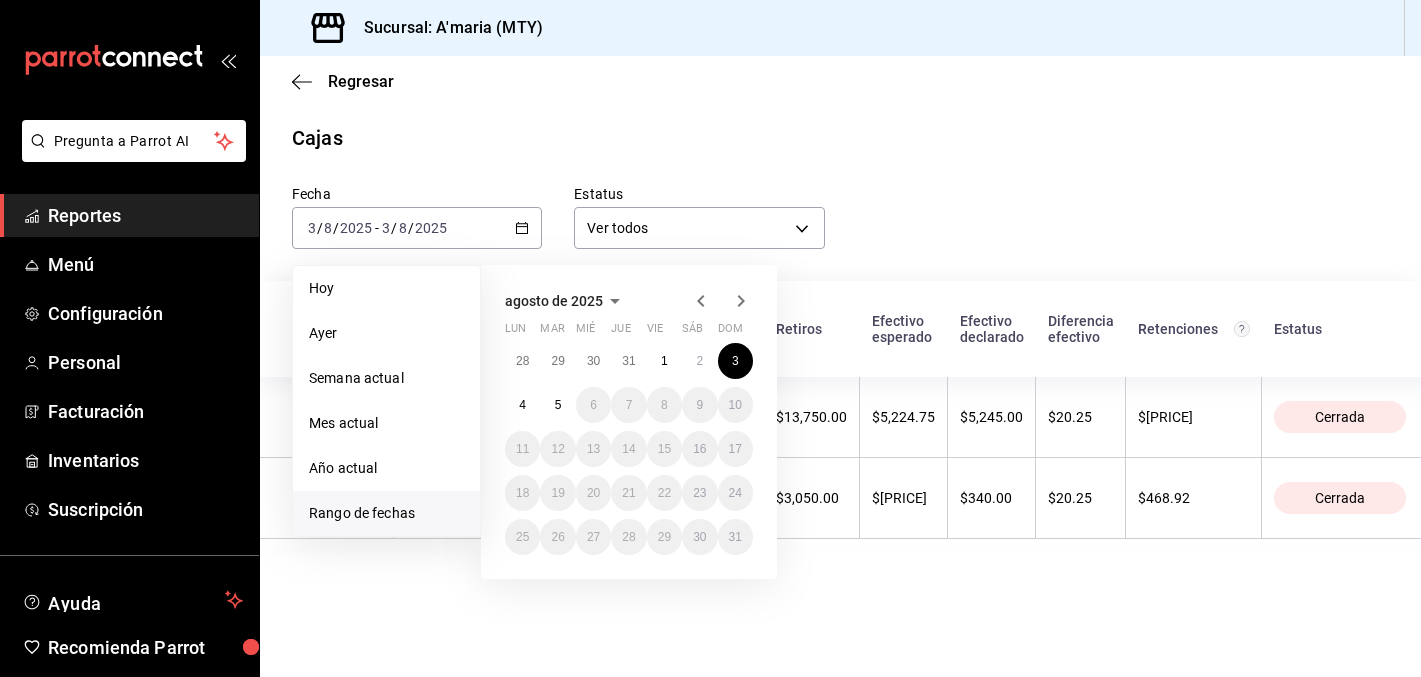 click on "Estatus Ver todos ALL" at bounding box center [683, 201] 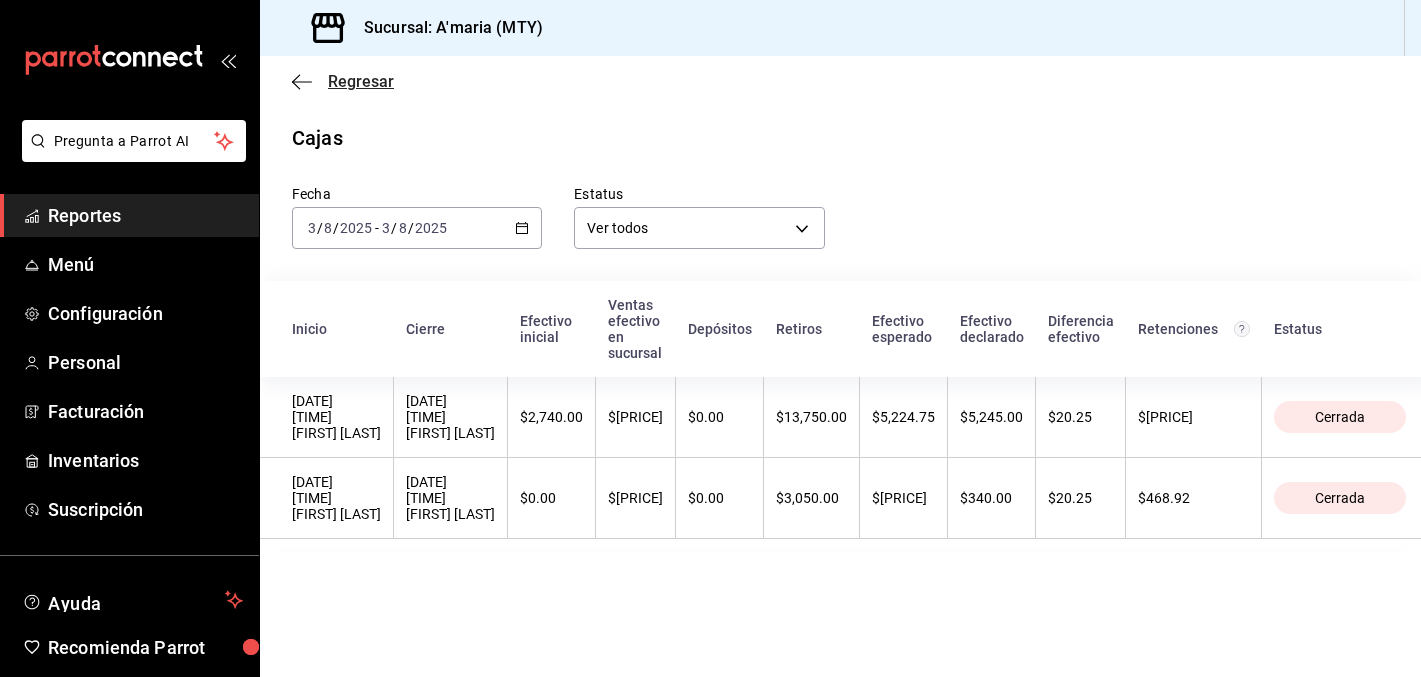 click on "Regresar" at bounding box center [361, 81] 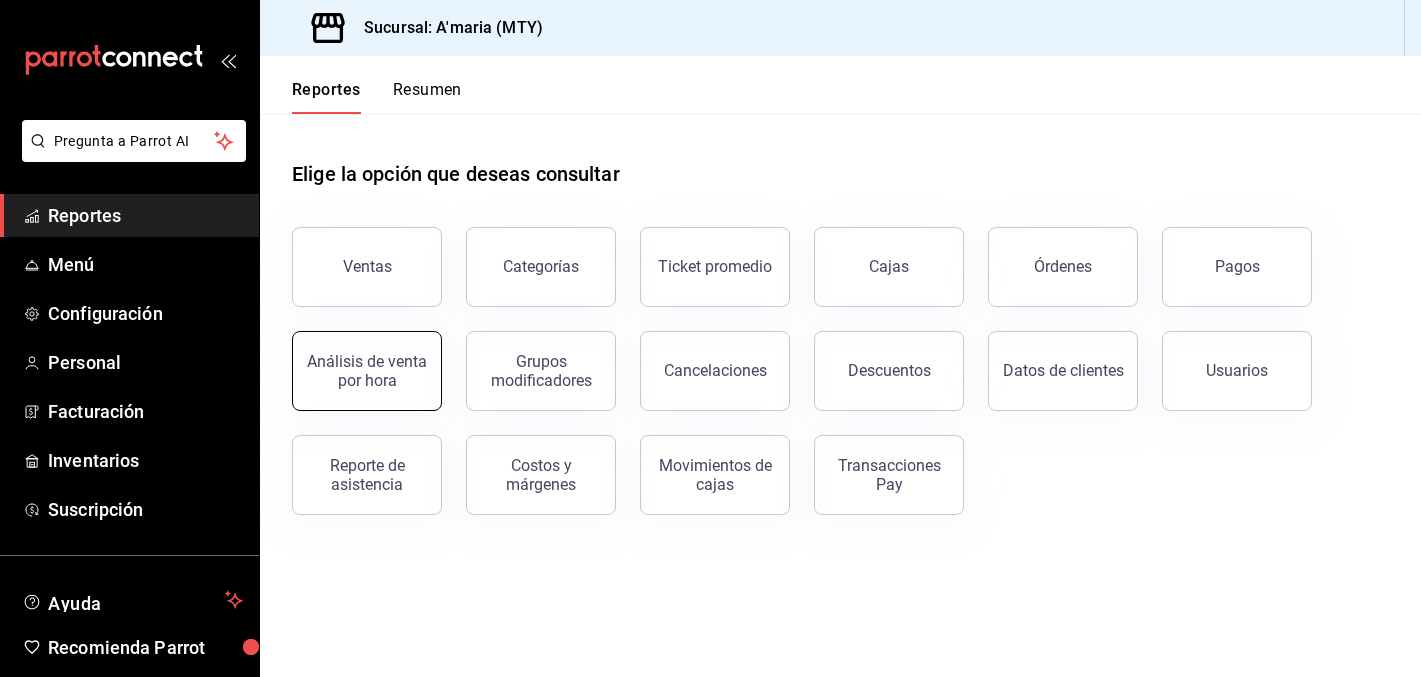 click on "Análisis de venta por hora" at bounding box center [367, 371] 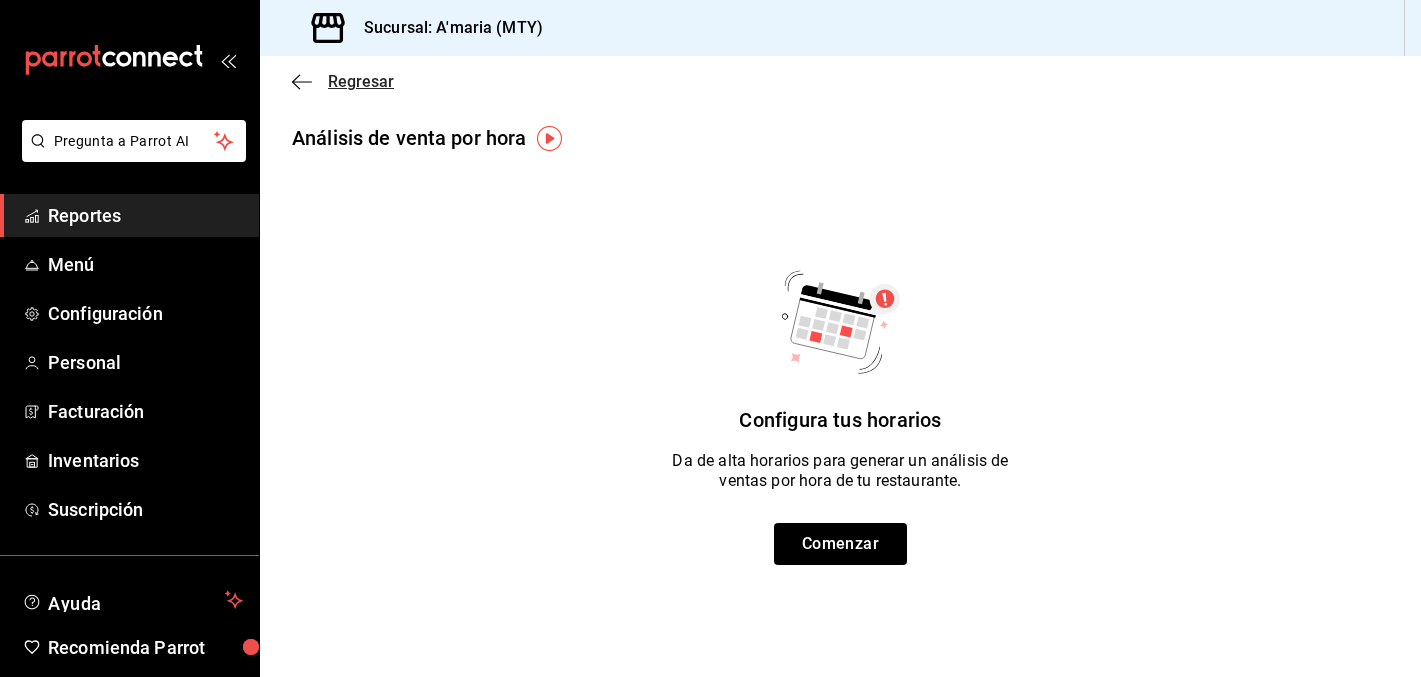click on "Regresar" at bounding box center [361, 81] 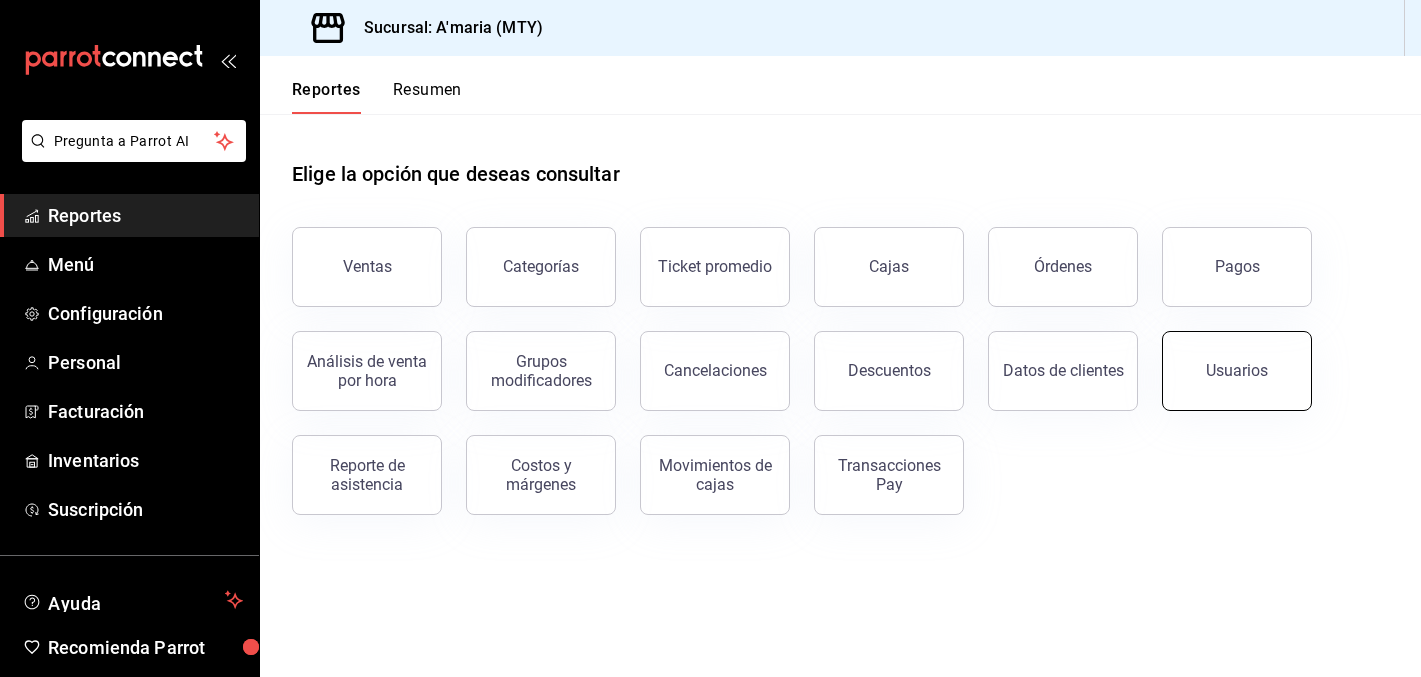 click on "Usuarios" at bounding box center (1237, 371) 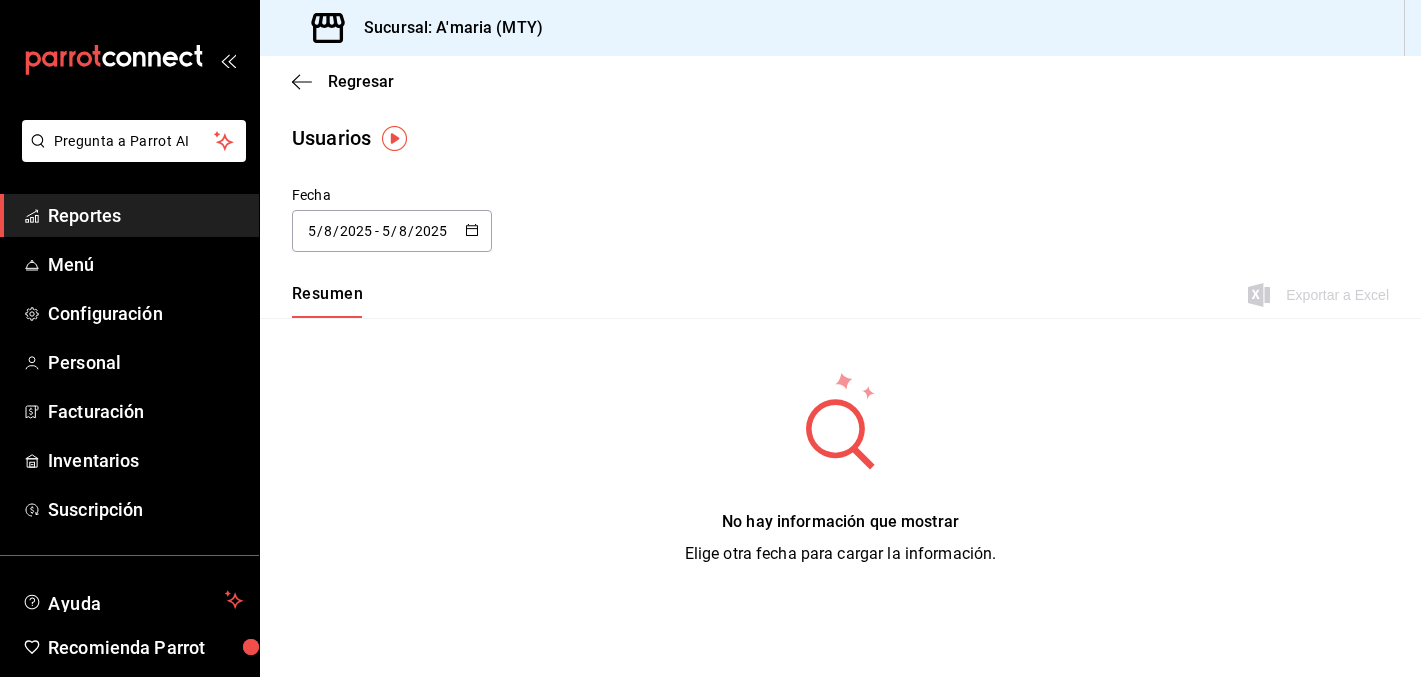 click on "2025-08-05 5 / 8 / 2025 - 2025-08-05 5 / 8 / 2025" at bounding box center [392, 231] 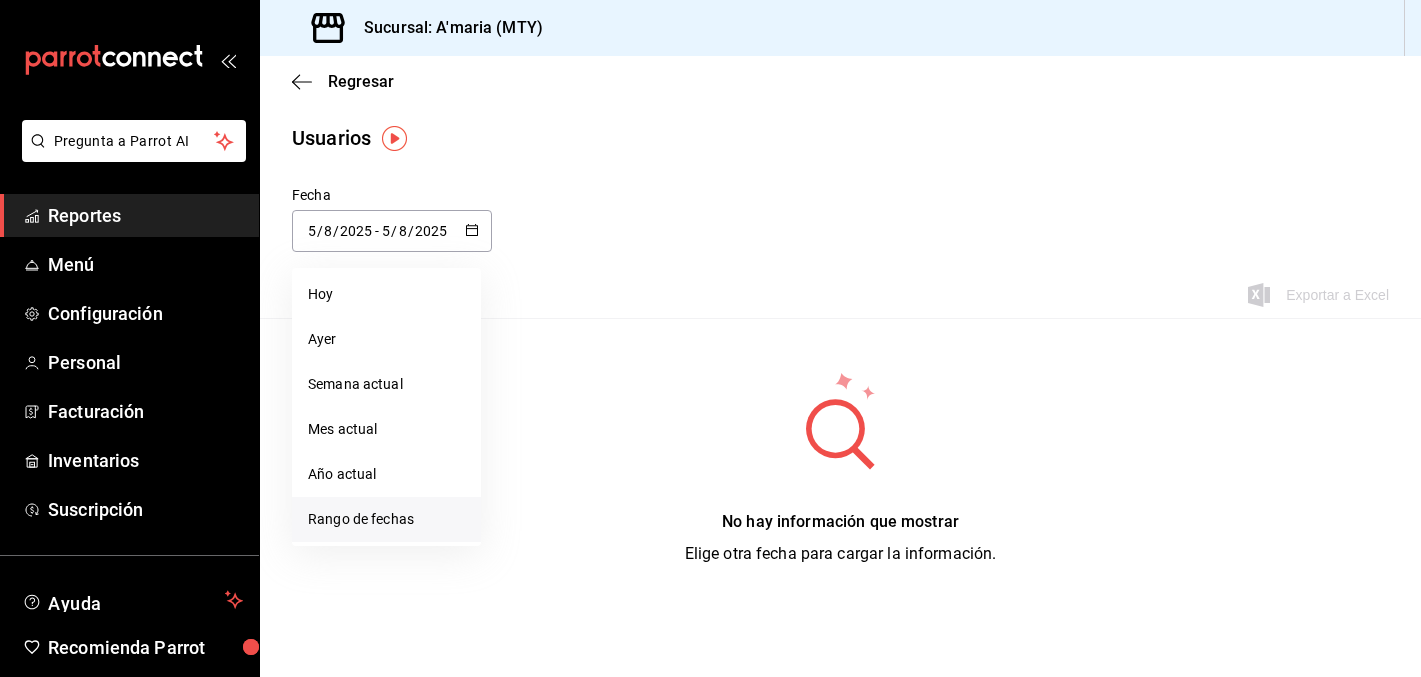 click on "Rango de fechas" at bounding box center [386, 519] 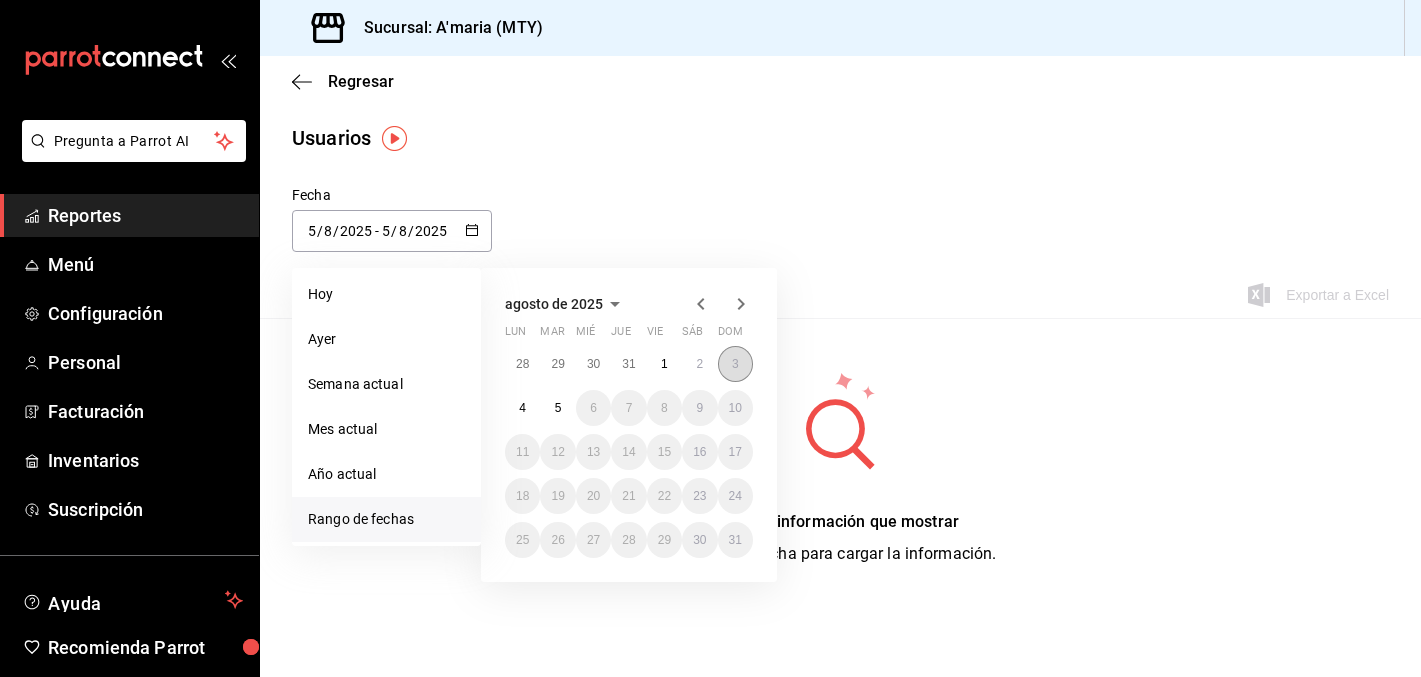 click on "3" at bounding box center (735, 364) 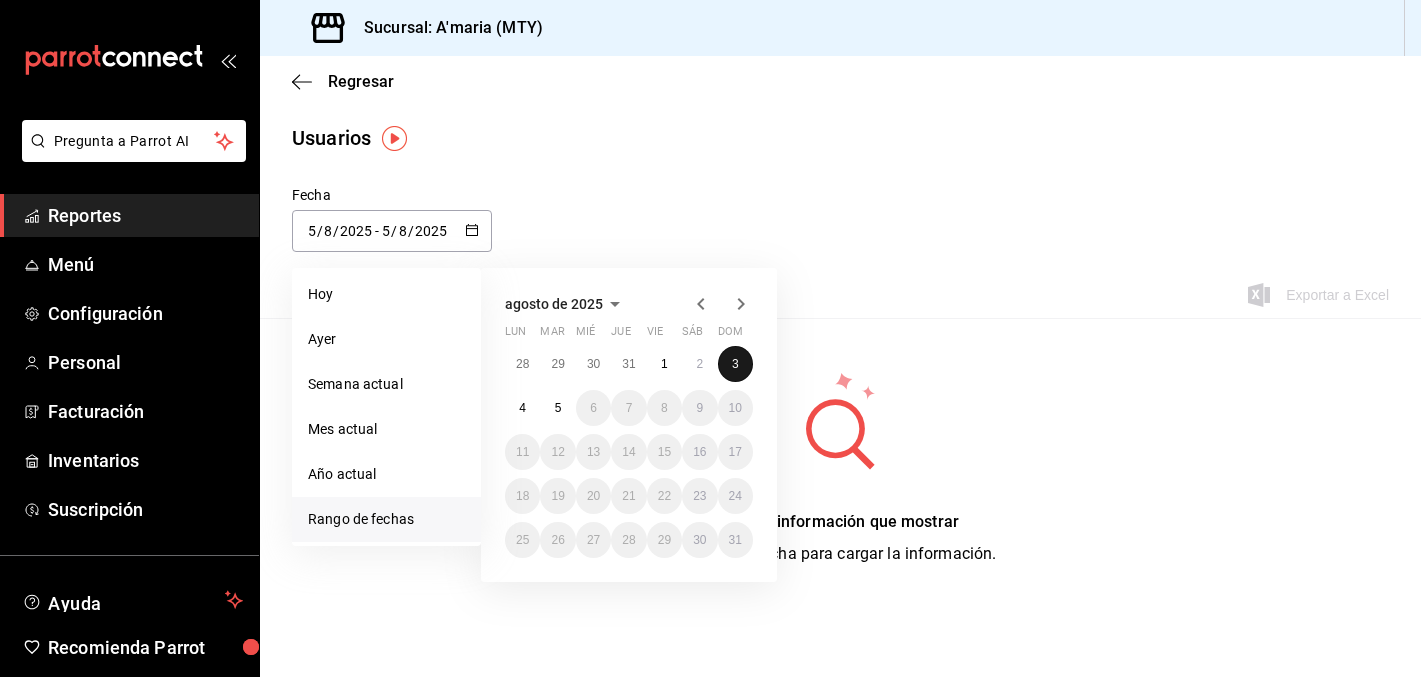 click on "3" at bounding box center (735, 364) 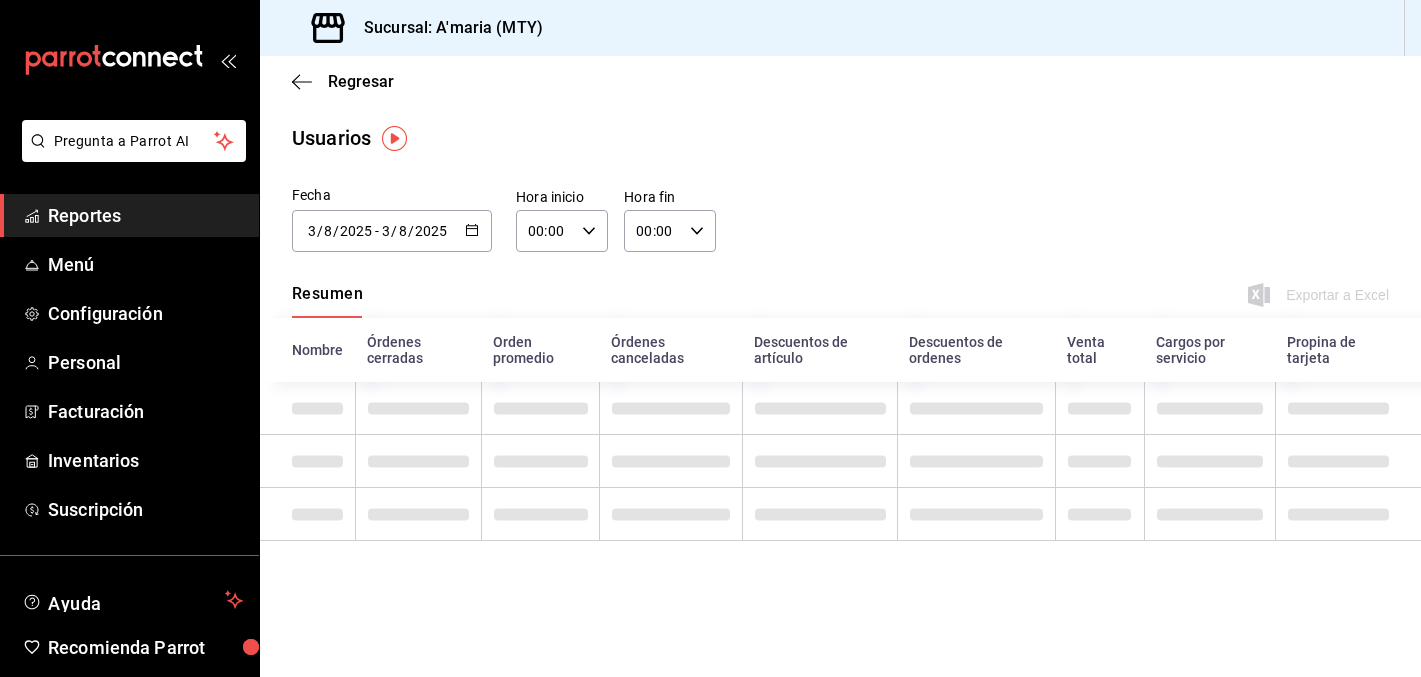 click 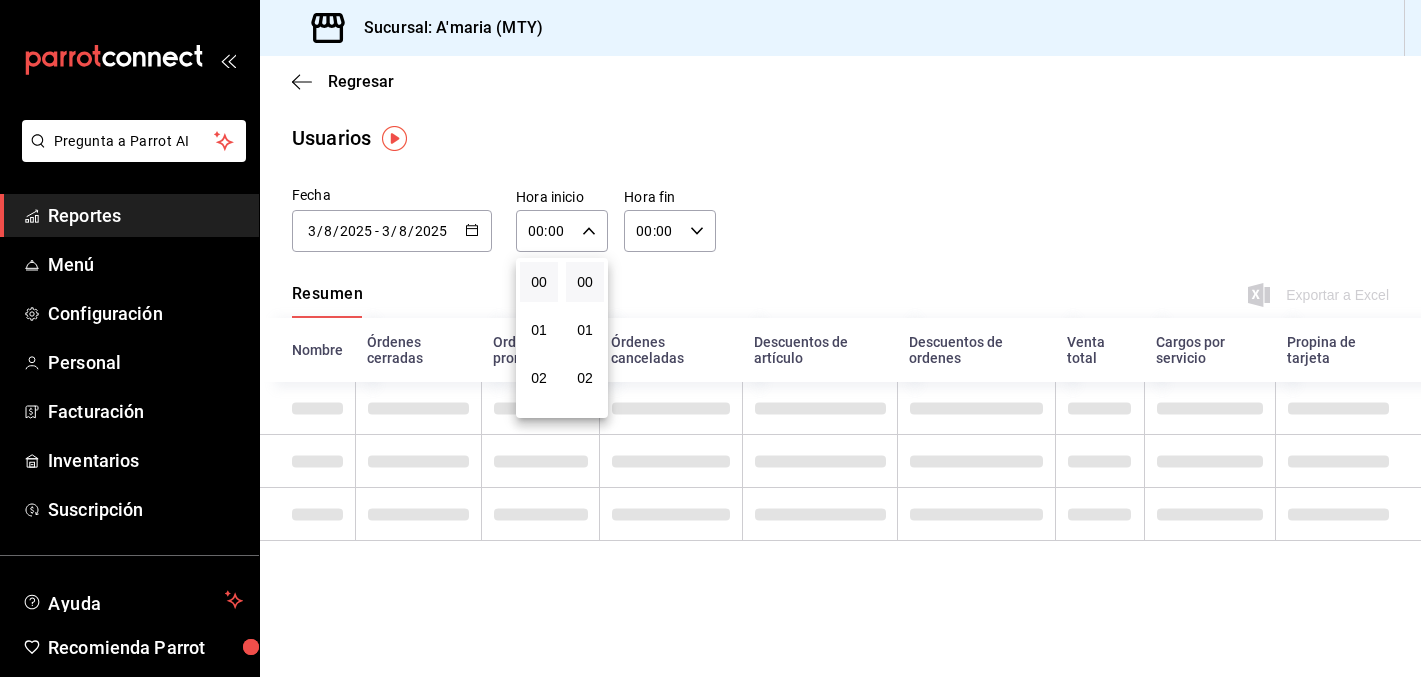 click on "00" at bounding box center (539, 282) 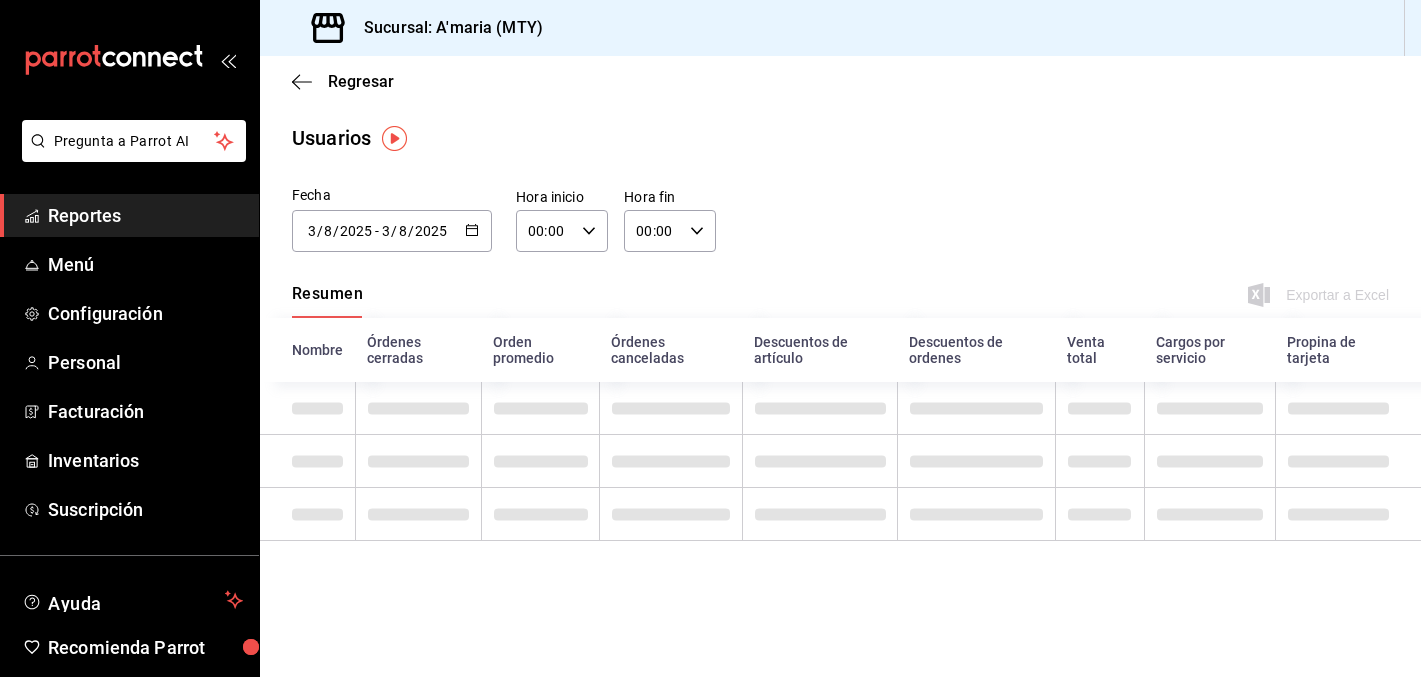 click on "Fecha 2025-08-03 3 / 8 / 2025 - 2025-08-03 3 / 8 / 2025 agosto de 2025 lun mar mié jue vie sáb dom 28 29 30 31 1 2 3 4 5 6 7 8 9 10 11 12 13 14 15 16 17 18 19 20 21 22 23 24 25 26 27 28 29 30 31 Hora inicio 00:00 Hora inicio Hora fin 00:00 Hora fin" at bounding box center (840, 230) 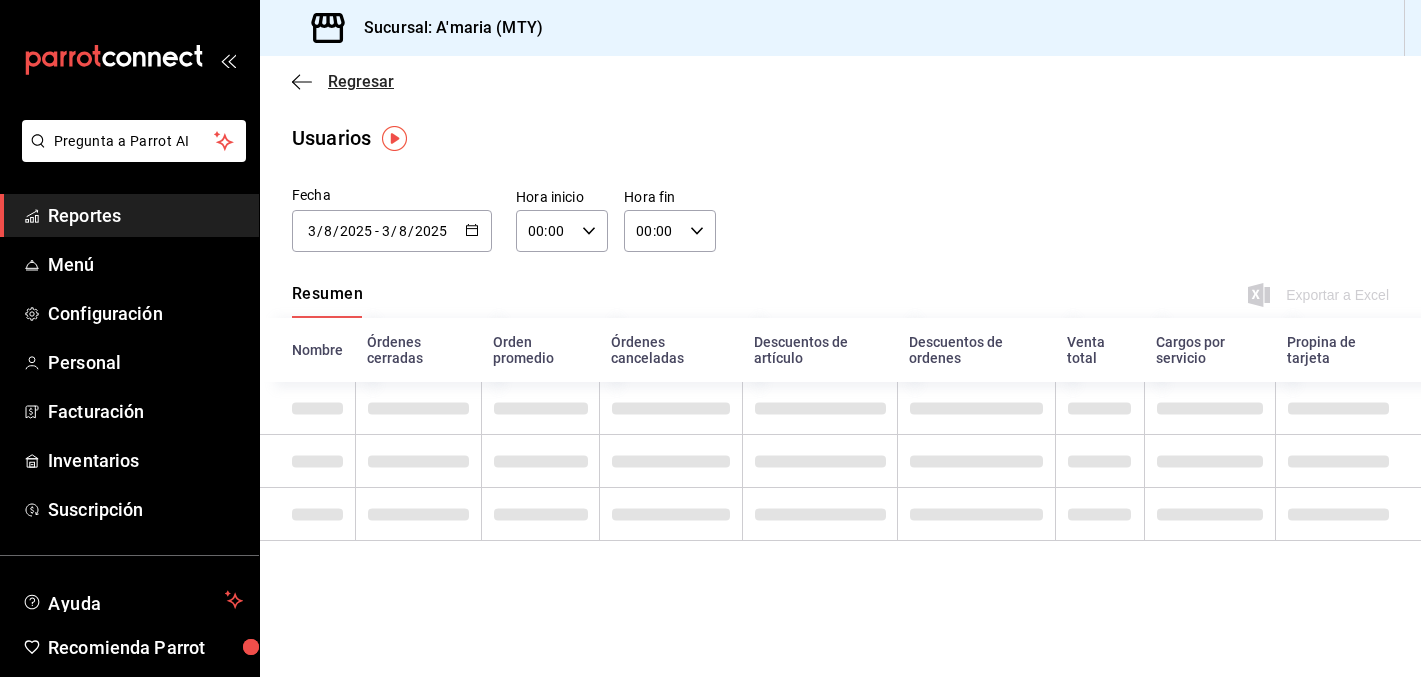 click on "Regresar" at bounding box center (361, 81) 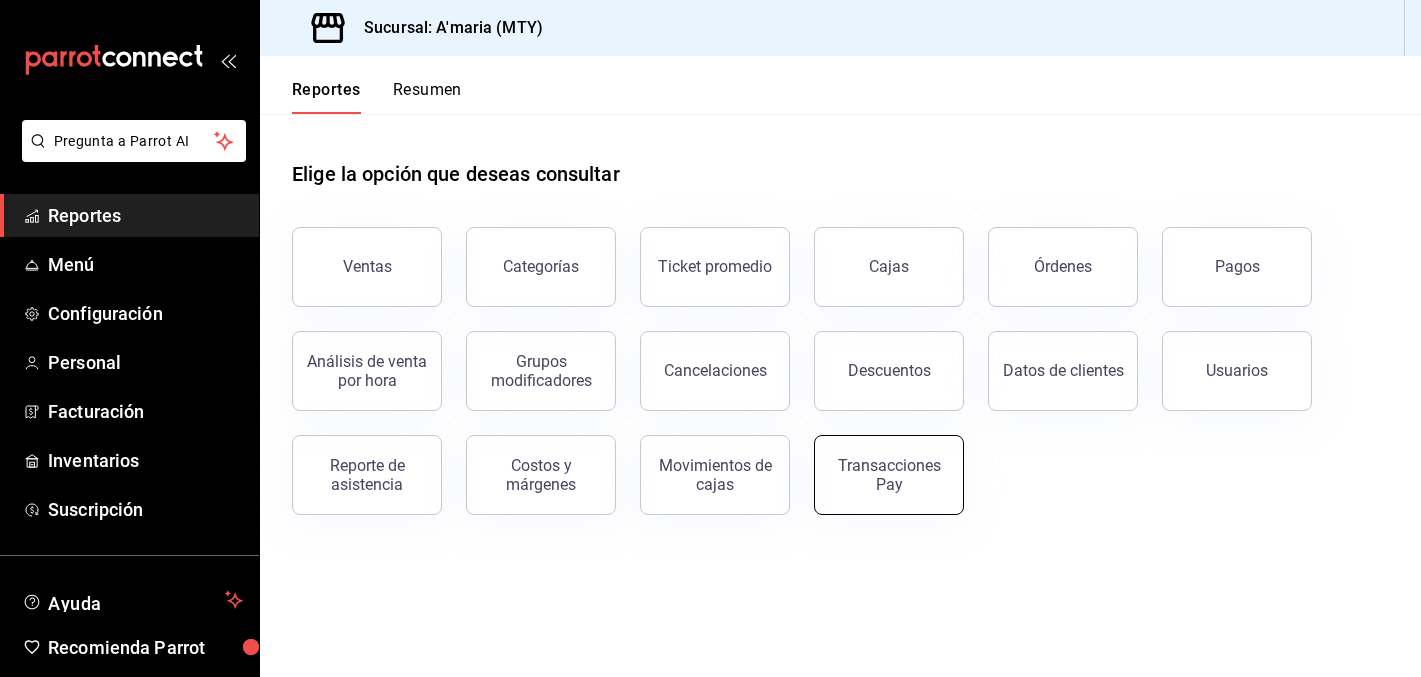 click on "Transacciones Pay" at bounding box center (889, 475) 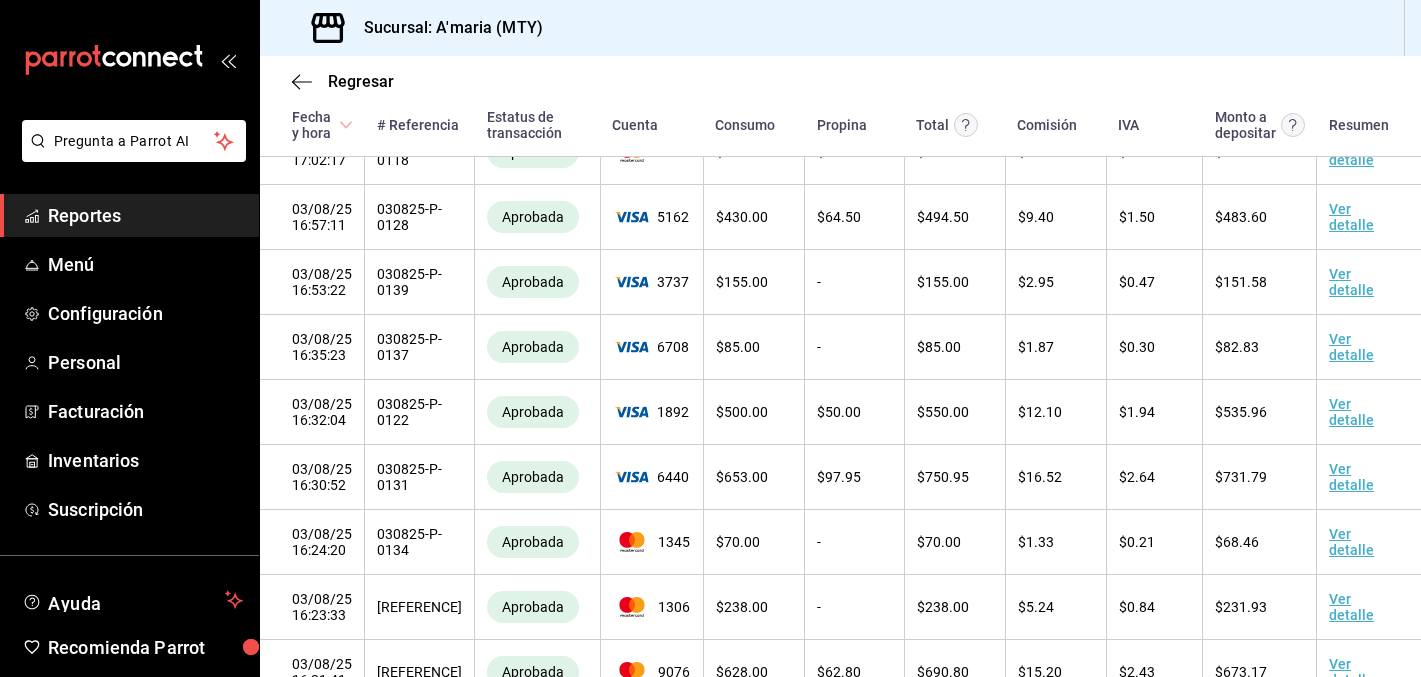 scroll, scrollTop: 0, scrollLeft: 0, axis: both 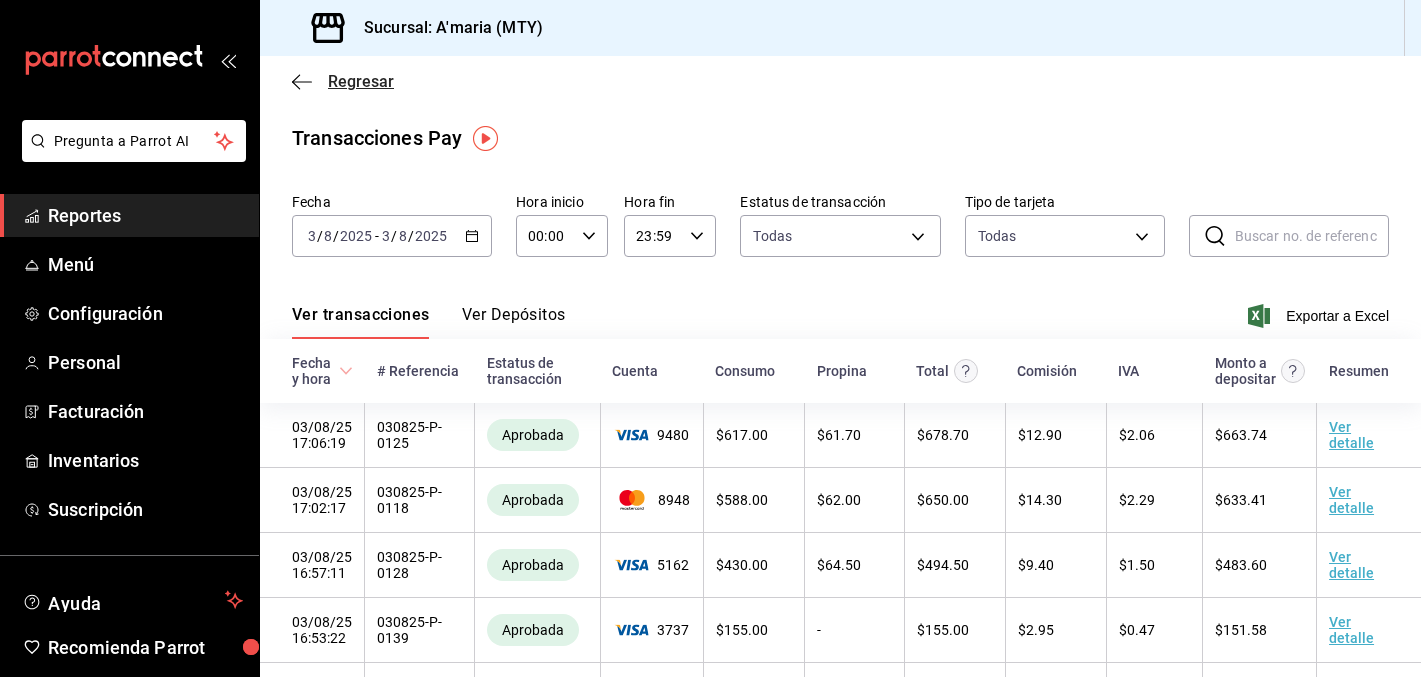 click on "Regresar" at bounding box center (361, 81) 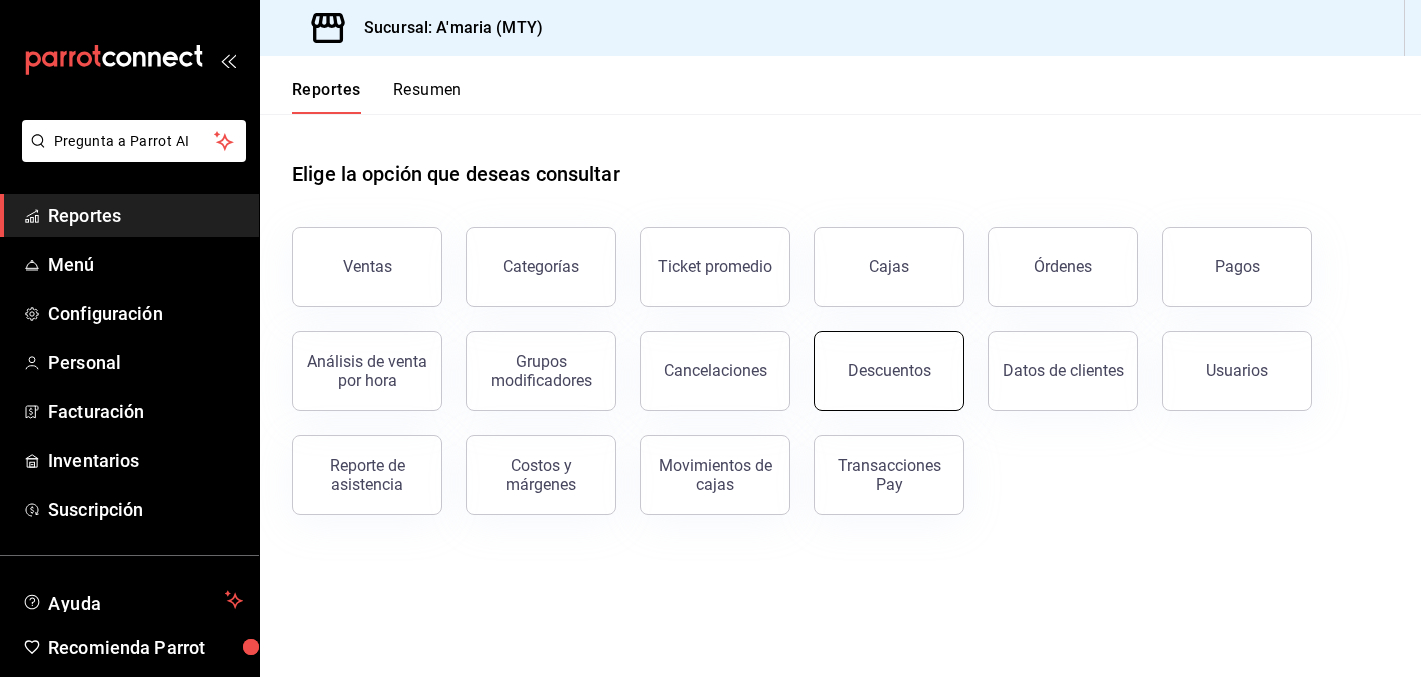 click on "Descuentos" at bounding box center [889, 371] 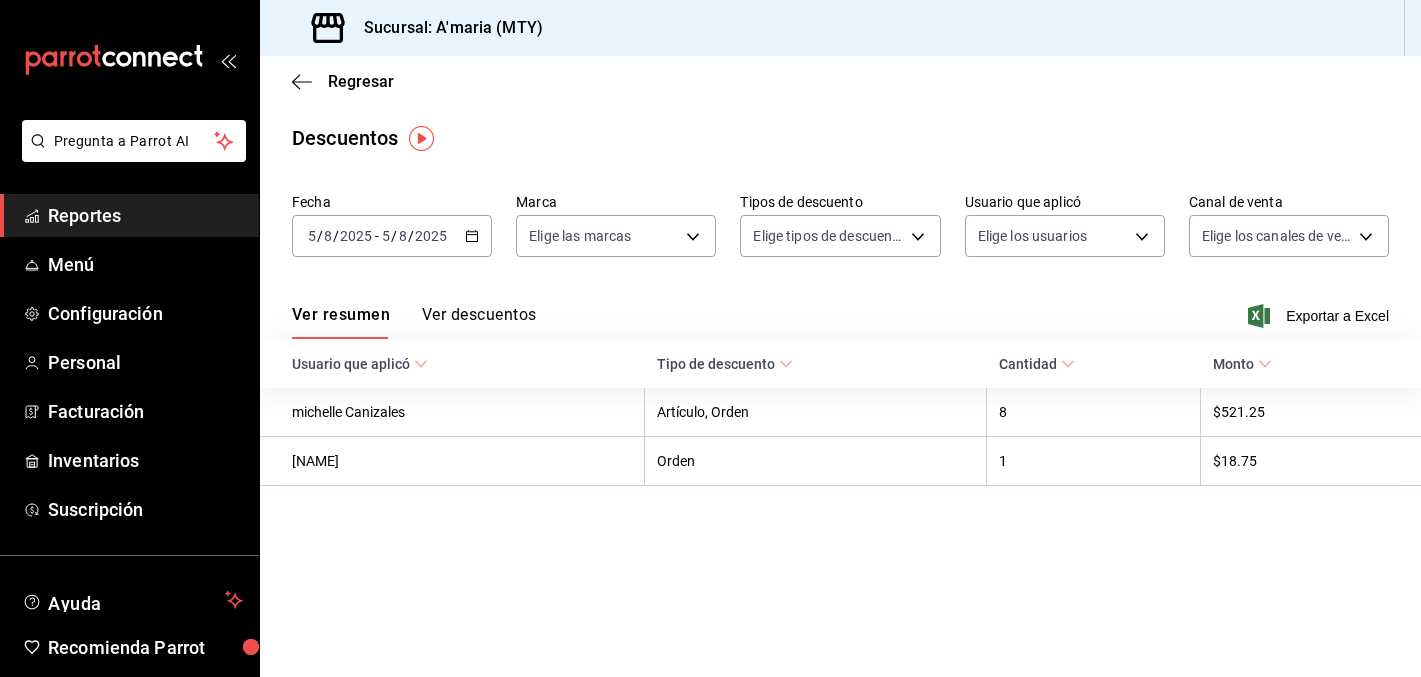 click 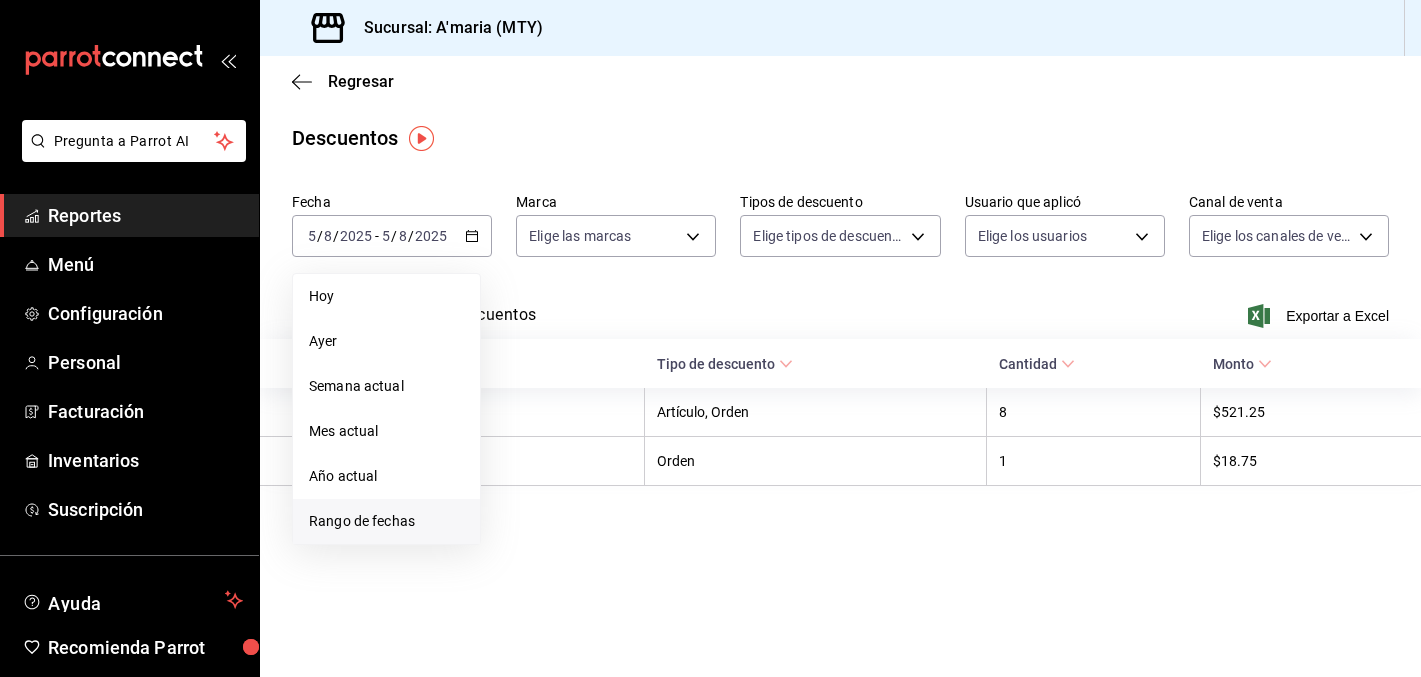 click on "Rango de fechas" at bounding box center [386, 521] 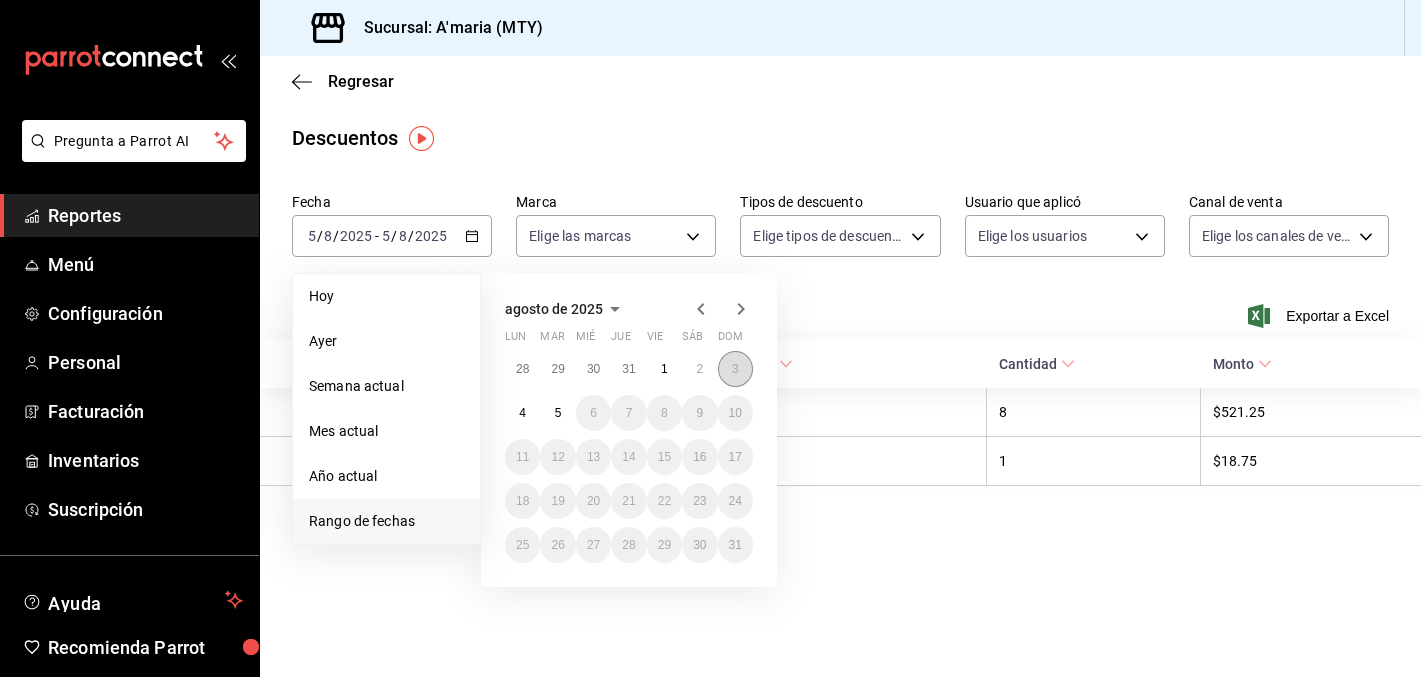 click on "3" at bounding box center [735, 369] 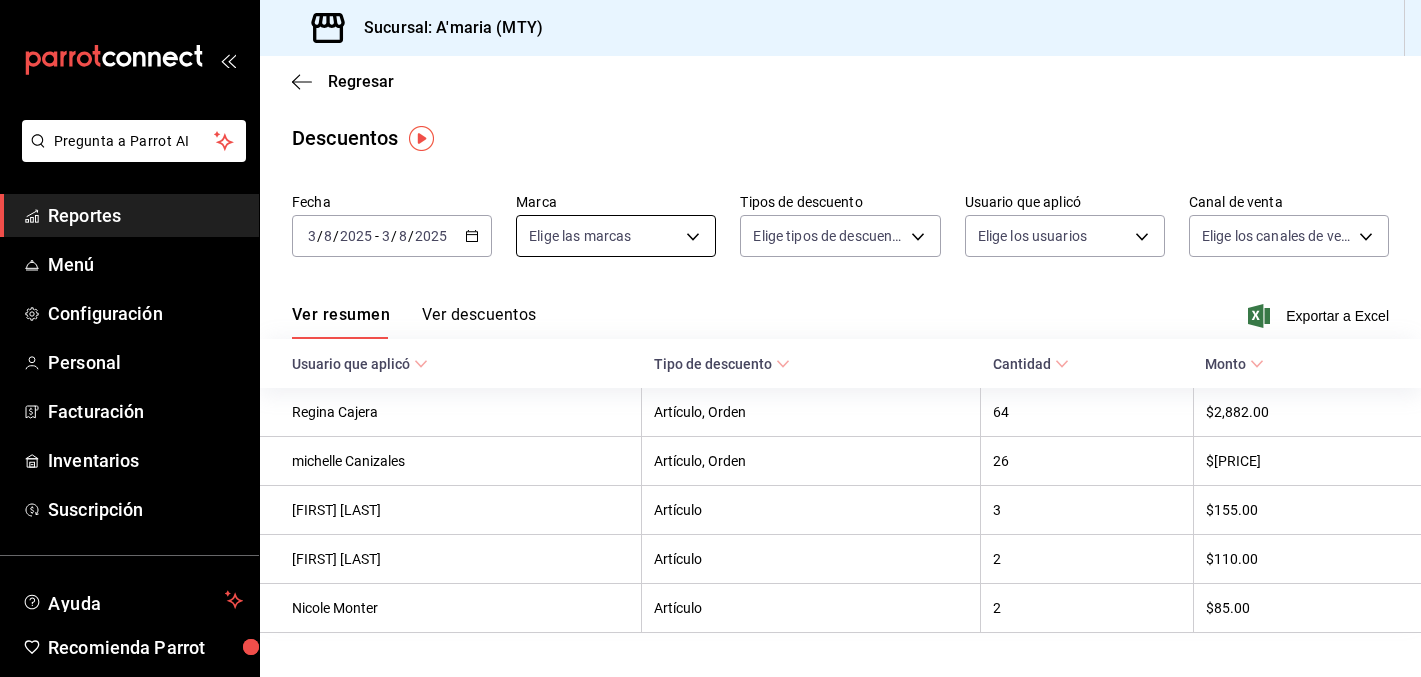click on "Pregunta a Parrot AI Reportes   Menú   Configuración   Personal   Facturación   Inventarios   Suscripción   Ayuda Recomienda Parrot   [NAME]   Sugerir nueva función   Sucursal: A'maria (MTY) Regresar Descuentos Fecha 2025-08-03 3 / 8 / 2025 - 2025-08-03 3 / 8 / 2025 Marca Elige las marcas Tipos de descuento Elige tipos de descuento Usuario que aplicó Elige los usuarios Canal de venta Elige los canales de venta Ver resumen Ver descuentos Exportar a Excel Usuario que aplicó Tipo de descuento Cantidad Monto Regina Cajera Artículo, Orden 64 $2,882.00 michelle Canizales Artículo, Orden 26 $1,235.75 Gonzalo Leos Artículo 3 $155.00 Gerardo Auces Artículo 2 $110.00 Nicole Monter Artículo 2 $85.00 Pregunta a Parrot AI Reportes   Menú   Configuración   Personal   Facturación   Inventarios   Suscripción   Ayuda Recomienda Parrot   [NAME]   Sugerir nueva función   GANA 1 MES GRATIS EN TU SUSCRIPCIÓN AQUÍ Ver video tutorial Ir a video Visitar centro de ayuda (81) 2046 6363 (81) 2046 6363" at bounding box center (710, 338) 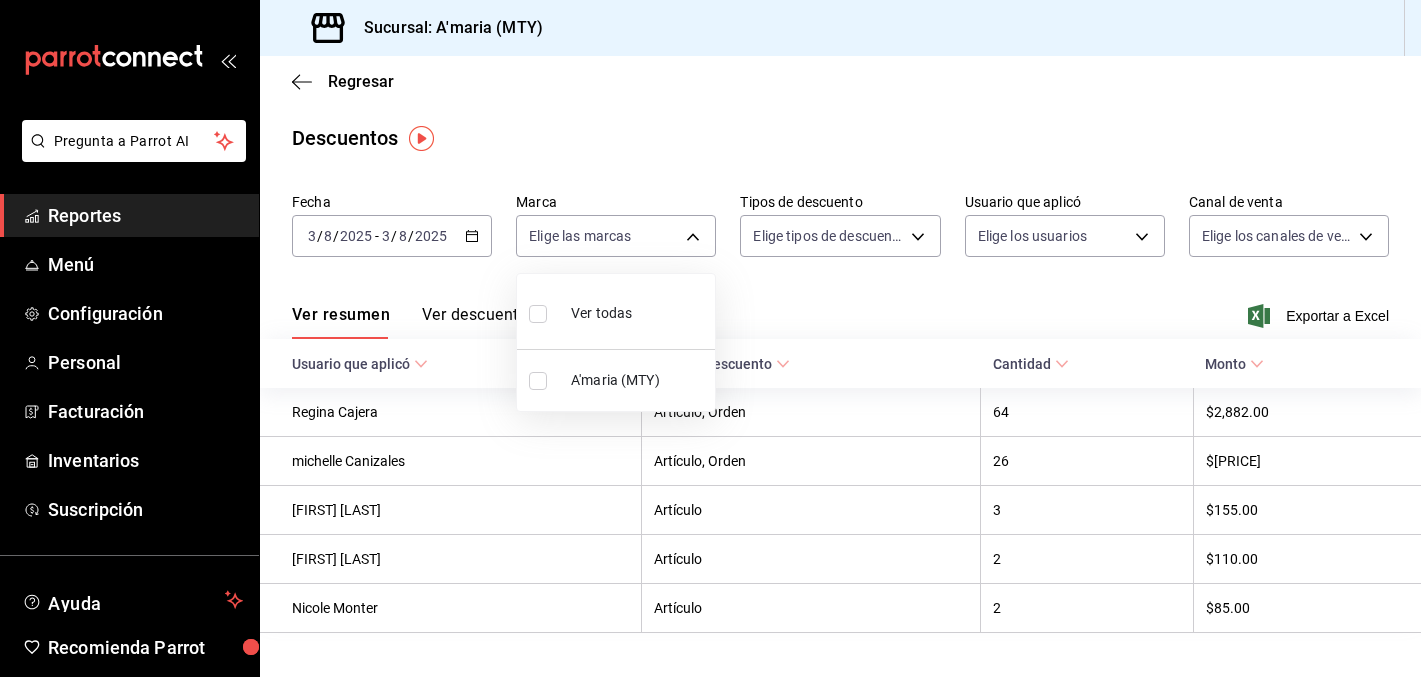 click on "Ver todas" at bounding box center (601, 313) 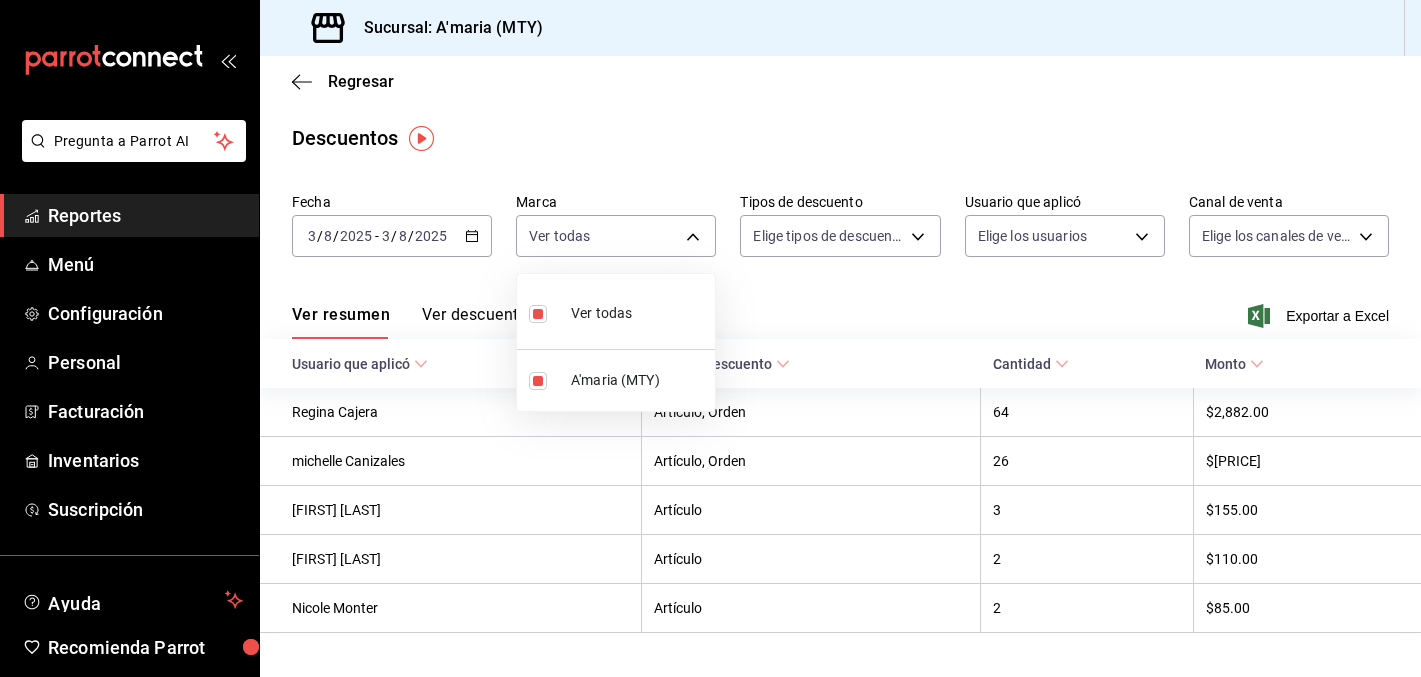 click at bounding box center [710, 338] 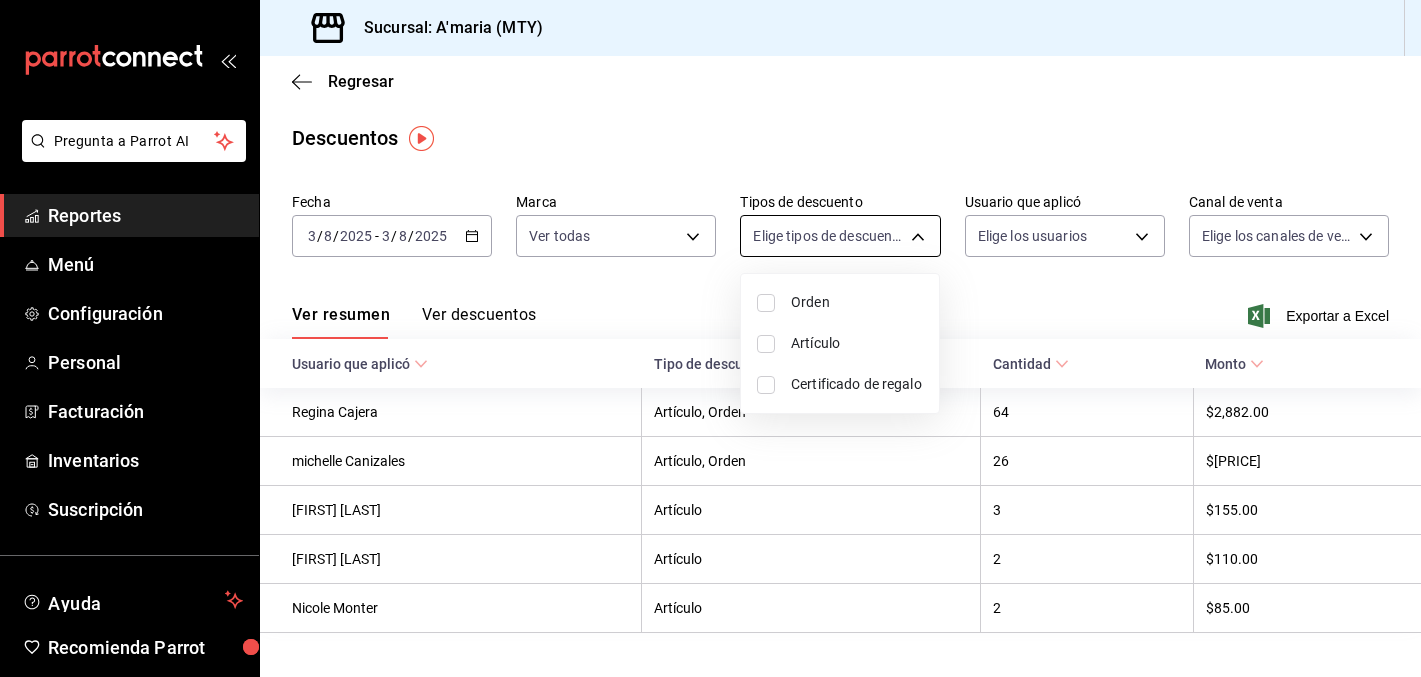 click on "Pregunta a Parrot AI Reportes   Menú   Configuración   Personal   Facturación   Inventarios   Suscripción   Ayuda Recomienda Parrot   [FIRST] [LAST]   Sugerir nueva función   Sucursal: [CITY] (MTY) Regresar Descuentos Fecha 2025-08-03 3 / 8 / 2025 - 2025-08-03 3 / 8 / 2025 Marca Ver todas   Tipos de descuento Elige tipos de descuento Usuario que aplicó Elige los usuarios Canal de venta Elige los canales de venta Ver resumen Ver descuentos Exportar a Excel Usuario que aplicó Tipo de descuento Cantidad Monto [FIRST] [LAST] Artículo, Orden 64 $[PRICE] [FIRST] [LAST] Artículo, Orden 26 $[PRICE] [FIRST] [LAST] Artículo 3 $[PRICE] [FIRST] [LAST] Artículo 2 $[PRICE] [FIRST] [LAST] Artículo 2 $[PRICE] Pregunta a Parrot AI Reportes   Menú   Configuración   Personal   Facturación   Inventarios   Suscripción   Ayuda Recomienda Parrot   [FIRST] [LAST]   Sugerir nueva función   GANA 1 MES GRATIS EN TU SUSCRIPCIÓN AQUÍ Ver video tutorial Ir a video Visitar centro de ayuda" at bounding box center (710, 338) 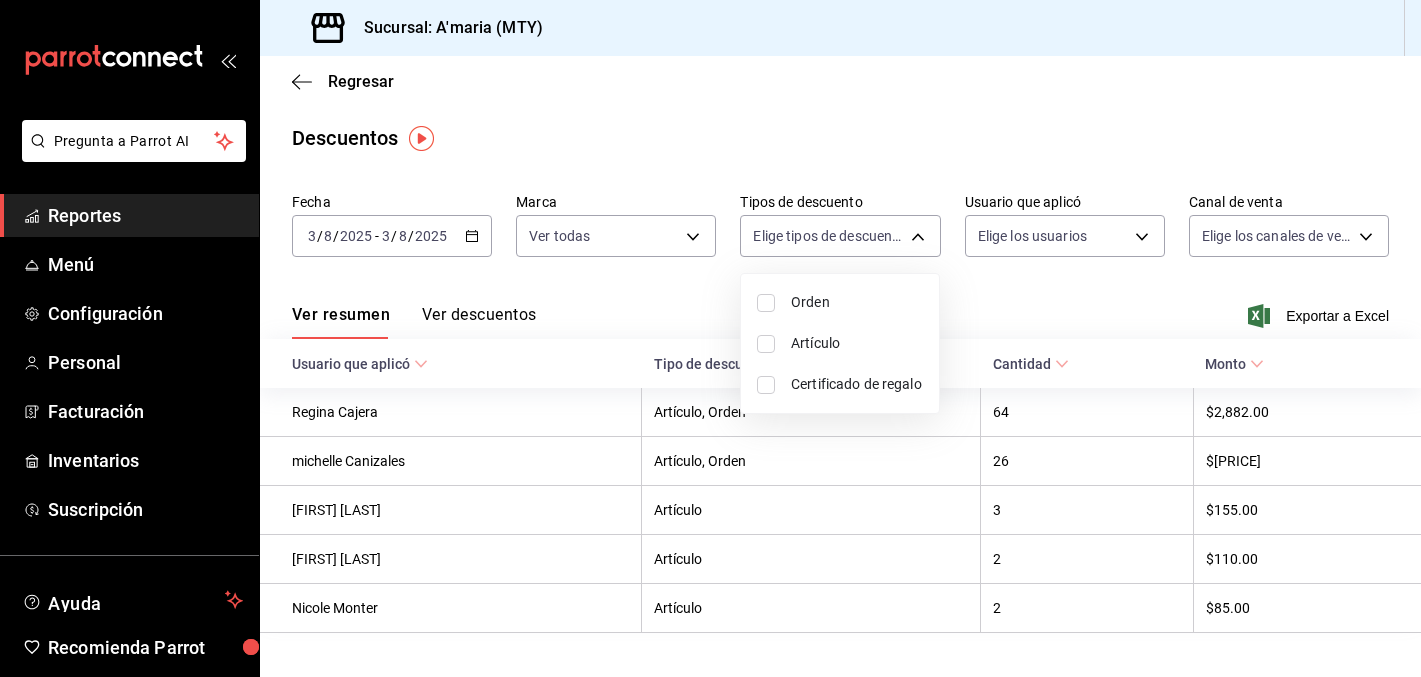 click at bounding box center (710, 338) 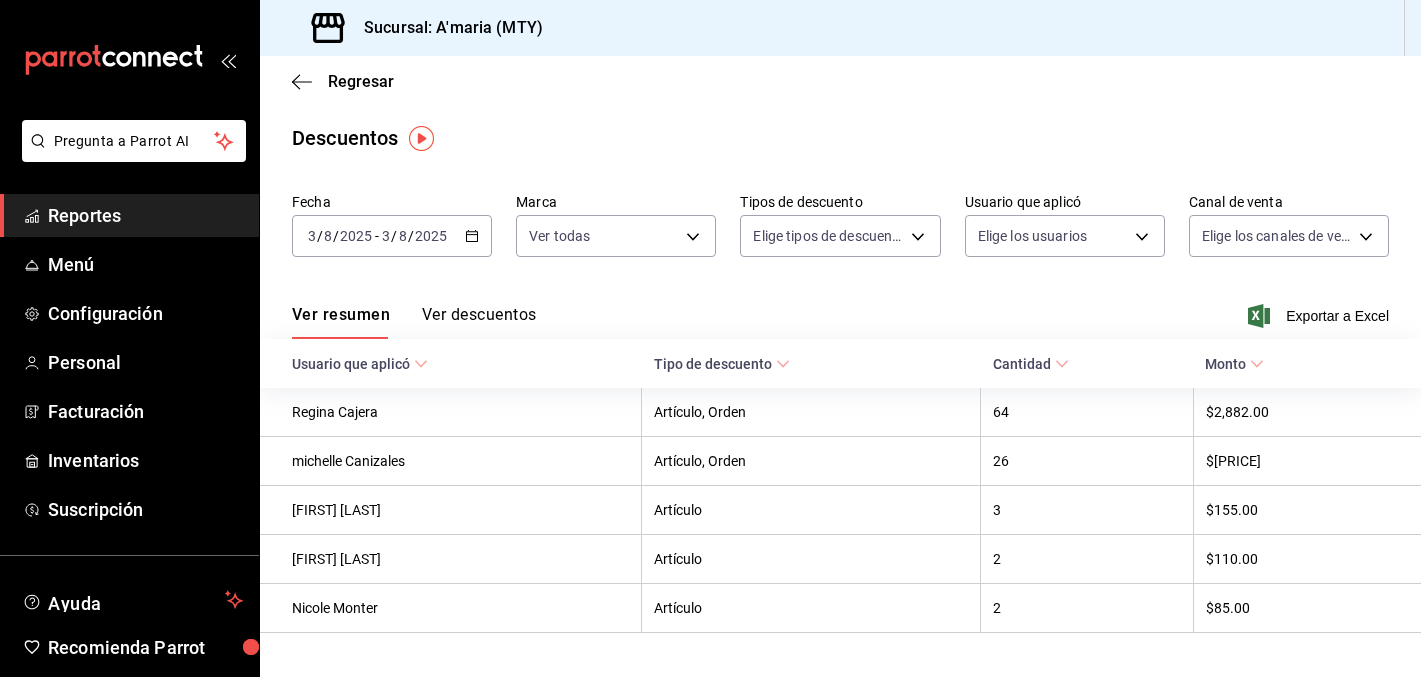 click on "Pregunta a Parrot AI Reportes   Menú   Configuración   Personal   Facturación   Inventarios   Suscripción   Ayuda Recomienda Parrot   [FIRST] [LAST]   Sugerir nueva función   Sucursal: [CITY] (MTY) Regresar Descuentos Fecha 2025-08-03 3 / 8 / 2025 - 2025-08-03 3 / 8 / 2025 Marca Ver todas   Tipos de descuento Elige tipos de descuento Usuario que aplicó Elige los usuarios Canal de venta Elige los canales de venta Ver resumen Ver descuentos Exportar a Excel Usuario que aplicó Tipo de descuento Cantidad Monto [FIRST] [LAST] Artículo, Orden 64 $[PRICE] [FIRST] [LAST] Artículo, Orden 26 $[PRICE] [FIRST] [LAST] Artículo 3 $[PRICE] [FIRST] [LAST] Artículo 2 $[PRICE] [FIRST] [LAST] Artículo 2 $[PRICE] Pregunta a Parrot AI Reportes   Menú   Configuración   Personal   Facturación   Inventarios   Suscripción   Ayuda Recomienda Parrot   [FIRST] [LAST]   Sugerir nueva función   GANA 1 MES GRATIS EN TU SUSCRIPCIÓN AQUÍ Ver video tutorial Ir a video Visitar centro de ayuda" at bounding box center (710, 338) 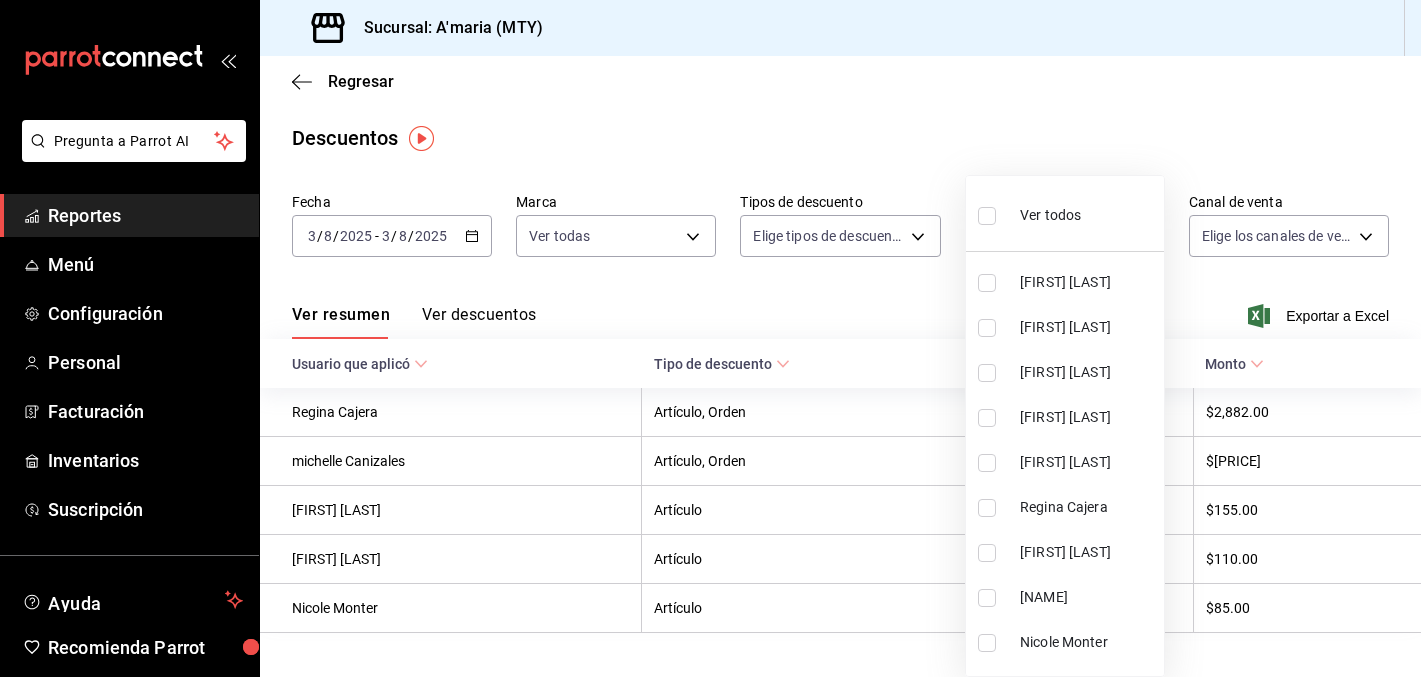 scroll, scrollTop: 219, scrollLeft: 0, axis: vertical 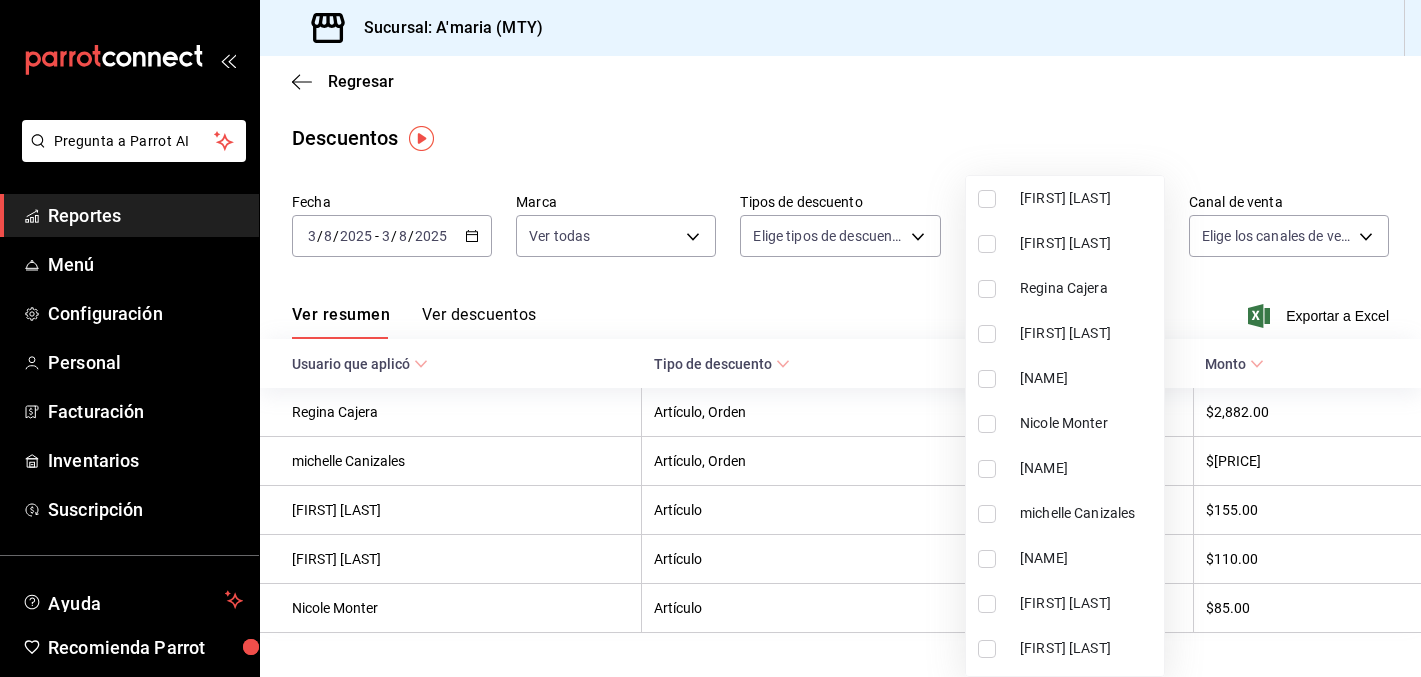 click on "[NAME]" at bounding box center [1065, 468] 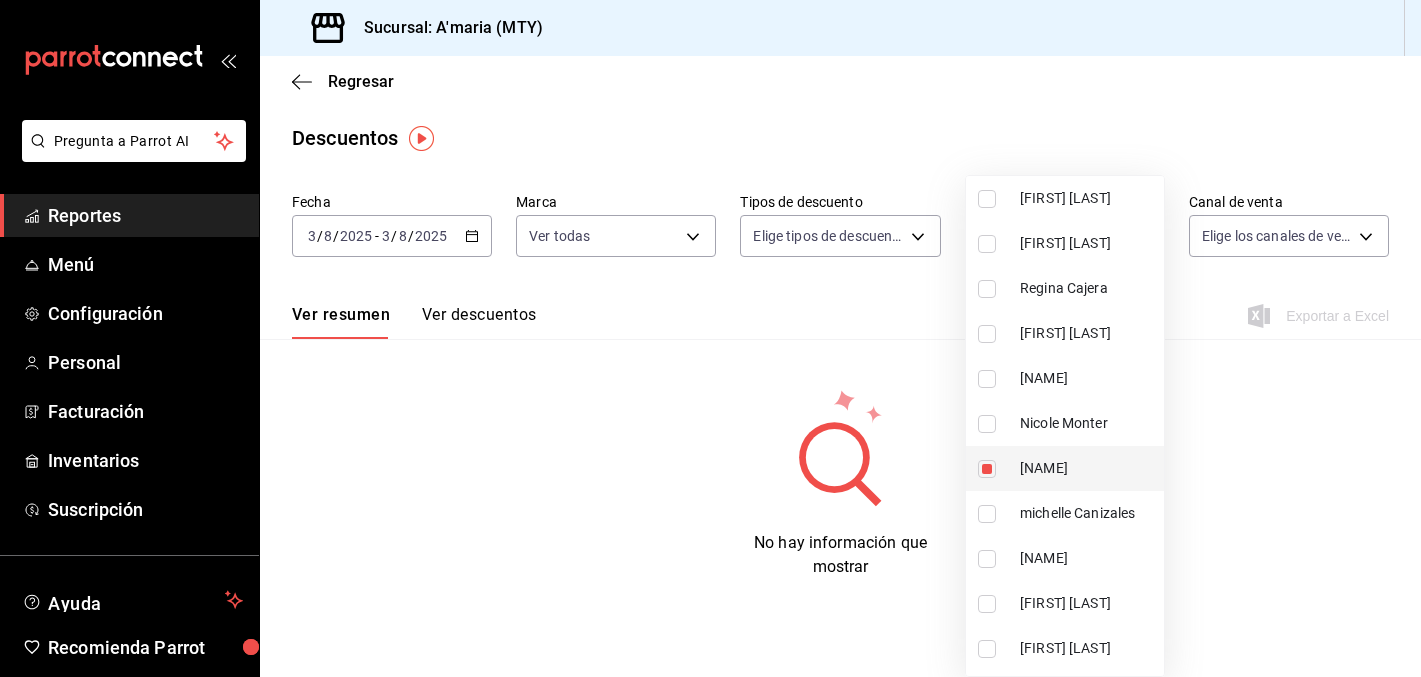 click on "[NAME]" at bounding box center [1065, 468] 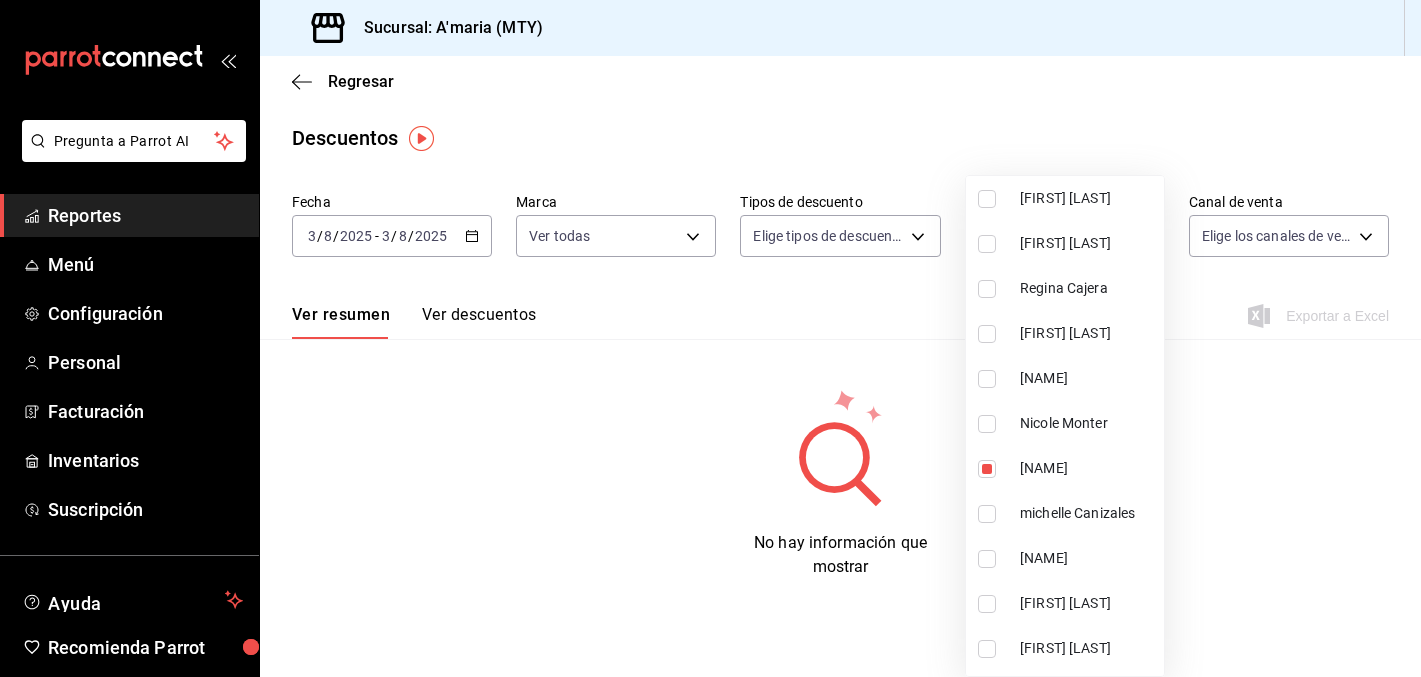 type 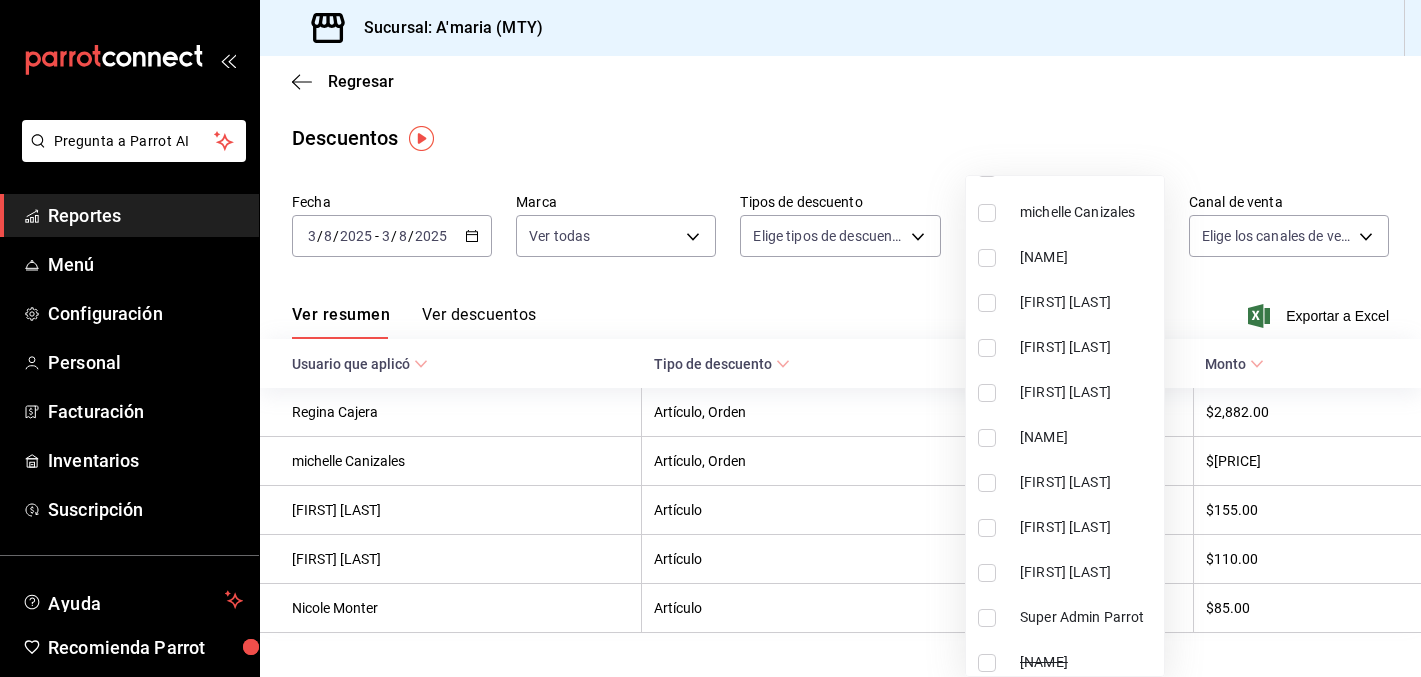 scroll, scrollTop: 531, scrollLeft: 0, axis: vertical 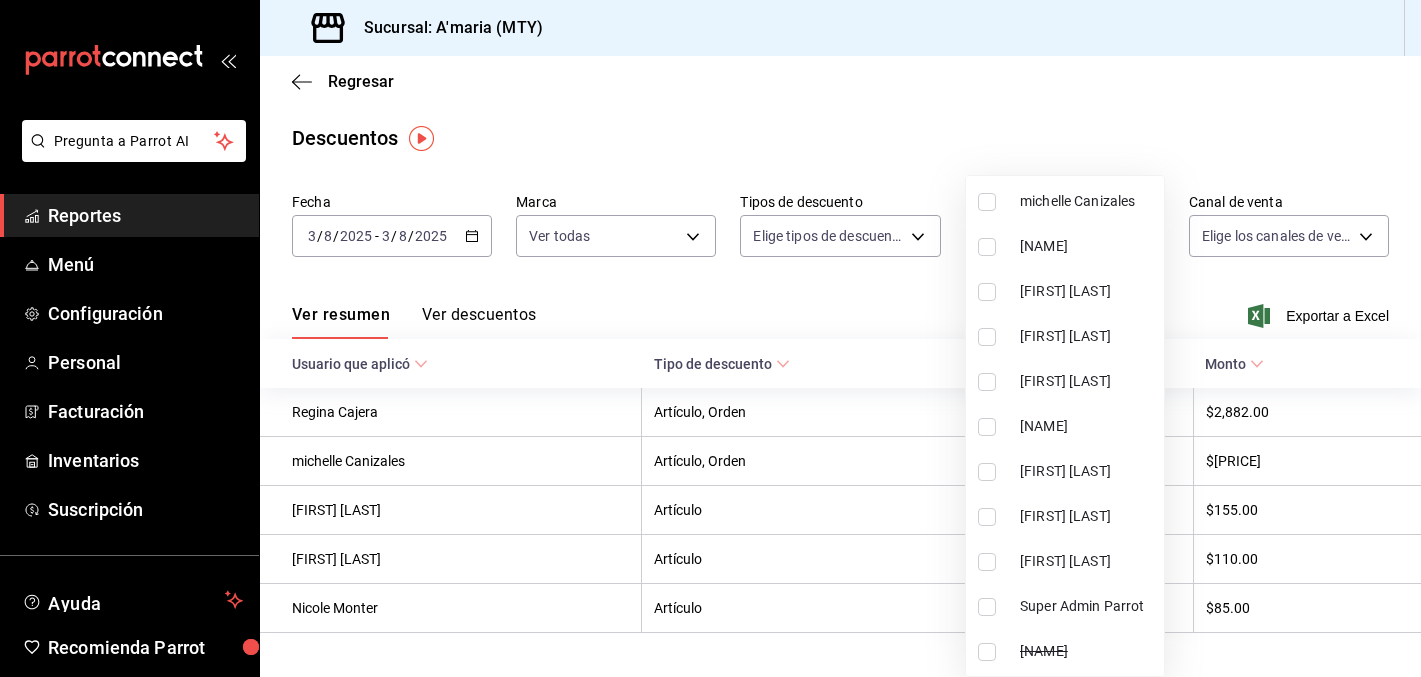 click on "[FIRST] [LAST]" at bounding box center [1065, 561] 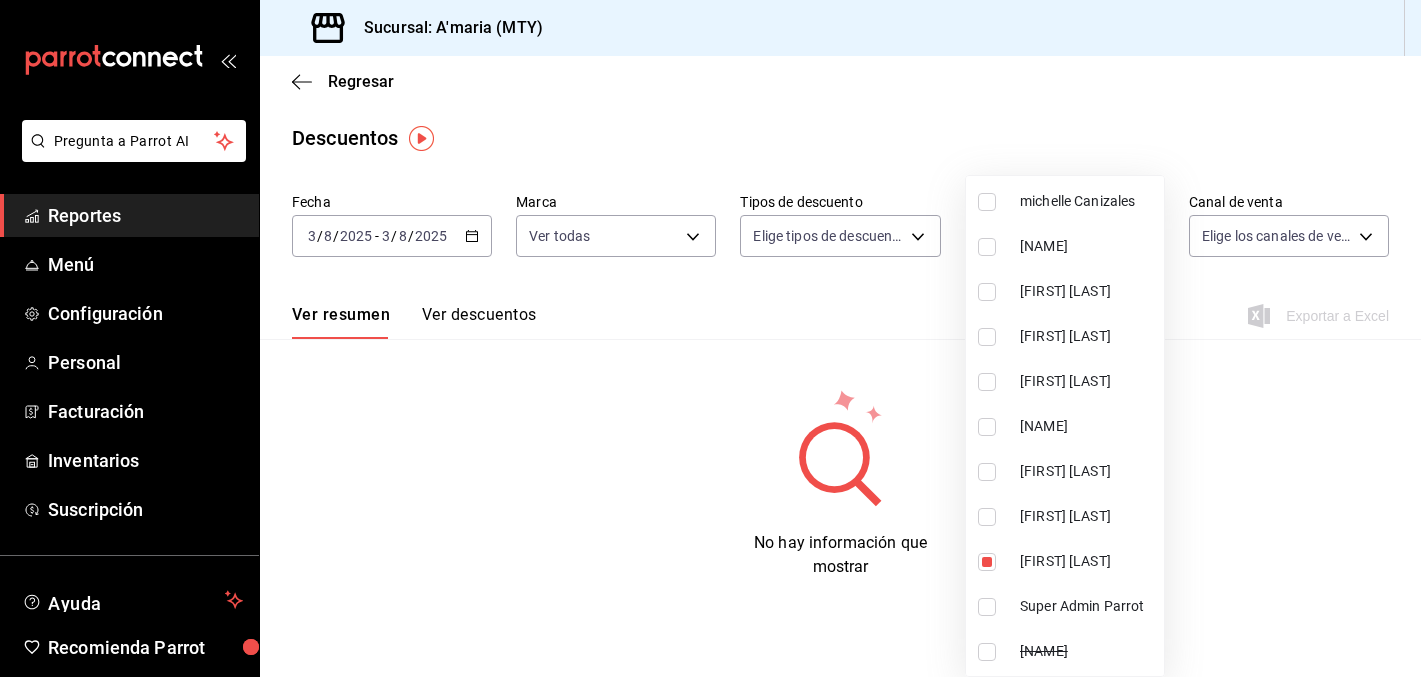 click at bounding box center (710, 338) 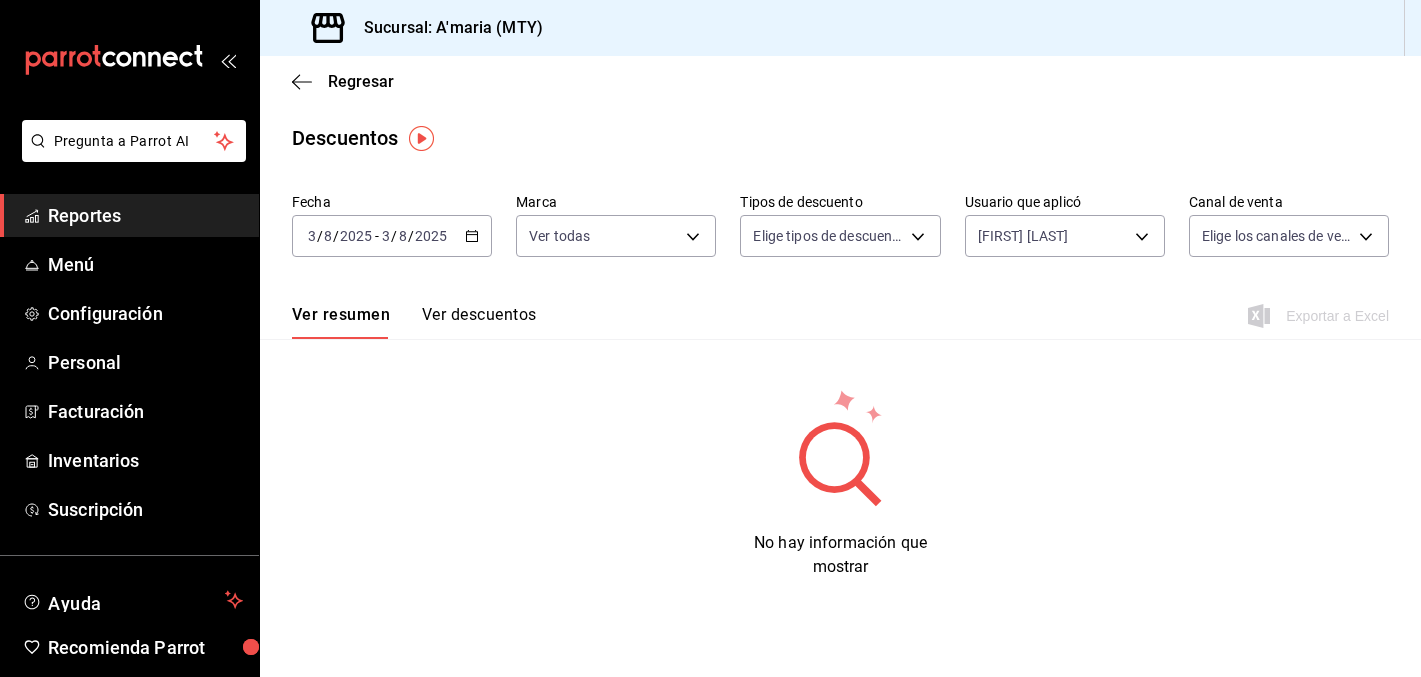 click on "Ver descuentos" at bounding box center (479, 322) 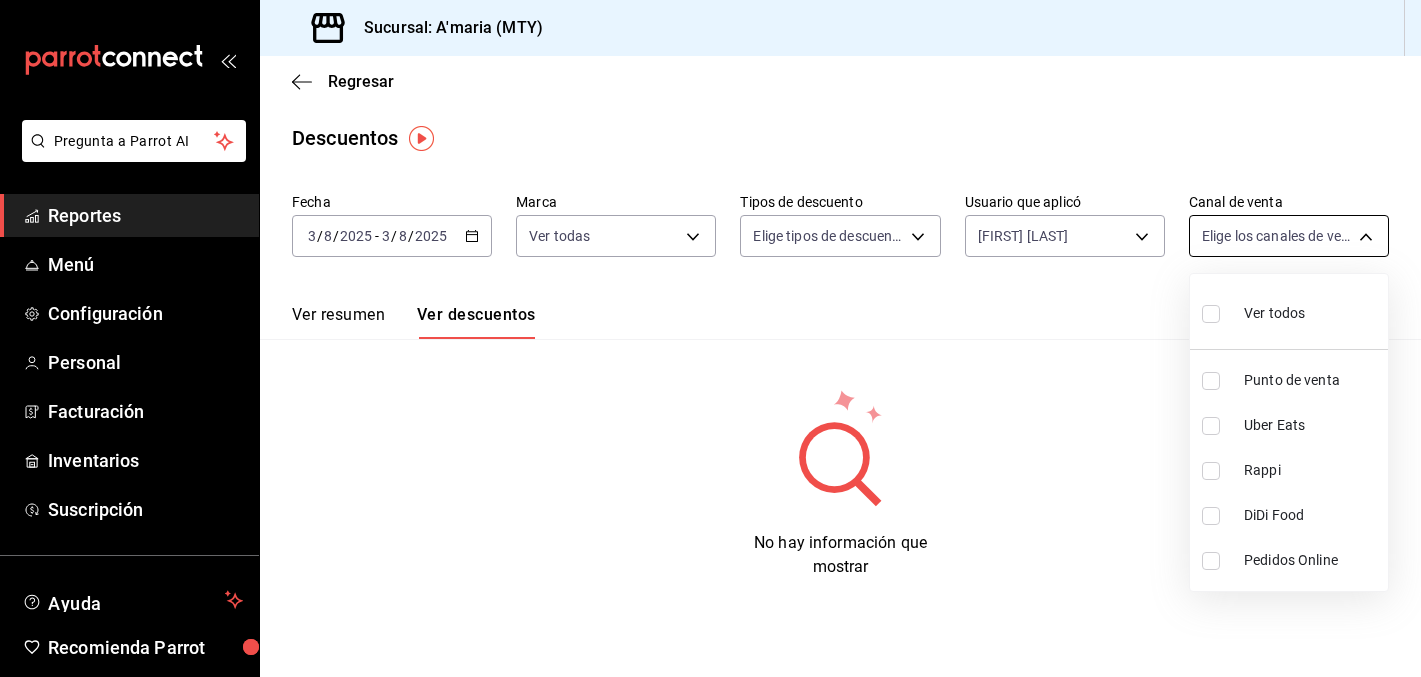 click on "Pregunta a Parrot AI Reportes   Menú   Configuración   Personal   Facturación   Inventarios   Suscripción   Ayuda Recomienda Parrot   [FIRST] [LAST]   Sugerir nueva función   Sucursal: [CITY] (MTY) Regresar Descuentos Fecha 2025-08-03 3 / 8 / 2025 - 2025-08-03 3 / 8 / 2025 Marca Ver todas   Tipos de descuento Elige tipos de descuento Usuario que aplicó [FIRST] [LAST]   Canal de venta Elige los canales de venta Ver resumen Ver descuentos Exportar a Excel No hay información que mostrar Pregunta a Parrot AI Reportes   Menú   Configuración   Personal   Facturación   Inventarios   Suscripción   Ayuda Recomienda Parrot   [FIRST] [LAST]   Sugerir nueva función   GANA 1 MES GRATIS EN TU SUSCRIPCIÓN AQUÍ Ver video tutorial Ir a video Visitar centro de ayuda (81) [PHONE] soporte@[DOMAIN].io Visitar centro de ayuda (81) [PHONE] soporte@[DOMAIN].io Ver todos Punto de venta Uber Eats Rappi DiDi Food Pedidos Online" at bounding box center [710, 338] 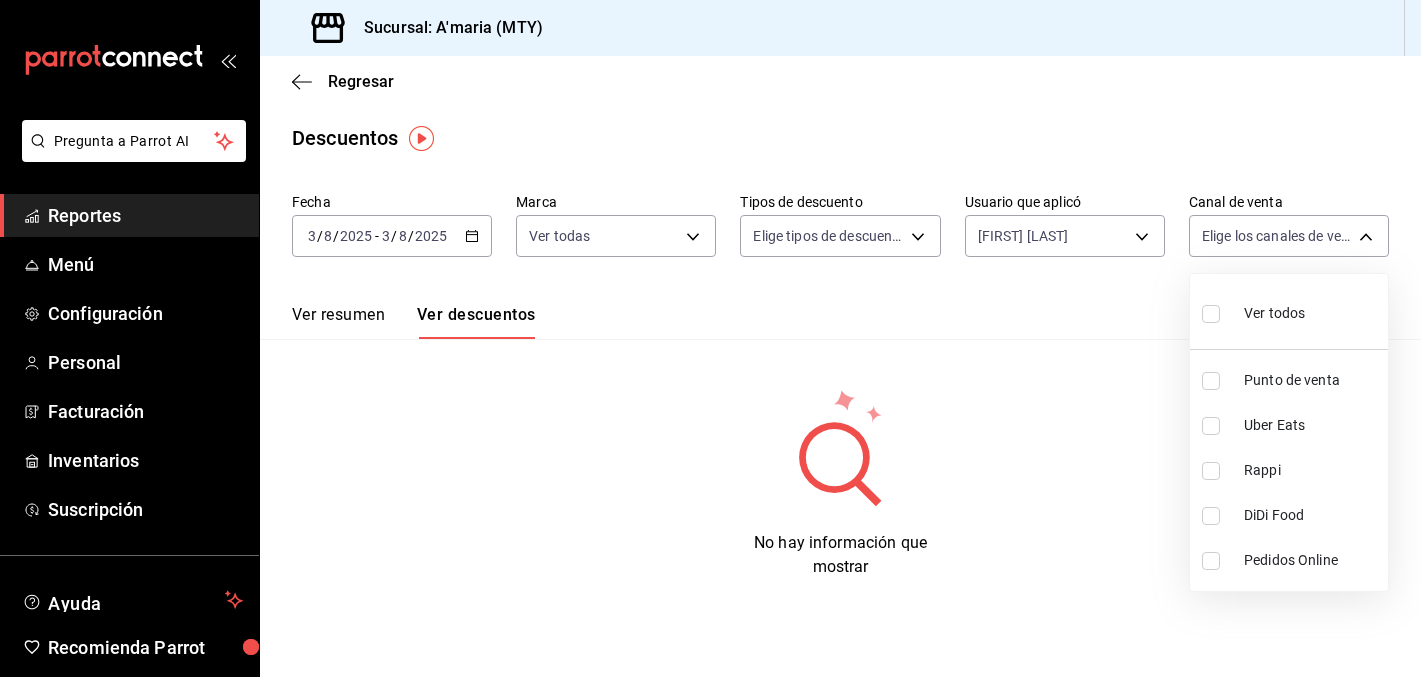 click on "Ver todos" at bounding box center [1253, 311] 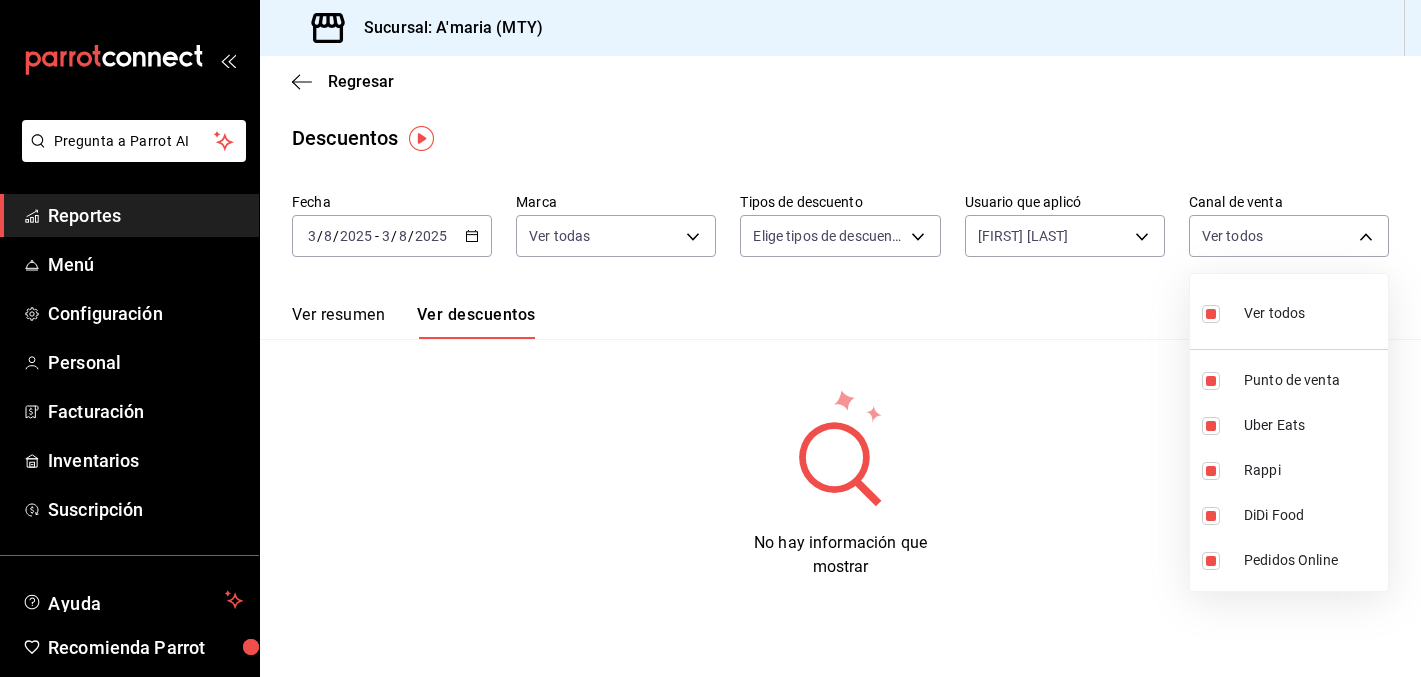 click at bounding box center (710, 338) 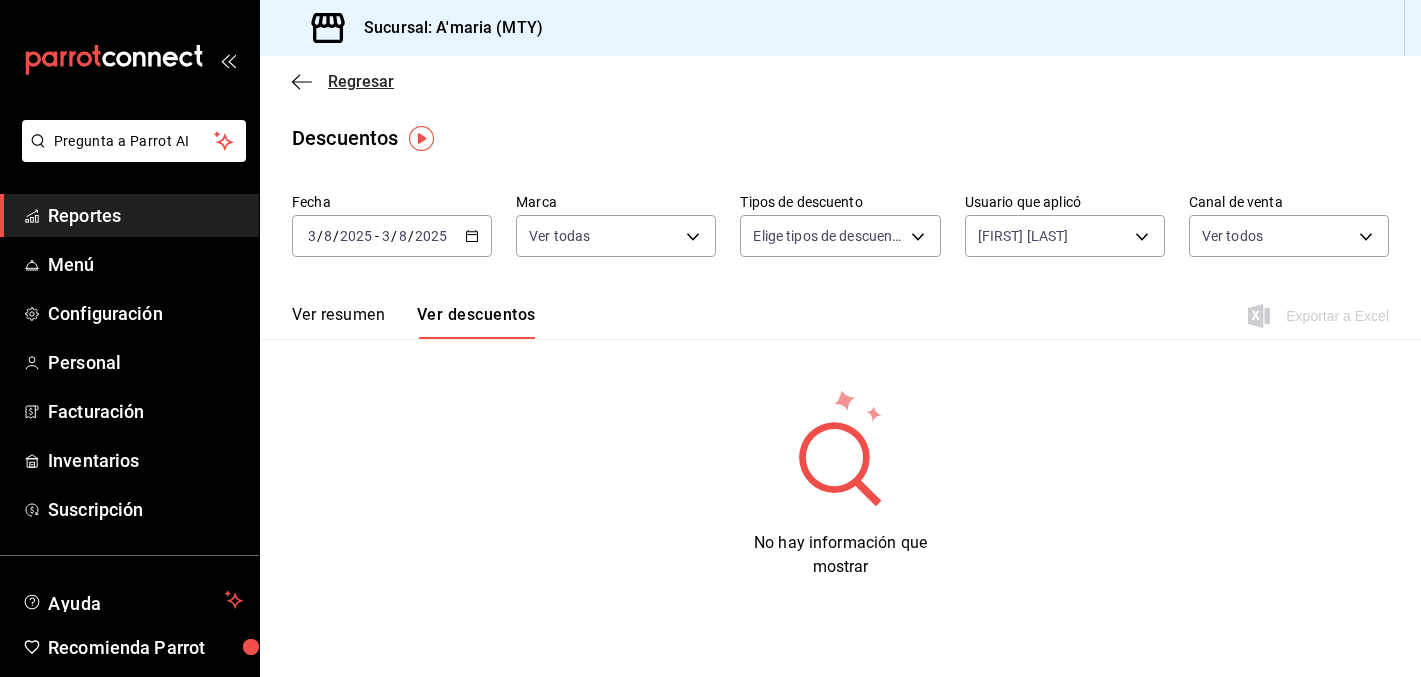 click on "Regresar" at bounding box center (361, 81) 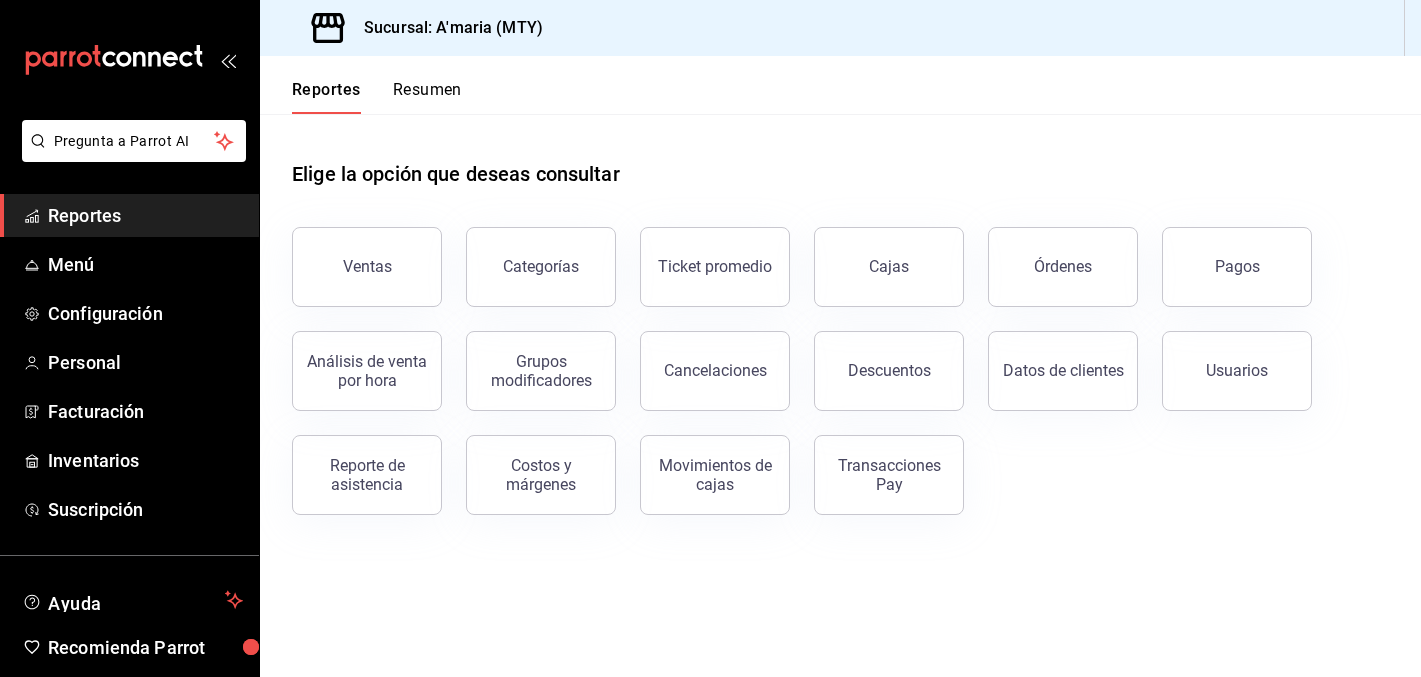 click on "Órdenes" at bounding box center [1051, 255] 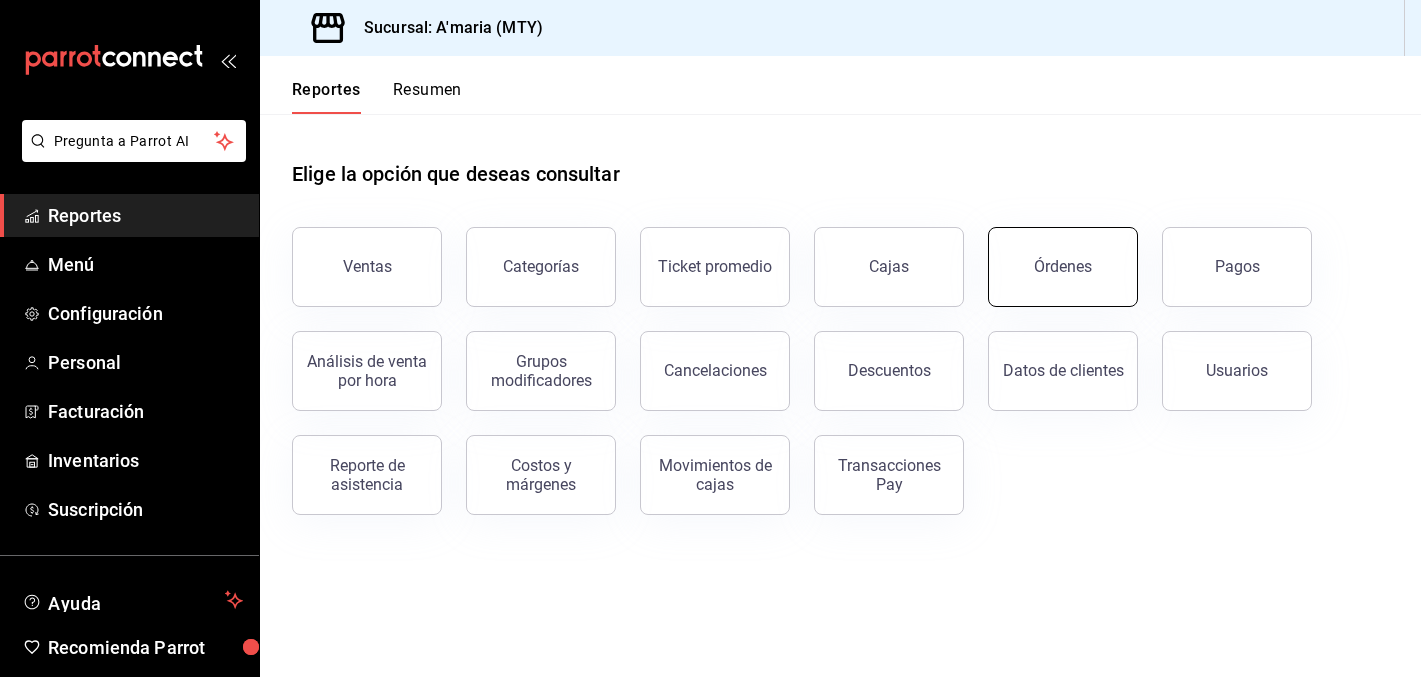 click on "Órdenes" at bounding box center [1063, 267] 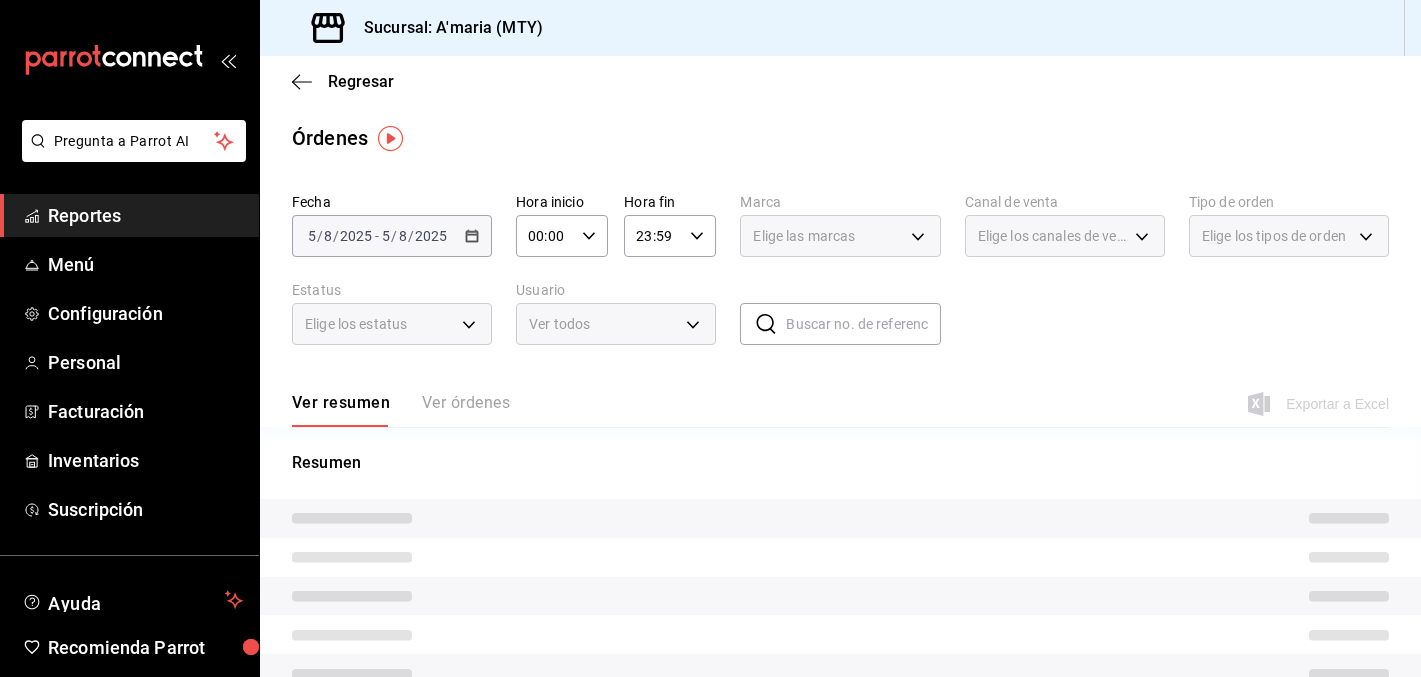 click on "2025-08-05 5 / 8 / 2025 - 2025-08-05 5 / 8 / 2025" at bounding box center (392, 236) 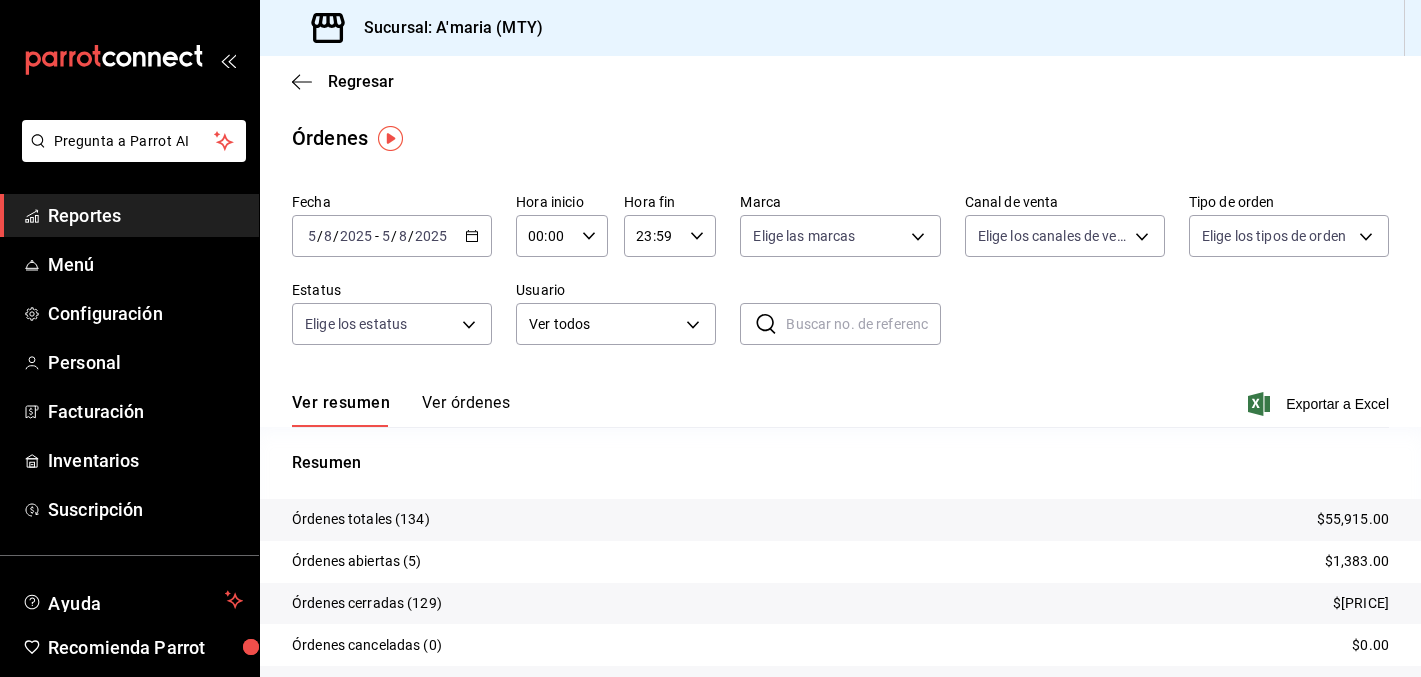 click 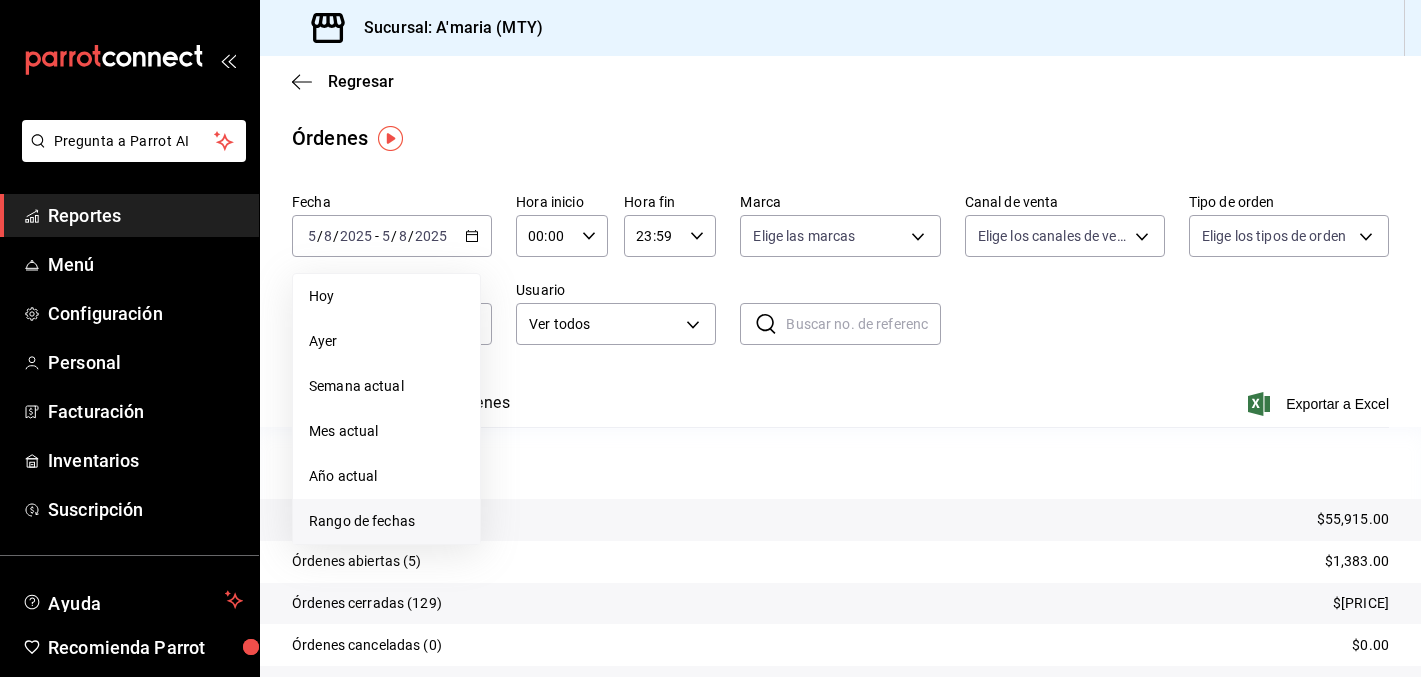 click on "Rango de fechas" at bounding box center [386, 521] 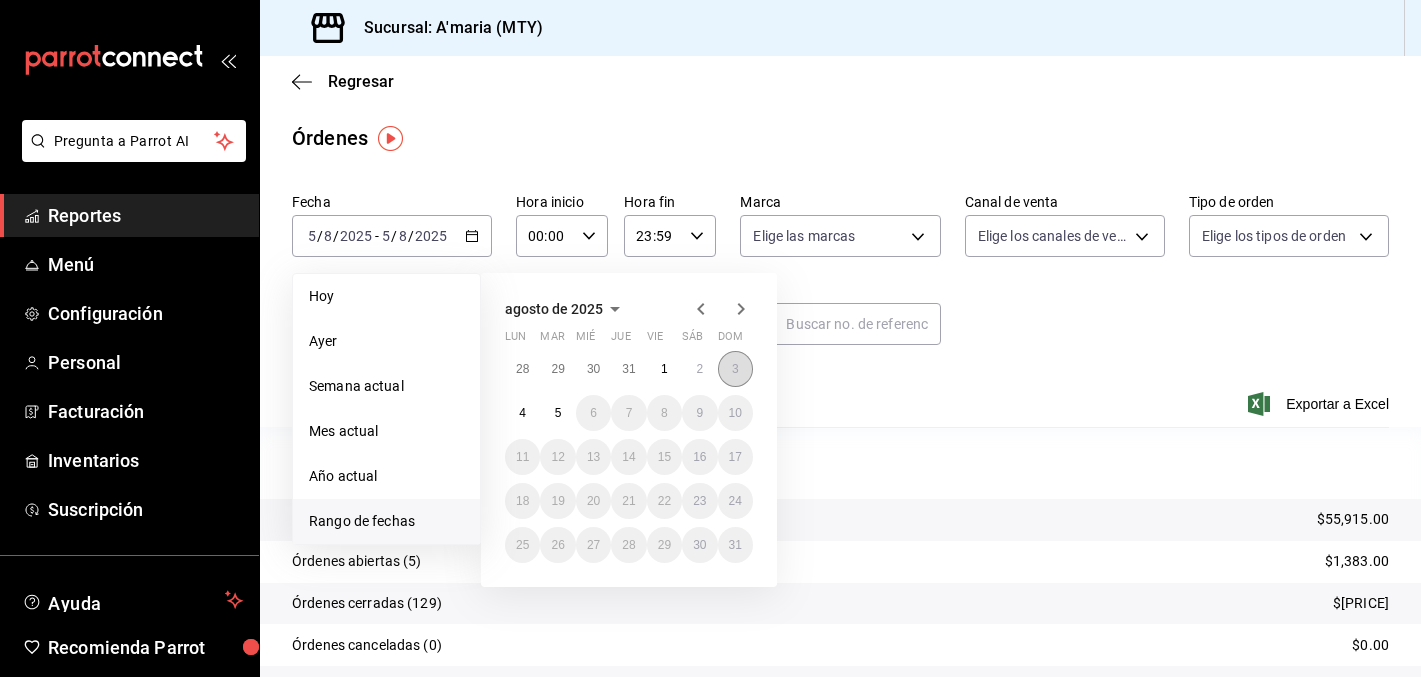 click on "3" at bounding box center (735, 369) 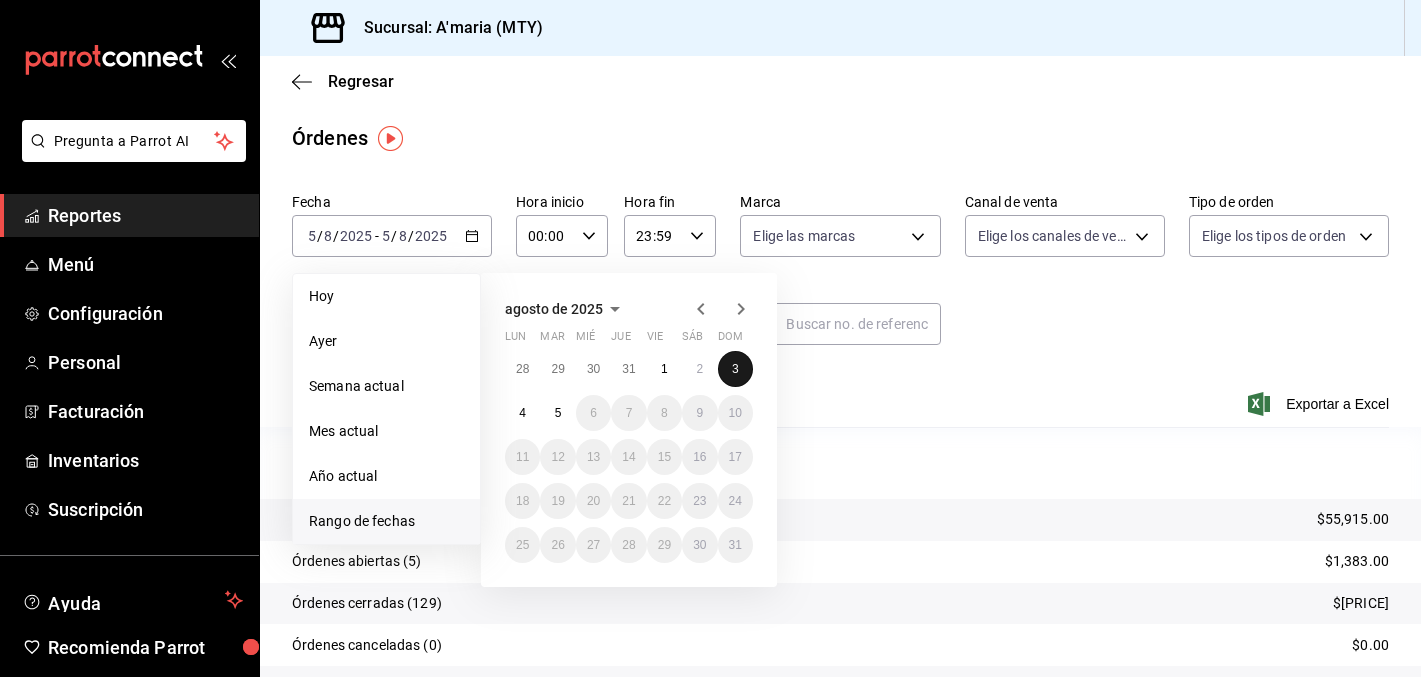 click on "3" at bounding box center [735, 369] 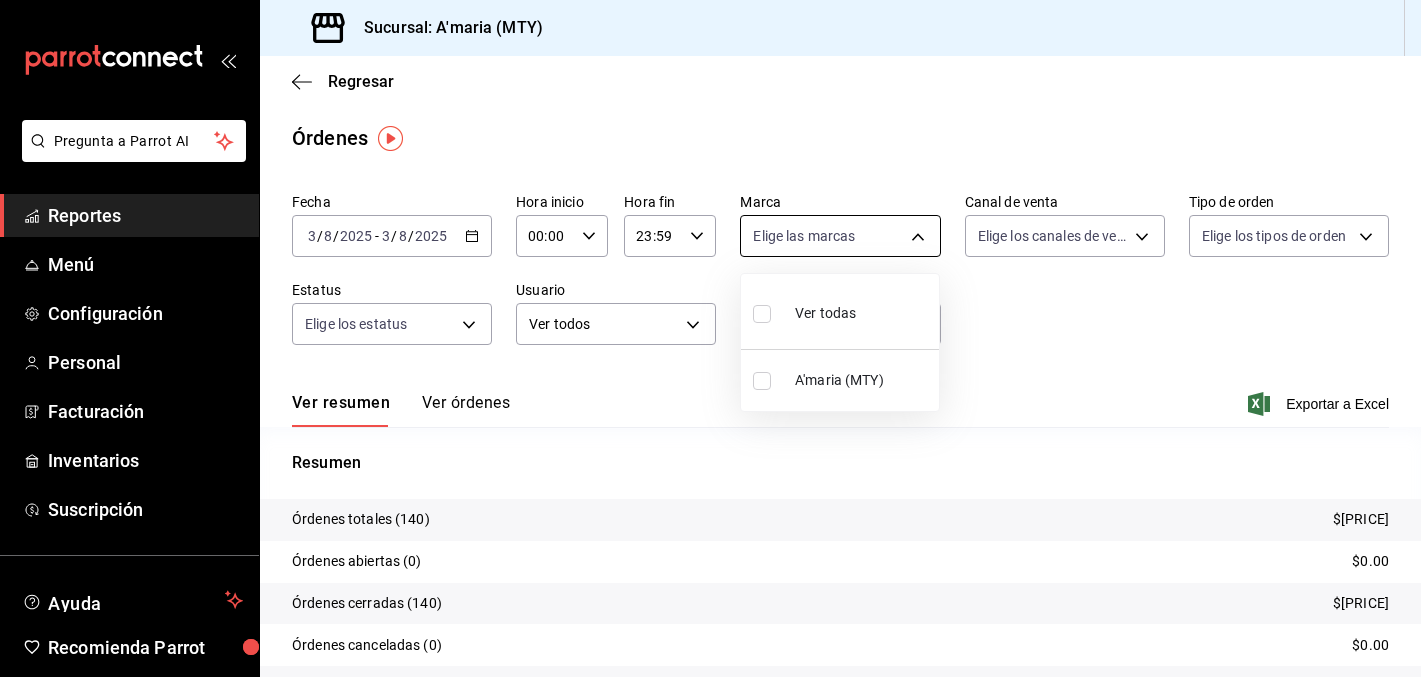 click on "Pregunta a Parrot AI Reportes   Menú   Configuración   Personal   Facturación   Inventarios   Suscripción   Ayuda Recomienda Parrot   [FIRST] [LAST]   Sugerir nueva función   Sucursal: [CITY] (MTY) Regresar Órdenes Fecha 2025-08-03 3 / 8 / 2025 - 2025-08-03 3 / 8 / 2025 Hora inicio 00:00 Hora inicio Hora fin 23:59 Hora fin Marca Elige las marcas Canal de venta Elige los canales de venta Tipo de orden Elige los tipos de orden Estatus Elige los estatus Usuario Ver todos ALL ​ ​ Ver resumen Ver órdenes Exportar a Excel Resumen Órdenes totales (140) $[PRICE] Órdenes abiertas (0) $0.00 Órdenes cerradas (140) $[PRICE] Órdenes canceladas (0) $0.00 Órdenes negadas (0) $0.00 ¿Quieres ver el consumo promedio por orden y comensal? Ve al reporte de Ticket promedio Pregunta a Parrot AI Reportes   Menú   Configuración   Personal   Facturación   Inventarios   Suscripción   Ayuda Recomienda Parrot   [FIRST] [LAST]   Sugerir nueva función   GANA 1 MES GRATIS EN TU SUSCRIPCIÓN AQUÍ Ver video tutorial" at bounding box center [710, 338] 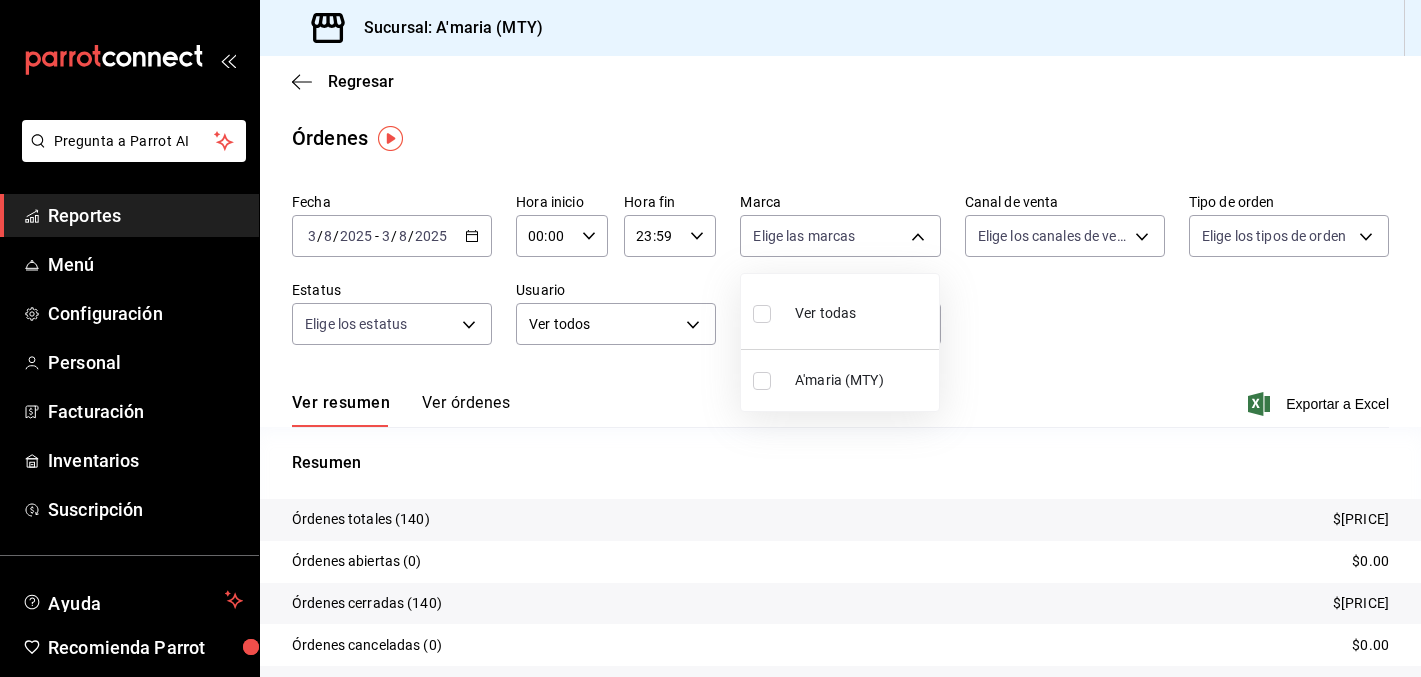 click on "Ver todas" at bounding box center (825, 313) 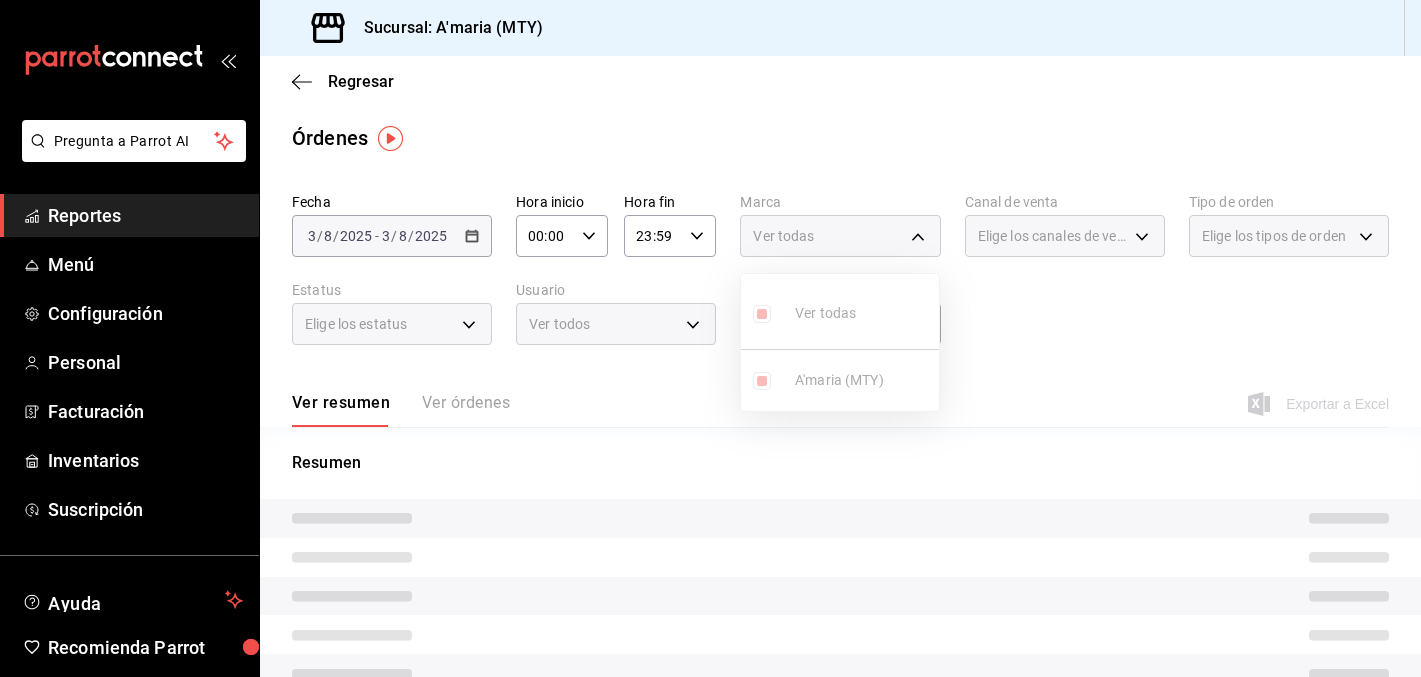 click at bounding box center [710, 338] 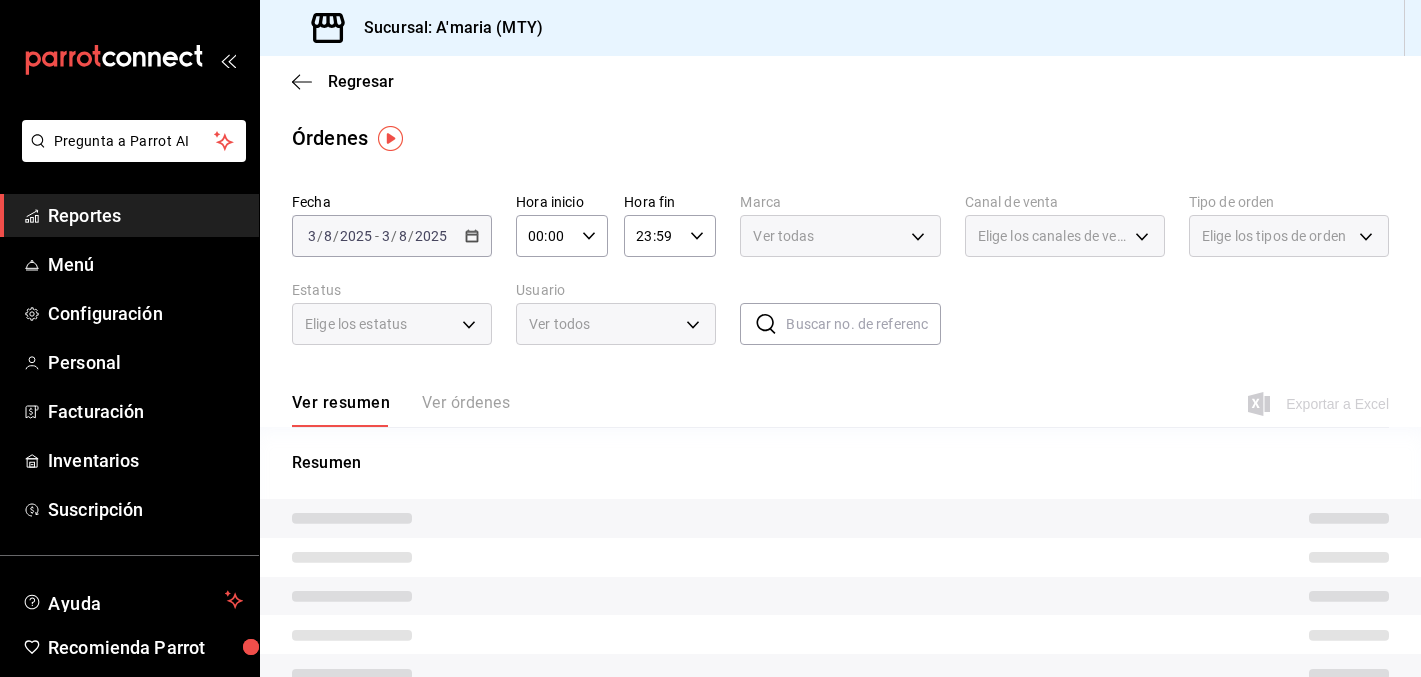 click on "Pregunta a Parrot AI Reportes   Menú   Configuración   Personal   Facturación   Inventarios   Suscripción   Ayuda Recomienda Parrot   [FIRST] [LAST]   Sugerir nueva función   Sucursal: [CITY] (MTY) Regresar Órdenes Fecha 2025-08-03 3 / 8 / 2025 - 2025-08-03 3 / 8 / 2025 Hora inicio 00:00 Hora inicio Hora fin 23:59 Hora fin Marca Ver todas   Canal de venta Elige los canales de venta Tipo de orden Elige los tipos de orden Estatus Elige los estatus Usuario Ver todos ALL ​ ​ Ver resumen Ver órdenes Exportar a Excel Resumen ¿Quieres ver el consumo promedio por orden y comensal? Ve al reporte de Ticket promedio Pregunta a Parrot AI Reportes   Menú   Configuración   Personal   Facturación   Inventarios   Suscripción   Ayuda Recomienda Parrot   [FIRST] [LAST]   Sugerir nueva función   GANA 1 MES GRATIS EN TU SUSCRIPCIÓN AQUÍ Ver video tutorial Ir a video Visitar centro de ayuda (81) [PHONE] soporte@[DOMAIN].io Visitar centro de ayuda (81) [PHONE]" at bounding box center (710, 338) 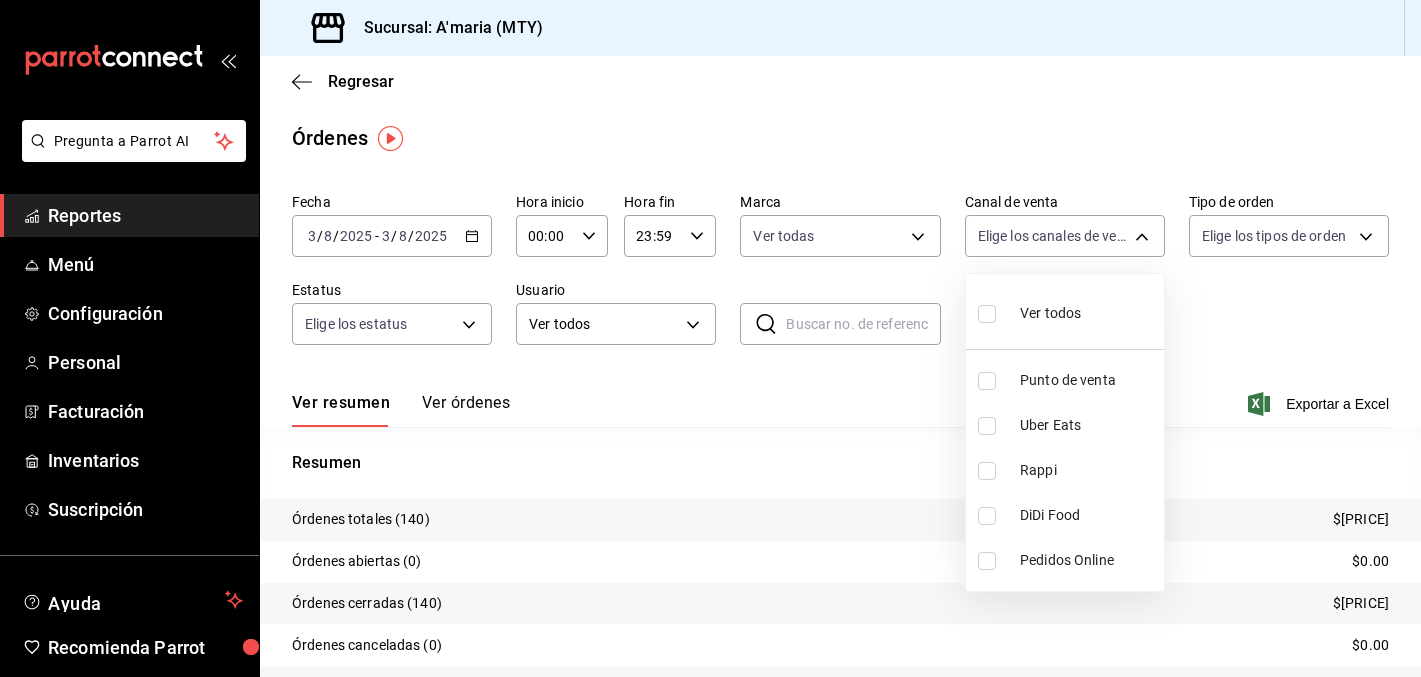 click on "Punto de venta" at bounding box center [1088, 380] 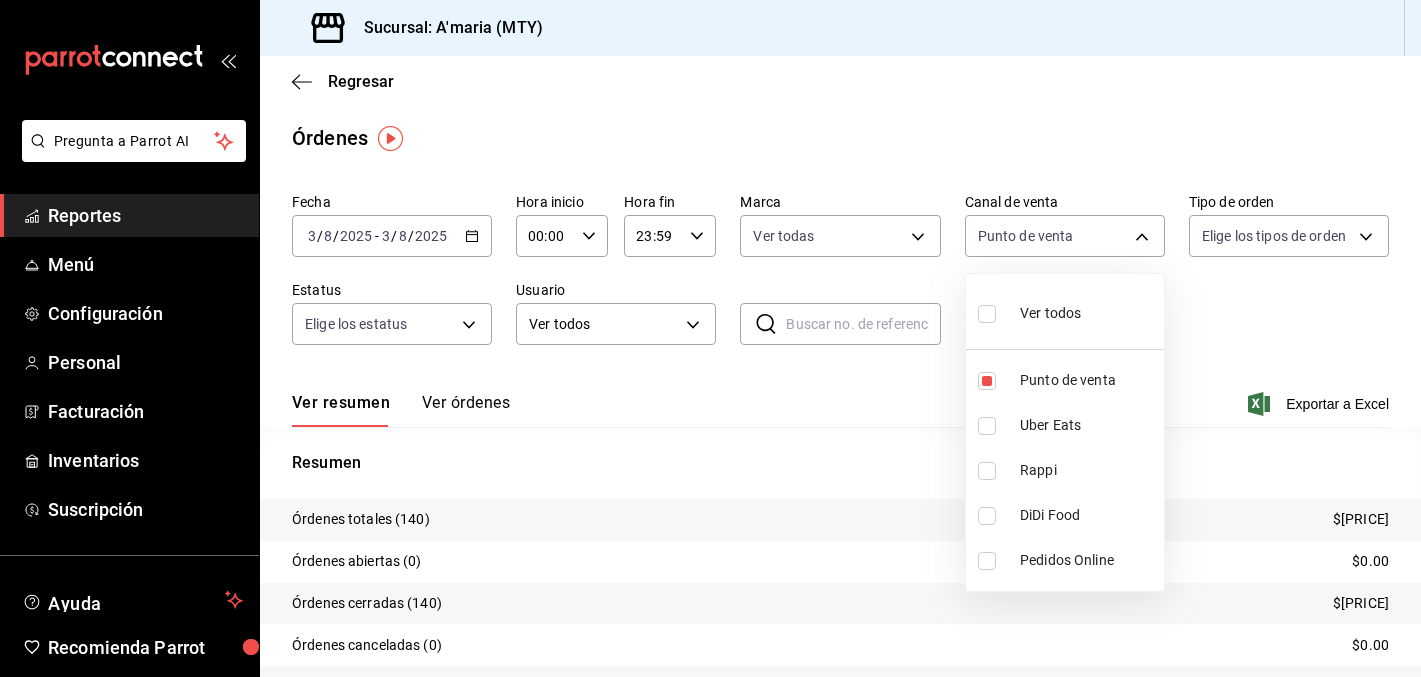 click at bounding box center [710, 338] 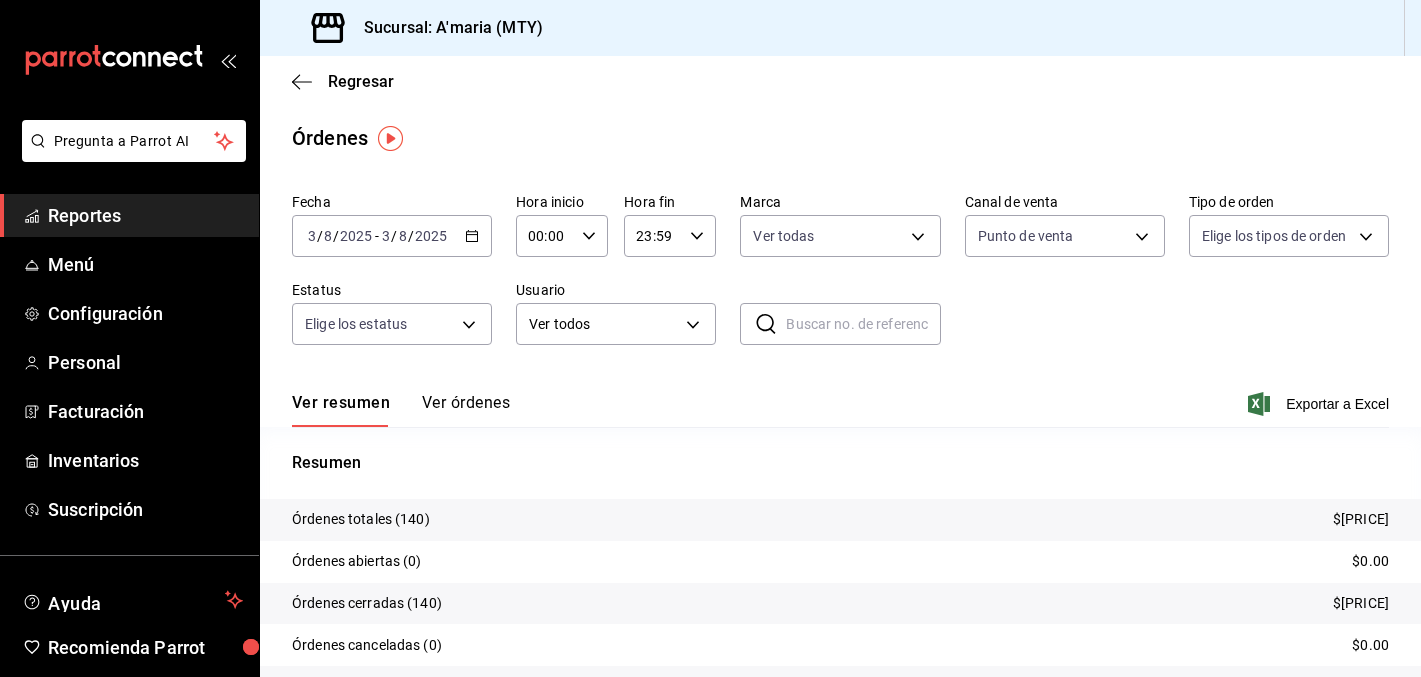 click on "Pregunta a Parrot AI Reportes   Menú   Configuración   Personal   Facturación   Inventarios   Suscripción   Ayuda Recomienda Parrot   [NAME]   Sugerir nueva función   Sucursal: A'maria (MTY) Regresar Órdenes Fecha 2025-08-03 3 / 8 / 2025 - 2025-08-03 3 / 8 / 2025 Hora inicio 00:00 Hora inicio Hora fin 23:59 Hora fin Marca Ver todas a9dd8766-9f2a-4b72-9e6c-22c101a962dd Canal de venta Punto de venta PARROT Tipo de orden Elige los tipos de orden Estatus Elige los estatus Usuario Ver todos ALL ​ ​ Ver resumen Ver órdenes Exportar a Excel Resumen Órdenes totales (140) $77,747.25 Órdenes abiertas (0) $0.00 Órdenes cerradas (140) $77,747.25 Órdenes canceladas (0) $0.00 Órdenes negadas (0) $0.00 ¿Quieres ver el consumo promedio por orden y comensal? Ve al reporte de Ticket promedio Pregunta a Parrot AI Reportes   Menú   Configuración   Personal   Facturación   Inventarios   Suscripción   Ayuda Recomienda Parrot   [NAME]   Sugerir nueva función   Ver video tutorial Ir a video" at bounding box center [710, 338] 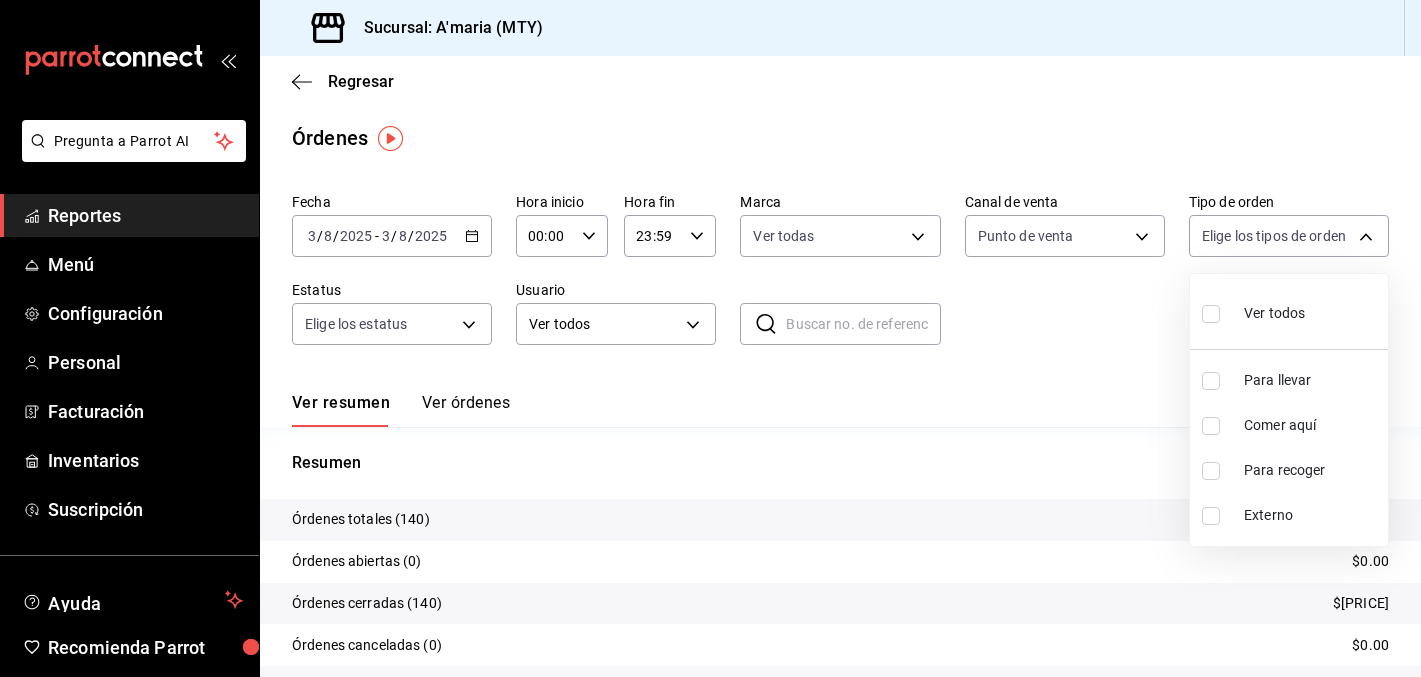 click at bounding box center (1215, 313) 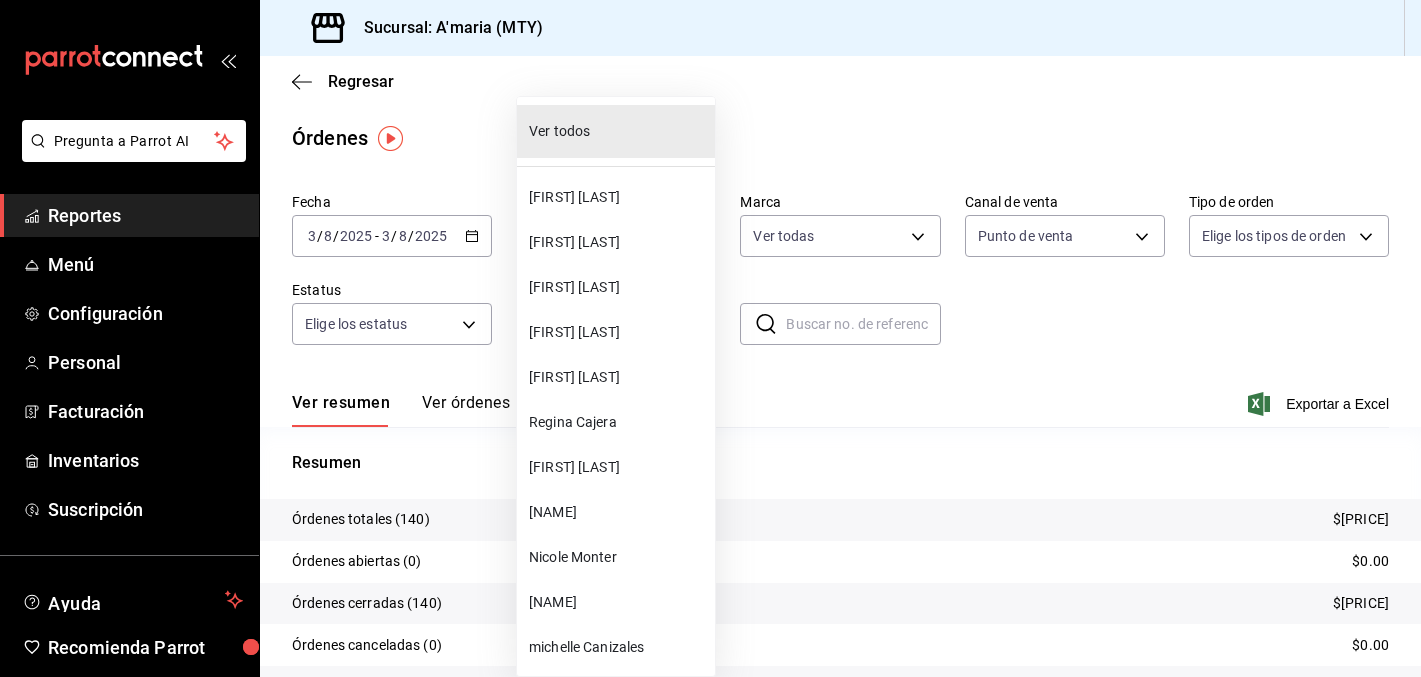 click on "Pregunta a Parrot AI Reportes   Menú   Configuración   Personal   Facturación   Inventarios   Suscripción   Ayuda Recomienda Parrot   [NAME]   Sugerir nueva función   Sucursal: A'maria (MTY) Regresar Órdenes Fecha 2025-08-03 3 / 8 / 2025 - 2025-08-03 3 / 8 / 2025 Hora inicio 00:00 Hora inicio Hora fin 23:59 Hora fin Marca Ver todas a9dd8766-9f2a-4b72-9e6c-22c101a962dd Canal de venta Punto de venta PARROT Tipo de orden Elige los tipos de orden Estatus Elige los estatus Usuario Ver todos ALL ​ ​ Ver resumen Ver órdenes Exportar a Excel Resumen Órdenes totales (140) $77,747.25 Órdenes abiertas (0) $0.00 Órdenes cerradas (140) $77,747.25 Órdenes canceladas (0) $0.00 Órdenes negadas (0) $0.00 ¿Quieres ver el consumo promedio por orden y comensal? Ve al reporte de Ticket promedio Pregunta a Parrot AI Reportes   Menú   Configuración   Personal   Facturación   Inventarios   Suscripción   Ayuda Recomienda Parrot   [NAME]   Sugerir nueva función   Ver video tutorial Ir a video" at bounding box center [710, 338] 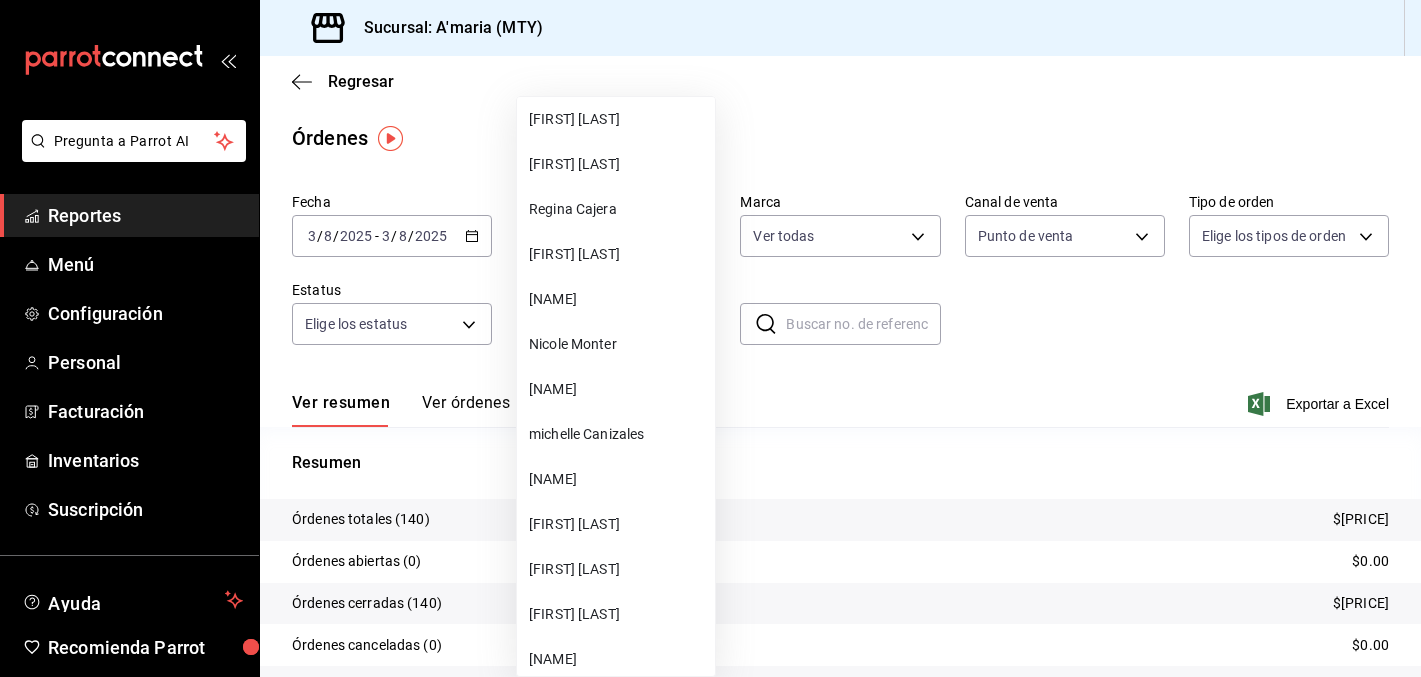 scroll, scrollTop: 214, scrollLeft: 0, axis: vertical 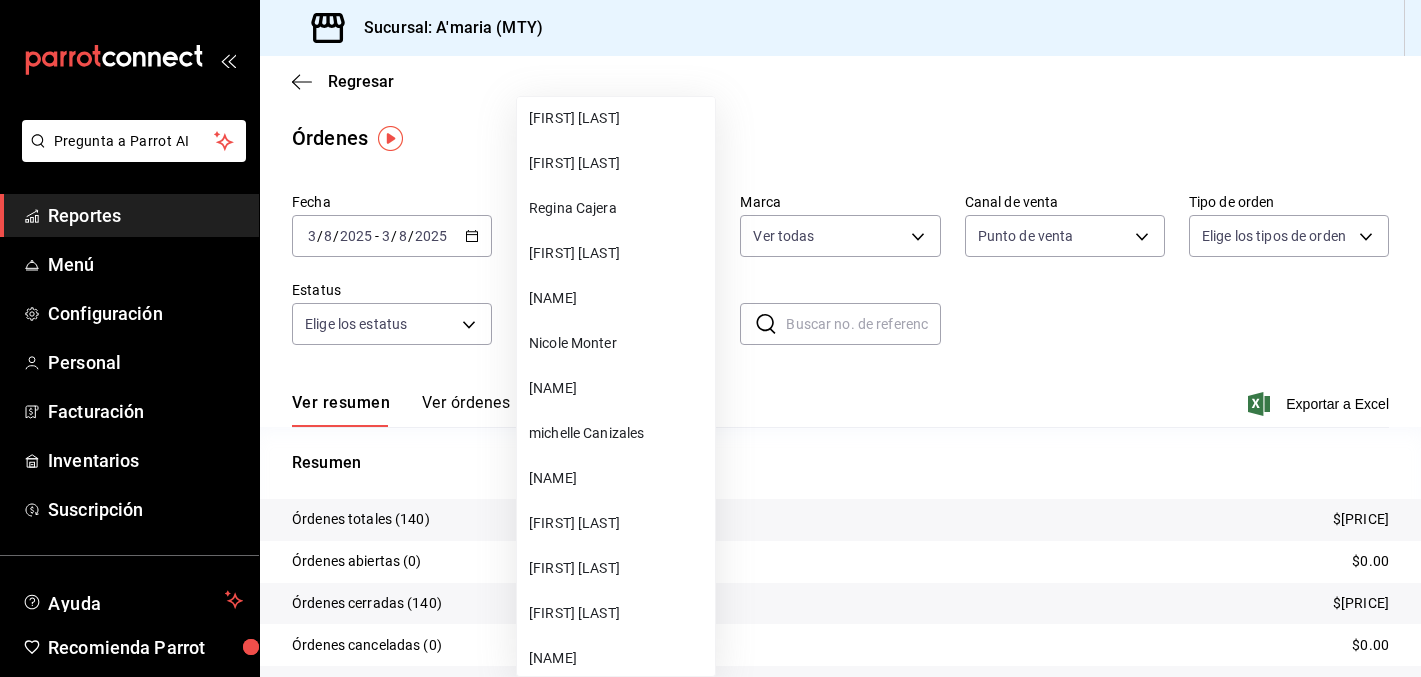 click on "[NAME]" at bounding box center [618, 388] 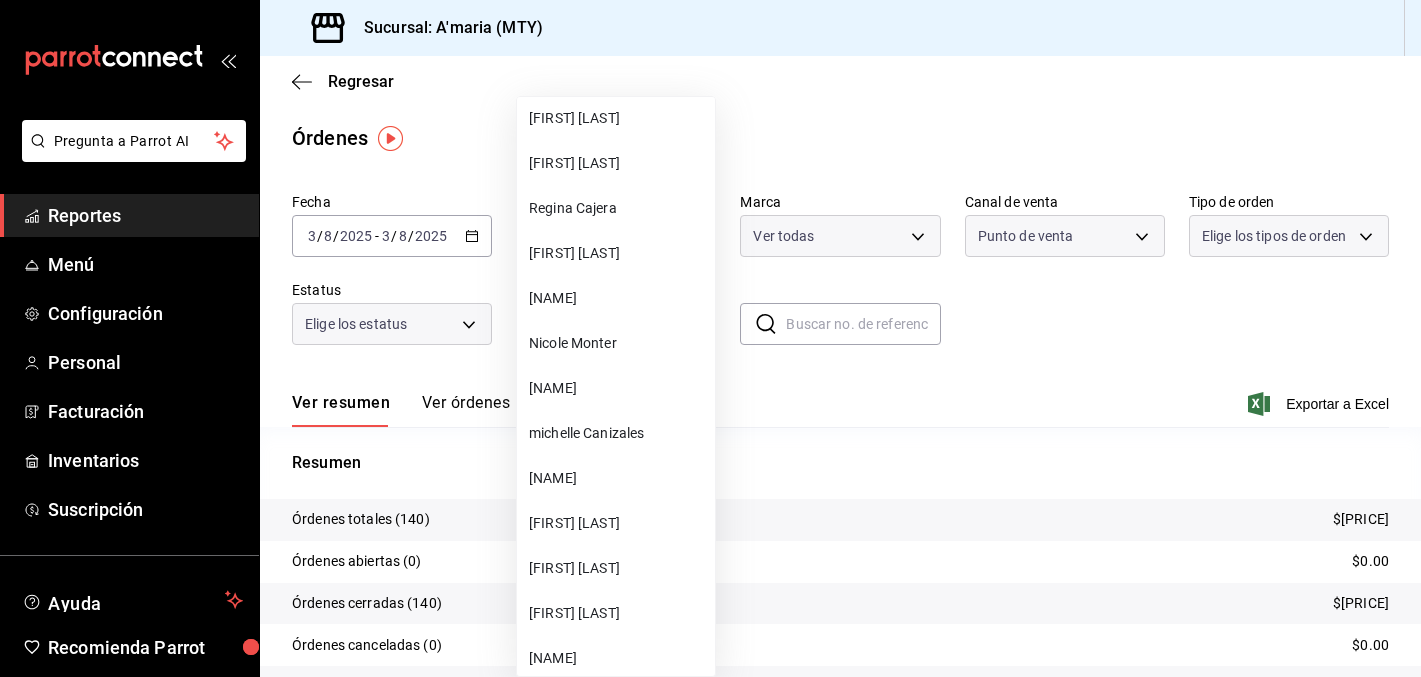 type on "[UUID]" 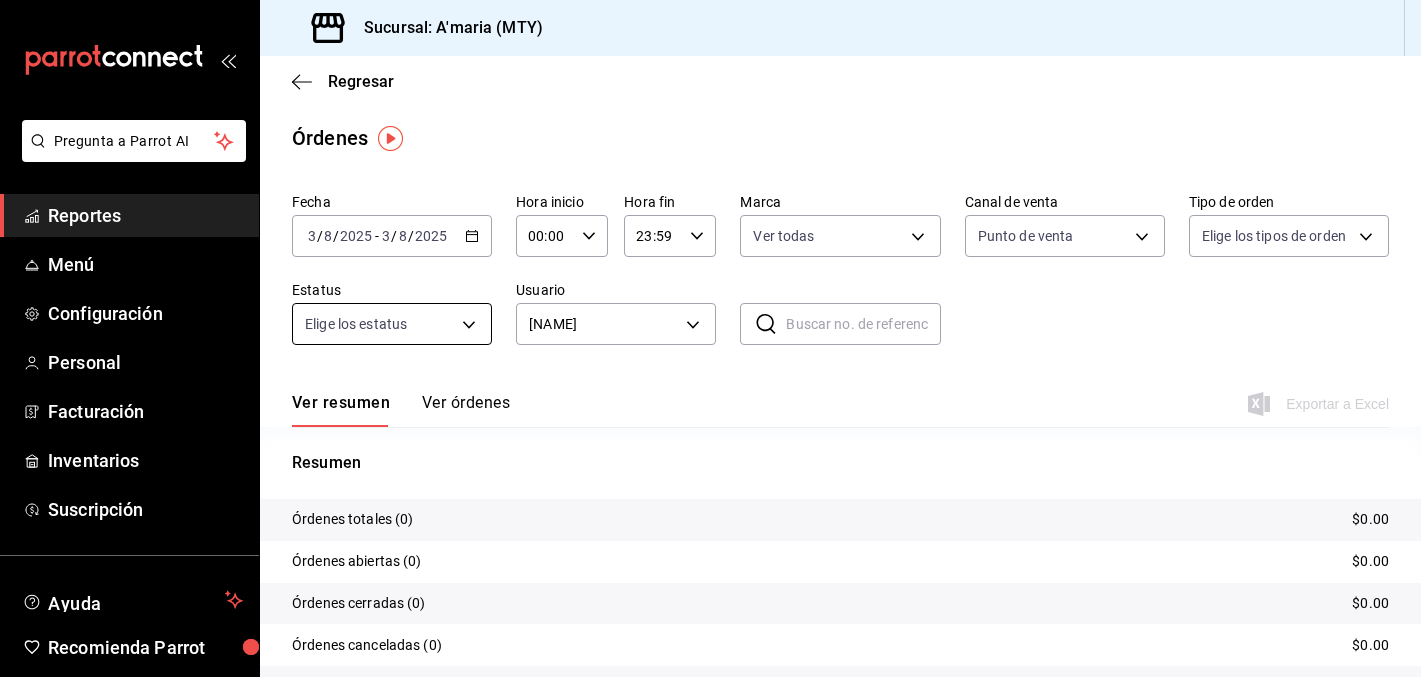click on "Pregunta a Parrot AI Reportes   Menú   Configuración   Personal   Facturación   Inventarios   Suscripción   Ayuda Recomienda Parrot   [FIRST] [LAST]   Sugerir nueva función   Sucursal: [CITY] (MTY) Regresar Órdenes Fecha 2025-08-03 3 / 8 / 2025 - 2025-08-03 3 / 8 / 2025 Hora inicio 00:00 Hora inicio Hora fin 23:59 Hora fin Marca Ver todas   Canal de venta Punto de venta PARROT Tipo de orden Elige los tipos de orden Estatus Ver todos DENIED,FINISHED,CANCELED,OPEN Usuario [FIRST] [LAST]   ​ ​ Ver resumen Ver órdenes Exportar a Excel Resumen Órdenes totales (0) $0.00 Órdenes abiertas (0) $0.00 Órdenes cerradas (0) $0.00 Órdenes canceladas (0) $0.00 Órdenes negadas (0) $0.00 ¿Quieres ver el consumo promedio por orden y comensal? Ve al reporte de Ticket promedio Pregunta a Parrot AI Reportes   Menú   Configuración   Personal   Facturación   Inventarios   Suscripción   Ayuda Recomienda Parrot   [FIRST] [LAST]   Sugerir nueva función   Ir a video" at bounding box center (710, 338) 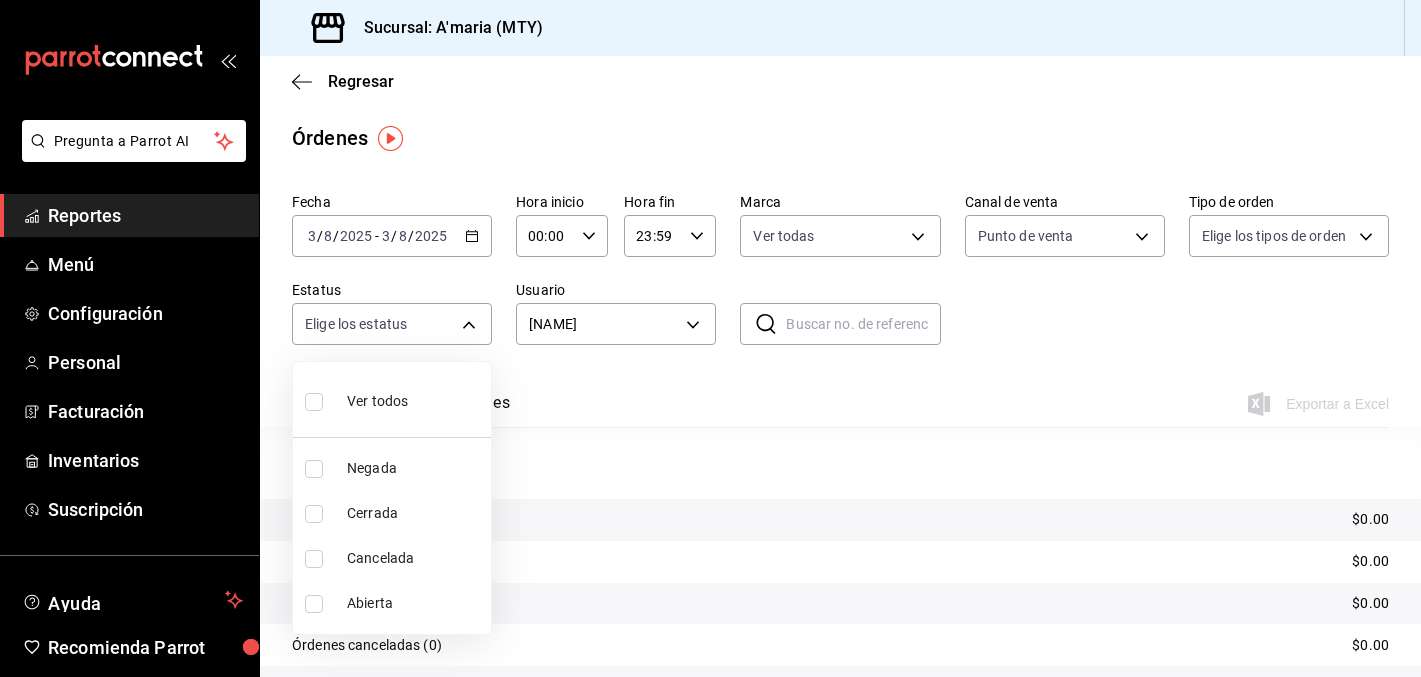 click on "Ver todos" at bounding box center [392, 399] 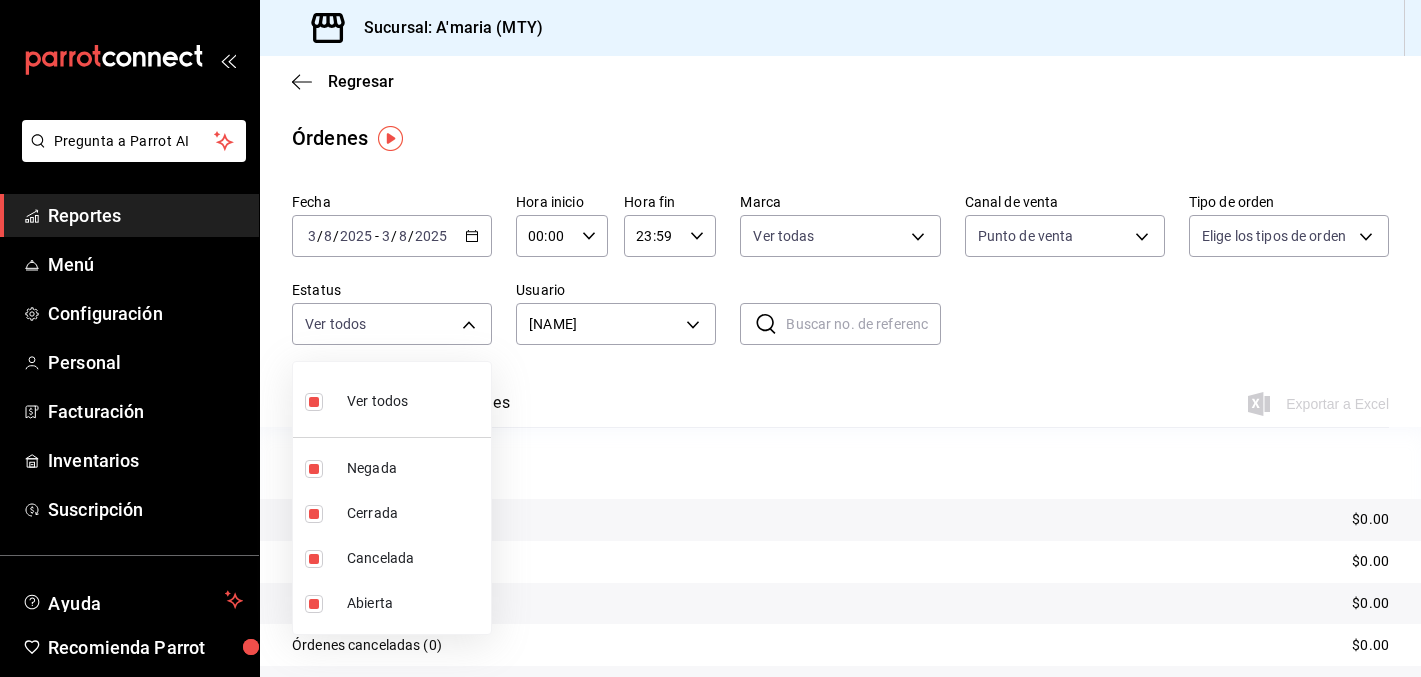 click at bounding box center [710, 338] 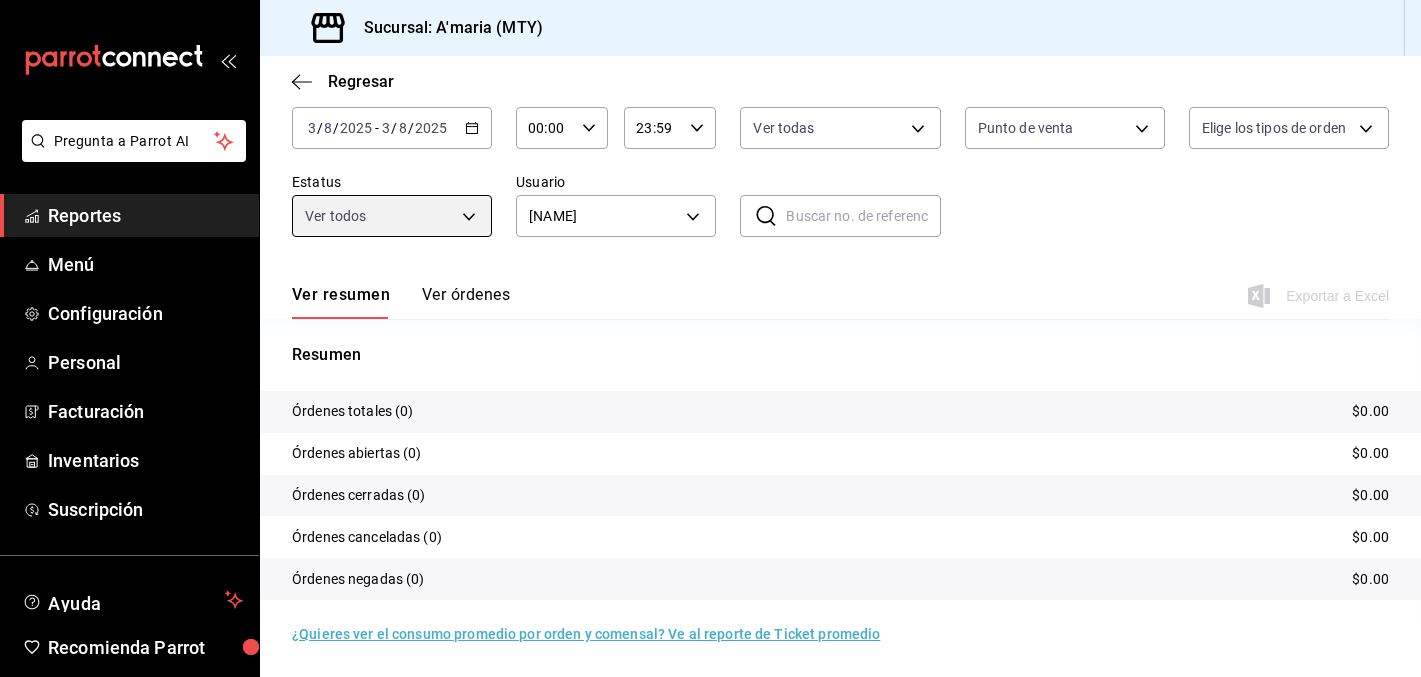 scroll, scrollTop: 107, scrollLeft: 0, axis: vertical 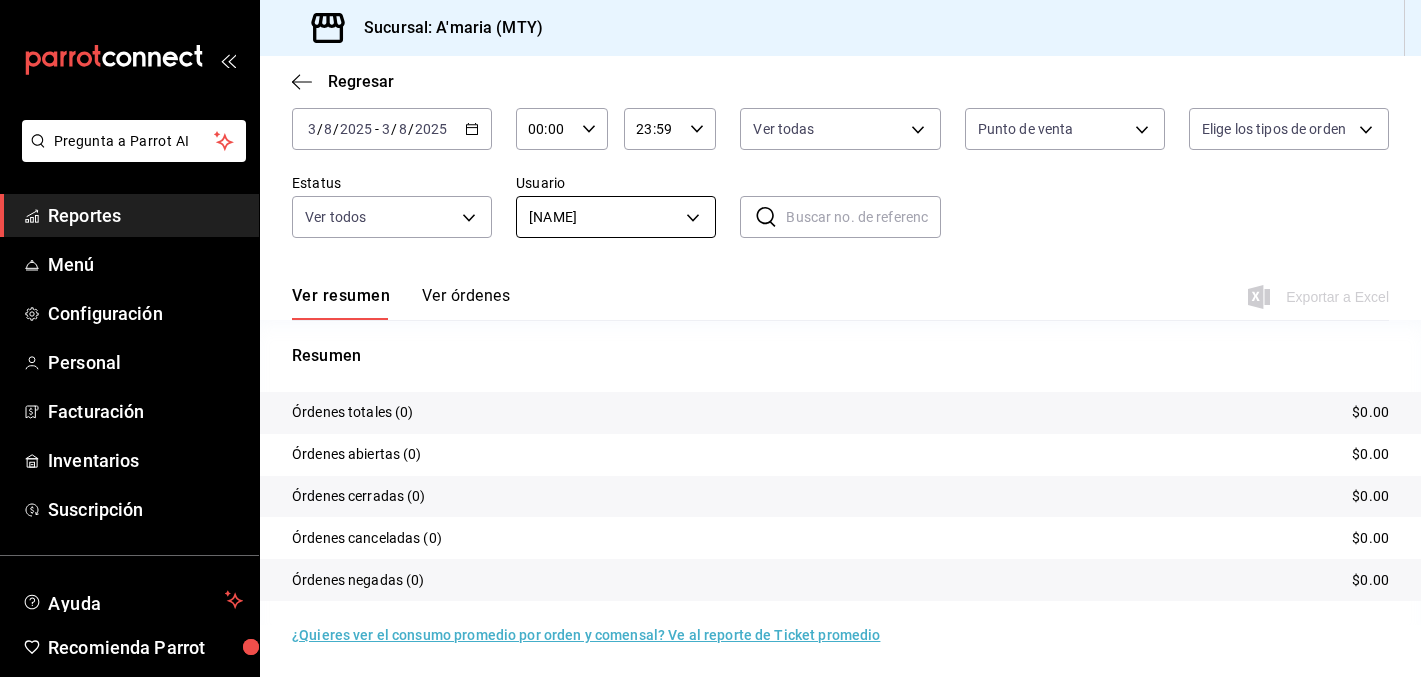 click on "Pregunta a Parrot AI Reportes   Menú   Configuración   Personal   Facturación   Inventarios   Suscripción   Ayuda Recomienda Parrot   [FIRST] [LAST]   Sugerir nueva función   Sucursal: [CITY] (MTY) Regresar Órdenes Fecha 2025-08-03 3 / 8 / 2025 - 2025-08-03 3 / 8 / 2025 Hora inicio 00:00 Hora inicio Hora fin 23:59 Hora fin Marca Ver todas   Canal de venta Punto de venta PARROT Tipo de orden Elige los tipos de orden Estatus Ver todos DENIED,FINISHED,CANCELED,OPEN Usuario [FIRST] [LAST]   ​ ​ Ver resumen Ver órdenes Exportar a Excel Resumen Órdenes totales (0) $0.00 Órdenes abiertas (0) $0.00 Órdenes cerradas (0) $0.00 Órdenes canceladas (0) $0.00 Órdenes negadas (0) $0.00 ¿Quieres ver el consumo promedio por orden y comensal? Ve al reporte de Ticket promedio Pregunta a Parrot AI Reportes   Menú   Configuración   Personal   Facturación   Inventarios   Suscripción   Ayuda Recomienda Parrot   [FIRST] [LAST]     Ir a video" at bounding box center [710, 338] 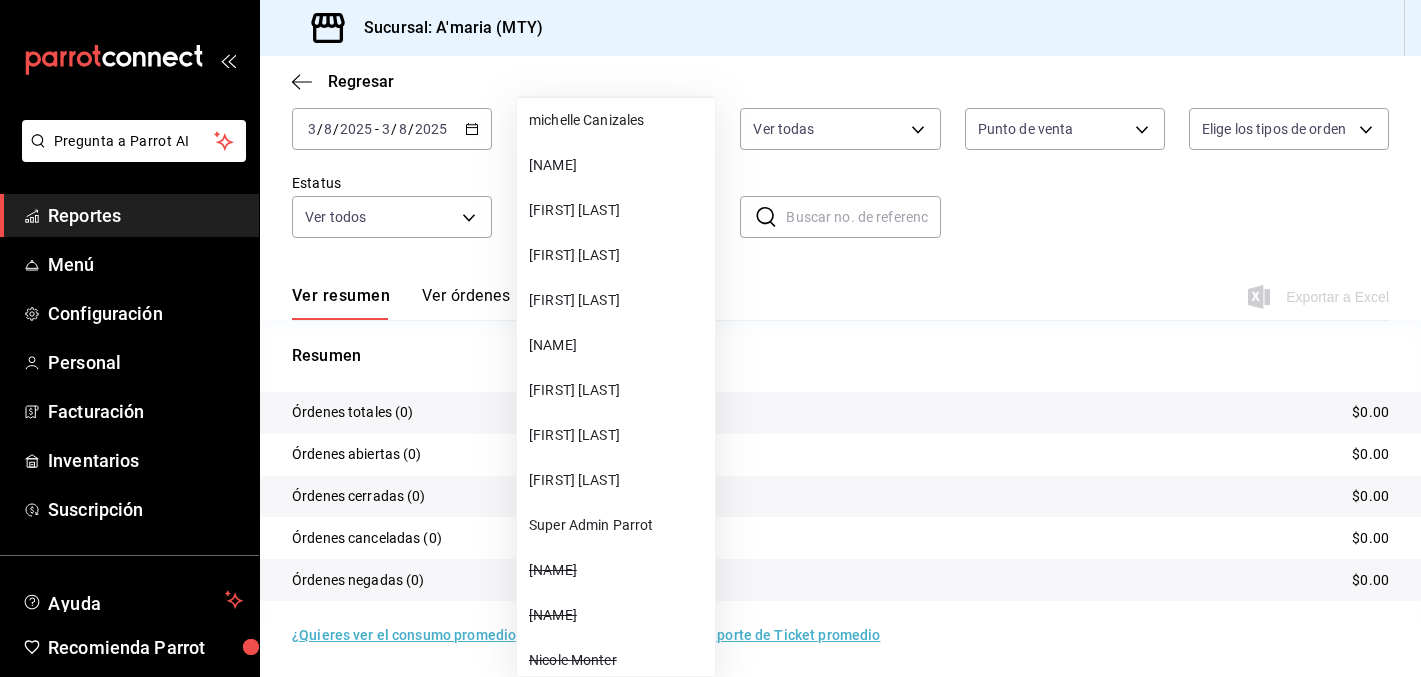 scroll, scrollTop: 528, scrollLeft: 0, axis: vertical 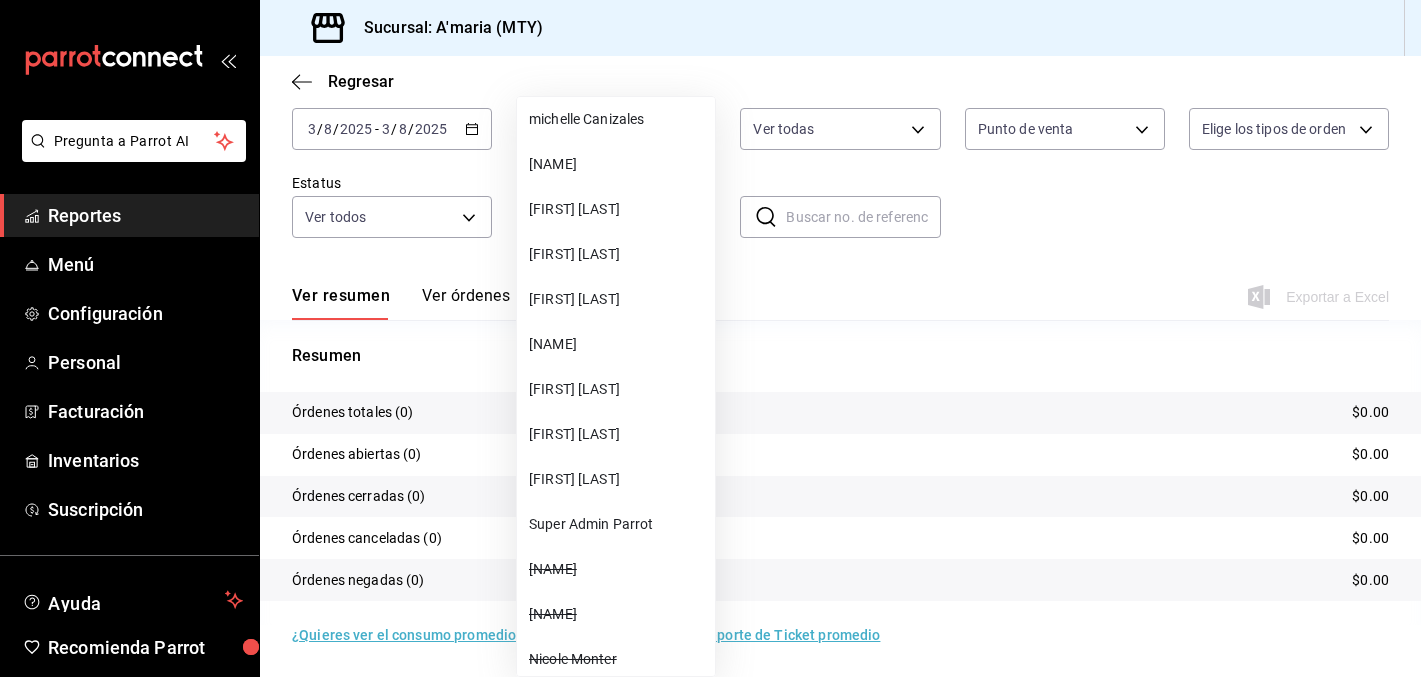click on "[FIRST] [LAST]" at bounding box center [616, 434] 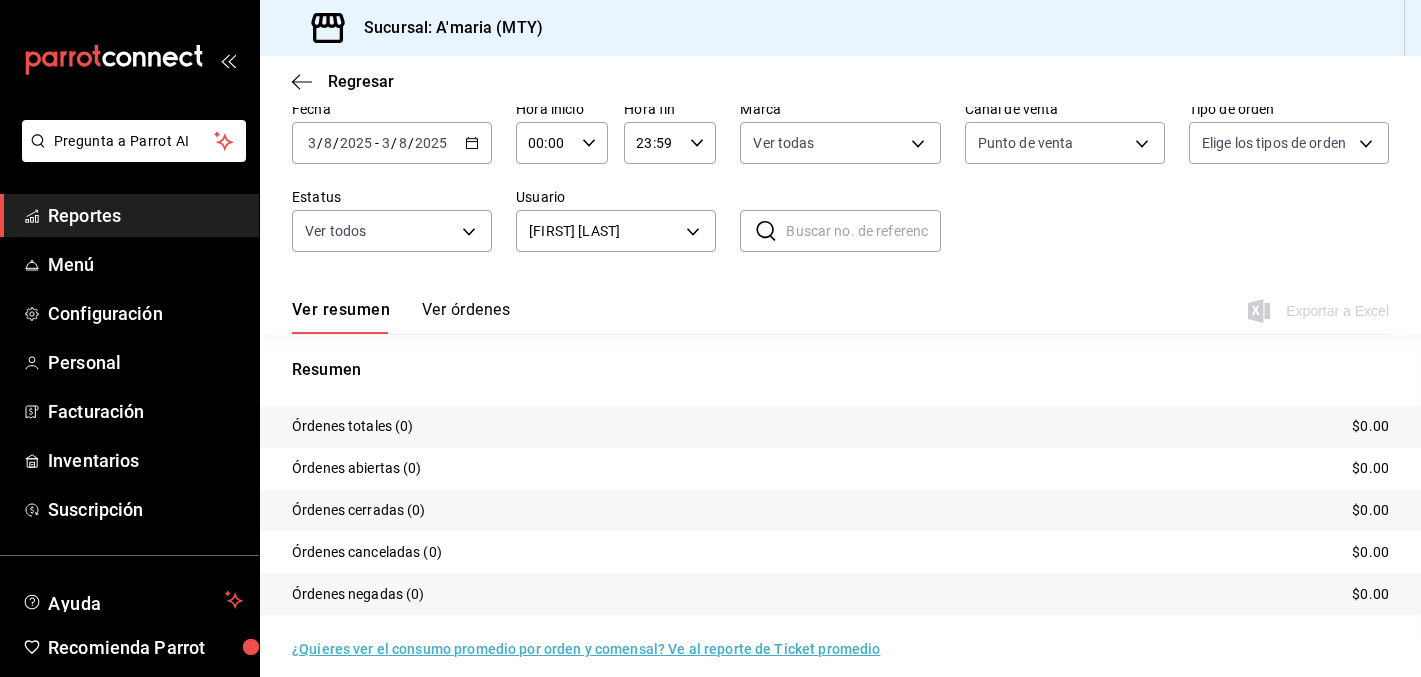 scroll, scrollTop: 107, scrollLeft: 0, axis: vertical 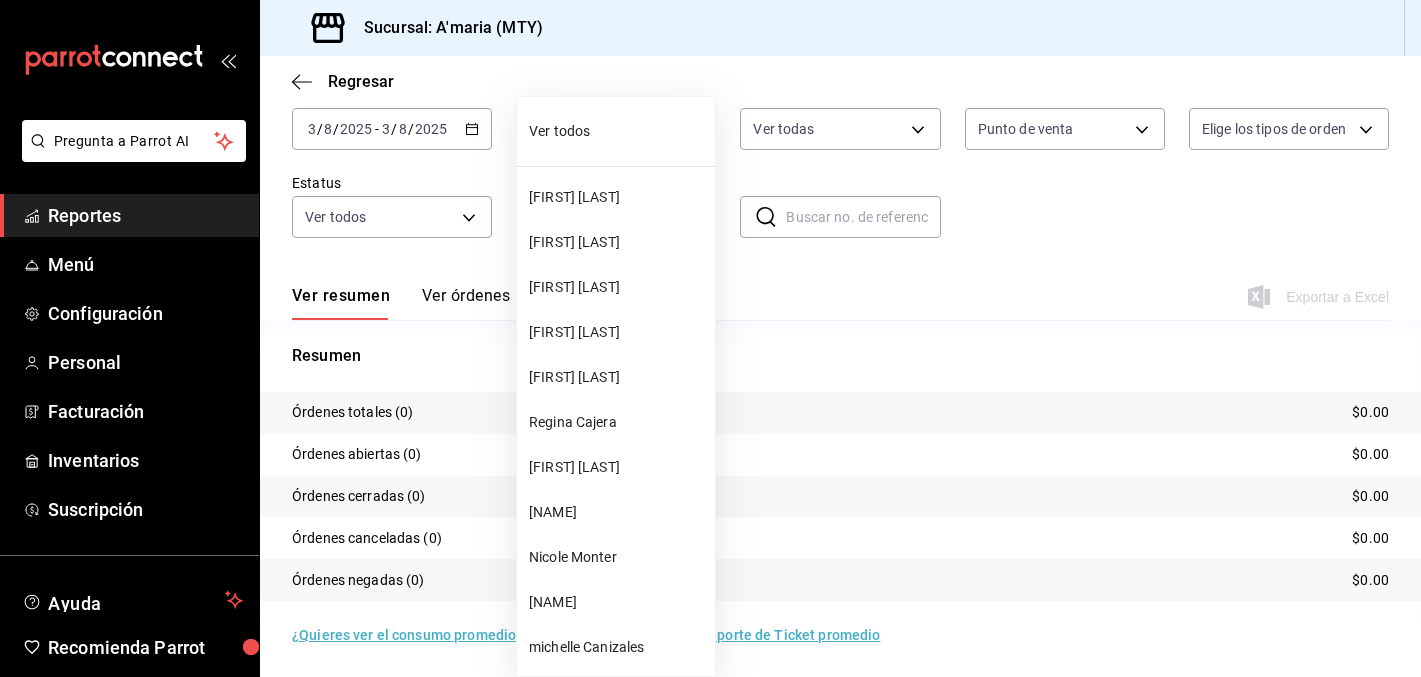 click on "Pregunta a Parrot AI Reportes   Menú   Configuración   Personal   Facturación   Inventarios   Suscripción   Ayuda Recomienda Parrot   [FIRST] [LAST]   Sugerir nueva función   Sucursal: A'maria ([CITY]) Regresar Órdenes Fecha 2025-08-03 3 / 8 / 2025 - 2025-08-03 3 / 8 / 2025 Hora inicio 00:00 Hora inicio Hora fin 23:59 Hora fin Marca Ver todas a9dd8766-9f2a-4b72-9e6c-22c101a962dd Canal de venta Punto de venta PARROT Tipo de orden Elige los tipos de orden Estatus Ver todos DENIED,FINISHED,CANCELED,OPEN Usuario [FIRST] [LAST] 34d2ff35-793b-4a38-a50f-972f839f9549 ​ ​ Ver resumen Ver órdenes Exportar a Excel Resumen Órdenes totales (0) $0.00 Órdenes abiertas (0) $0.00 Órdenes cerradas (0) $0.00 Órdenes canceladas (0) $0.00 Órdenes negadas (0) $0.00 ¿Quieres ver el consumo promedio por orden y comensal? Ve al reporte de Ticket promedio Pregunta a Parrot AI Reportes   Menú   Configuración   Personal   Facturación   Inventarios   Suscripción   Ayuda Recomienda Parrot   [FIRST] [LAST]     Ir a video" at bounding box center (710, 338) 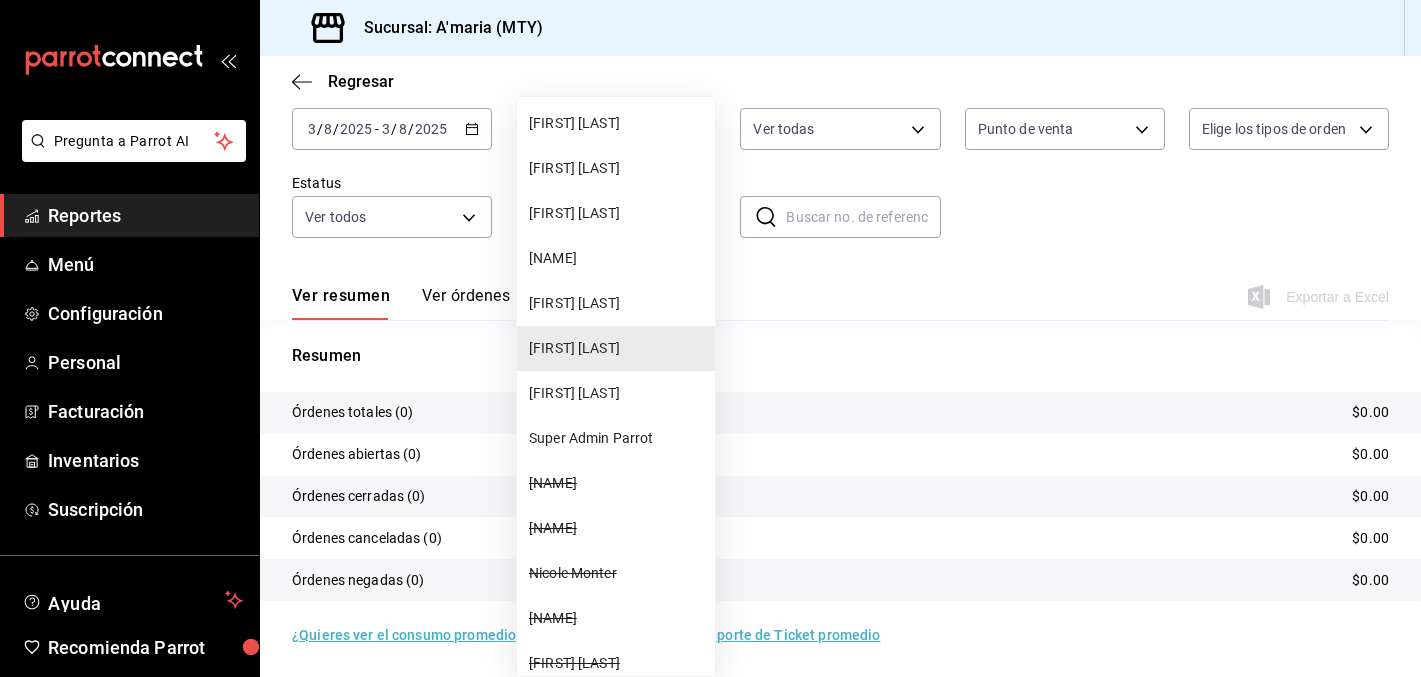scroll, scrollTop: 619, scrollLeft: 0, axis: vertical 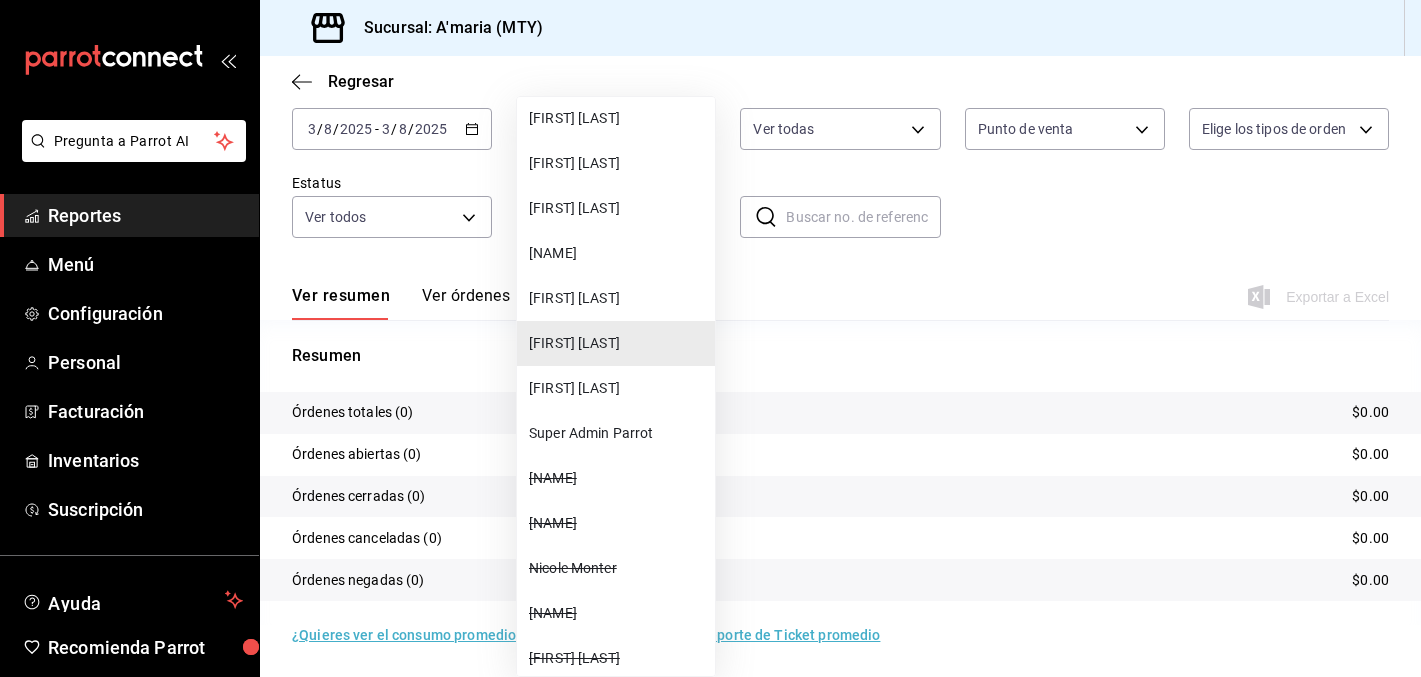 click on "Super Admin Parrot" at bounding box center (616, 433) 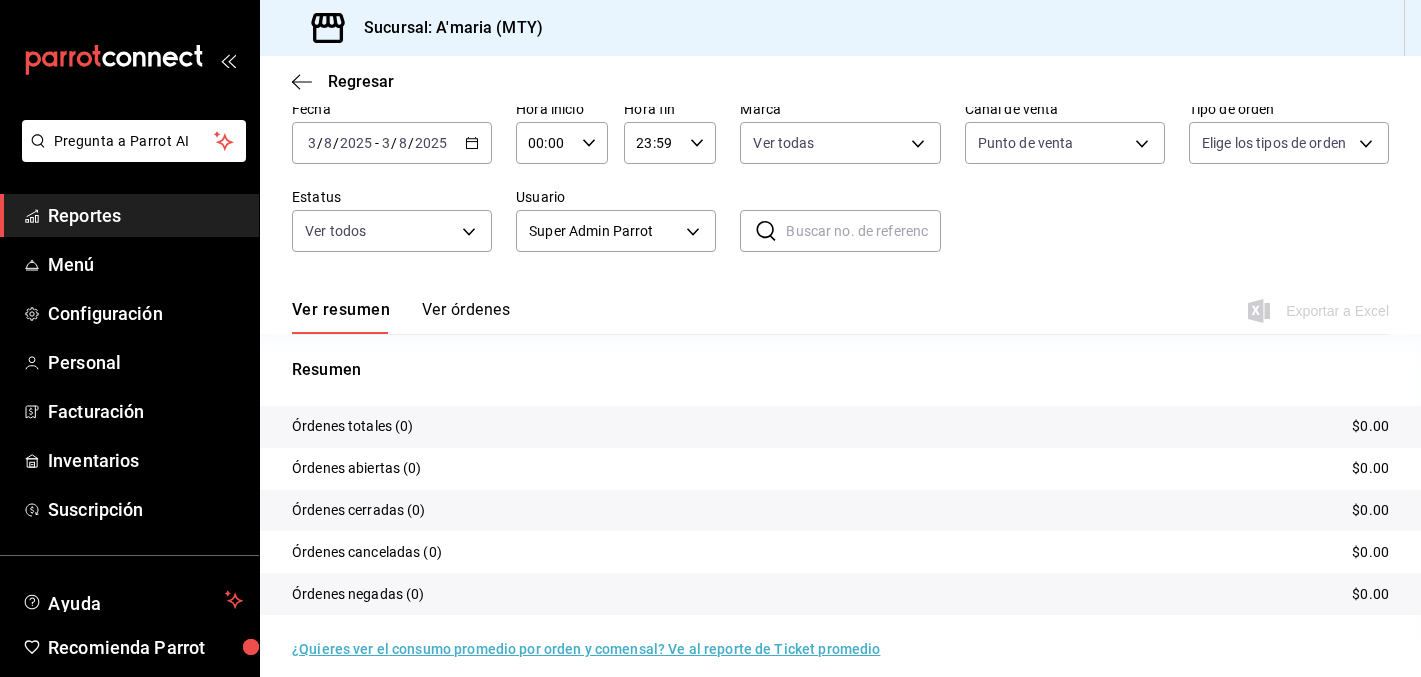 scroll, scrollTop: 107, scrollLeft: 0, axis: vertical 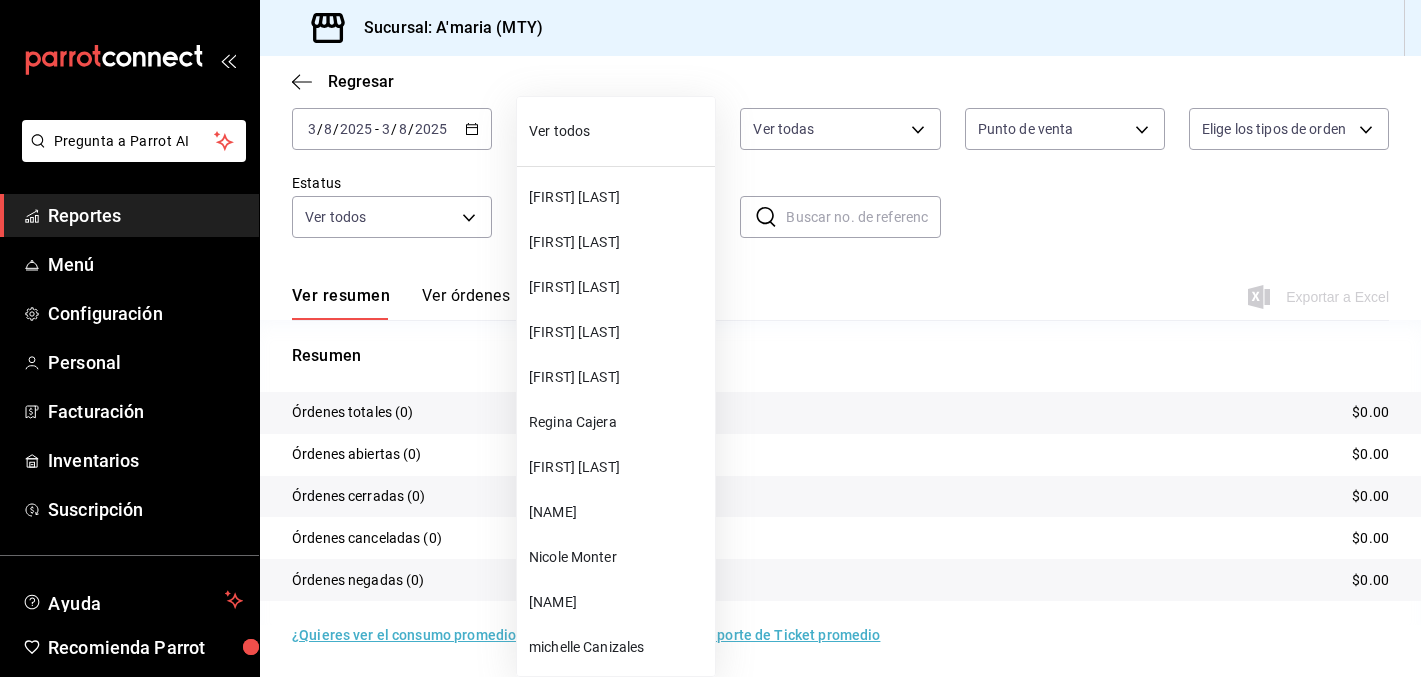 click on "Pregunta a Parrot AI Reportes   Menú   Configuración   Personal   Facturación   Inventarios   Suscripción   Ayuda Recomienda Parrot   [FIRST] [LAST]   Sugerir nueva función   Sucursal: [CITY] (MTY) Regresar Órdenes Fecha 2025-08-03 3 / 8 / 2025 - 2025-08-03 3 / 8 / 2025 Hora inicio 00:00 Hora inicio Hora fin 23:59 Hora fin Marca Ver todas   Canal de venta Punto de venta PARROT Tipo de orden Elige los tipos de orden Estatus Ver todos DENIED,FINISHED,CANCELED,OPEN Usuario [FIRST] [LAST]   ​ ​ Ver resumen Ver órdenes Exportar a Excel Resumen Órdenes totales (0) $0.00 Órdenes abiertas (0) $0.00 Órdenes cerradas (0) $0.00 Órdenes canceladas (0) $0.00 Órdenes negadas (0) $0.00 ¿Quieres ver el consumo promedio por orden y comensal? Ve al reporte de Ticket promedio Pregunta a Parrot AI Reportes   Menú   Configuración   Personal   Facturación   Inventarios   Suscripción   Ayuda Recomienda Parrot   [FIRST] [LAST]     Ver todos" at bounding box center [710, 338] 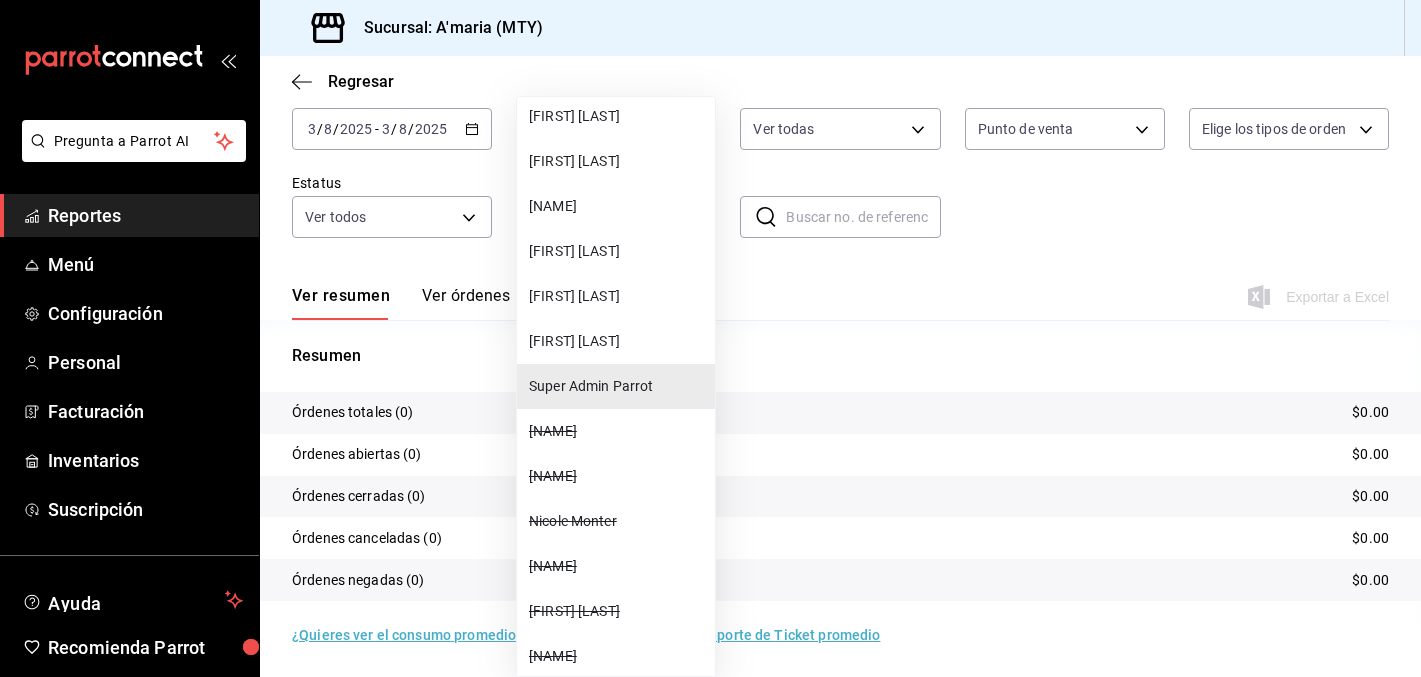 click on "[FIRST] [LAST]" at bounding box center [616, 341] 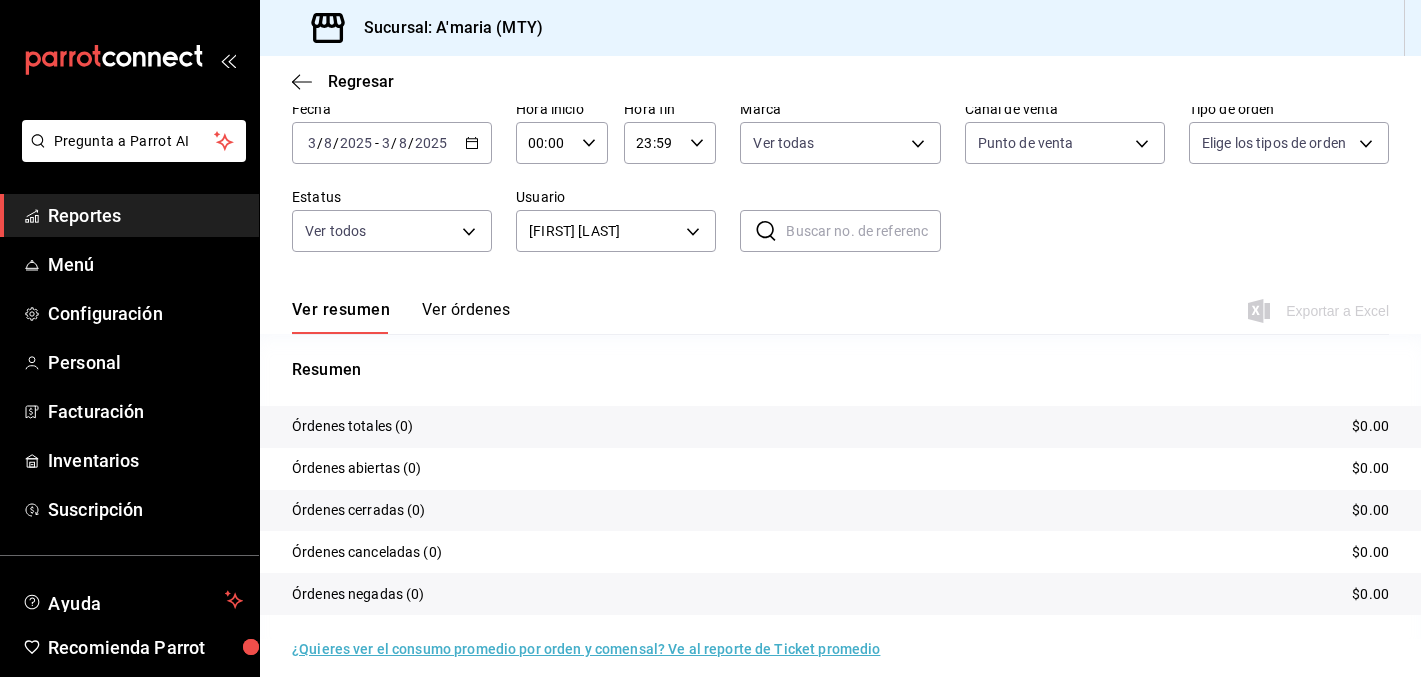 scroll, scrollTop: 107, scrollLeft: 0, axis: vertical 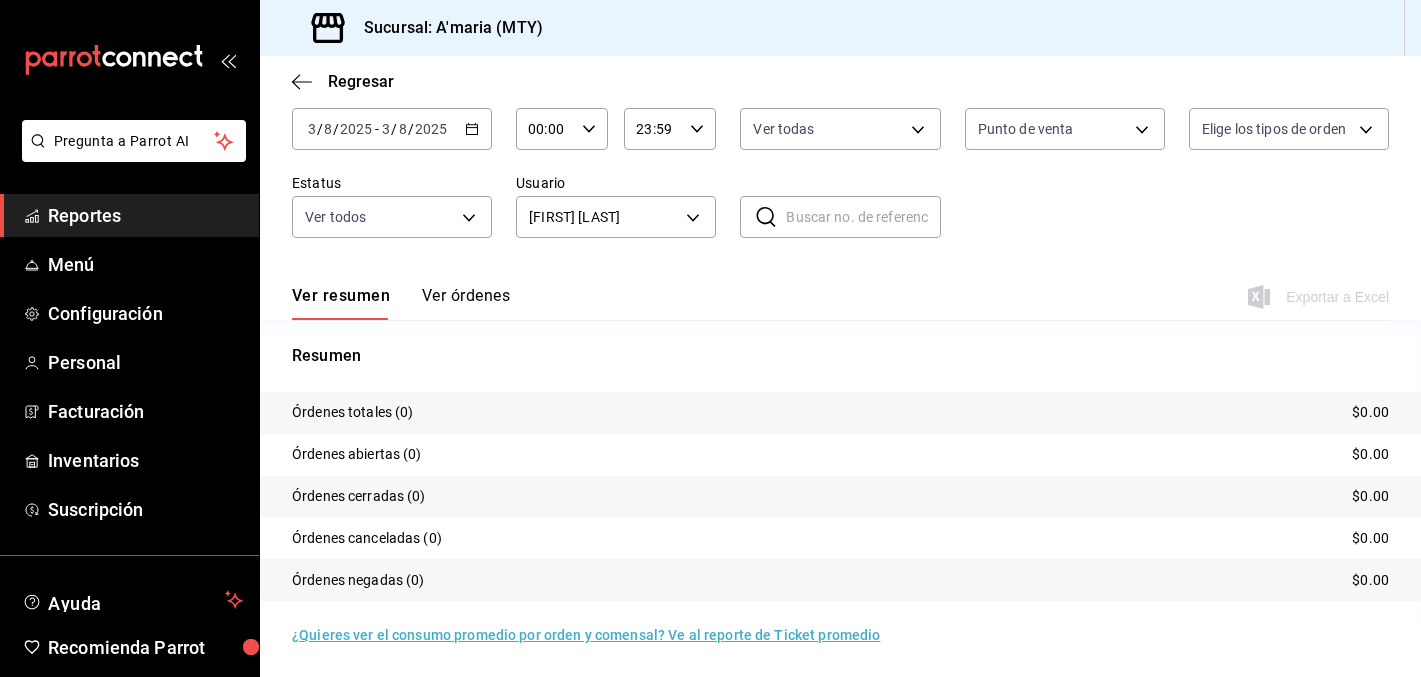 click on "Ver resumen Ver órdenes Exportar a Excel" at bounding box center [840, 291] 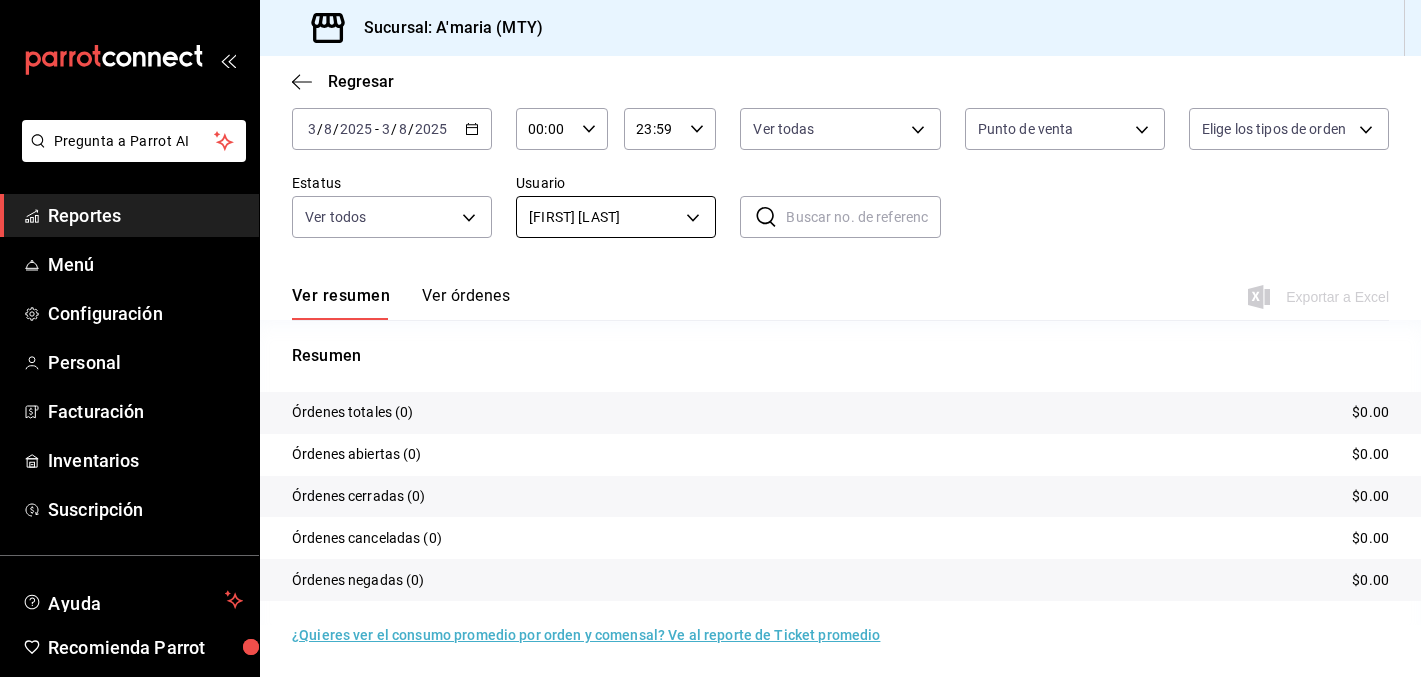 click on "Pregunta a Parrot AI Reportes   Menú   Configuración   Personal   Facturación   Inventarios   Suscripción   Ayuda Recomienda Parrot   [NAME]   Sugerir nueva función   Sucursal: A'maria (MTY) Regresar Órdenes Fecha 2025-08-03 3 / 8 / 2025 - 2025-08-03 3 / 8 / 2025 Hora inicio 00:00 Hora inicio Hora fin 23:59 Hora fin Marca Ver todas a9dd8766-9f2a-4b72-9e6c-22c101a962dd Canal de venta Punto de venta PARROT Tipo de orden Elige los tipos de orden Estatus Ver todos DENIED,FINISHED,CANCELED,OPEN Usuario [NAME] 17d67b04-8093-4f9d-8a00-1c82f20369c2 ​ ​ Ver resumen Ver órdenes Exportar a Excel Resumen Órdenes totales (0) $0.00 Órdenes abiertas (0) $0.00 Órdenes cerradas (0) $0.00 Órdenes canceladas (0) $0.00 Órdenes negadas (0) $0.00 ¿Quieres ver el consumo promedio por orden y comensal? Ve al reporte de Ticket promedio Pregunta a Parrot AI Reportes   Menú   Configuración   Personal   Facturación   Inventarios   Suscripción   Ayuda Recomienda Parrot   [NAME]     Ir a video" at bounding box center (710, 338) 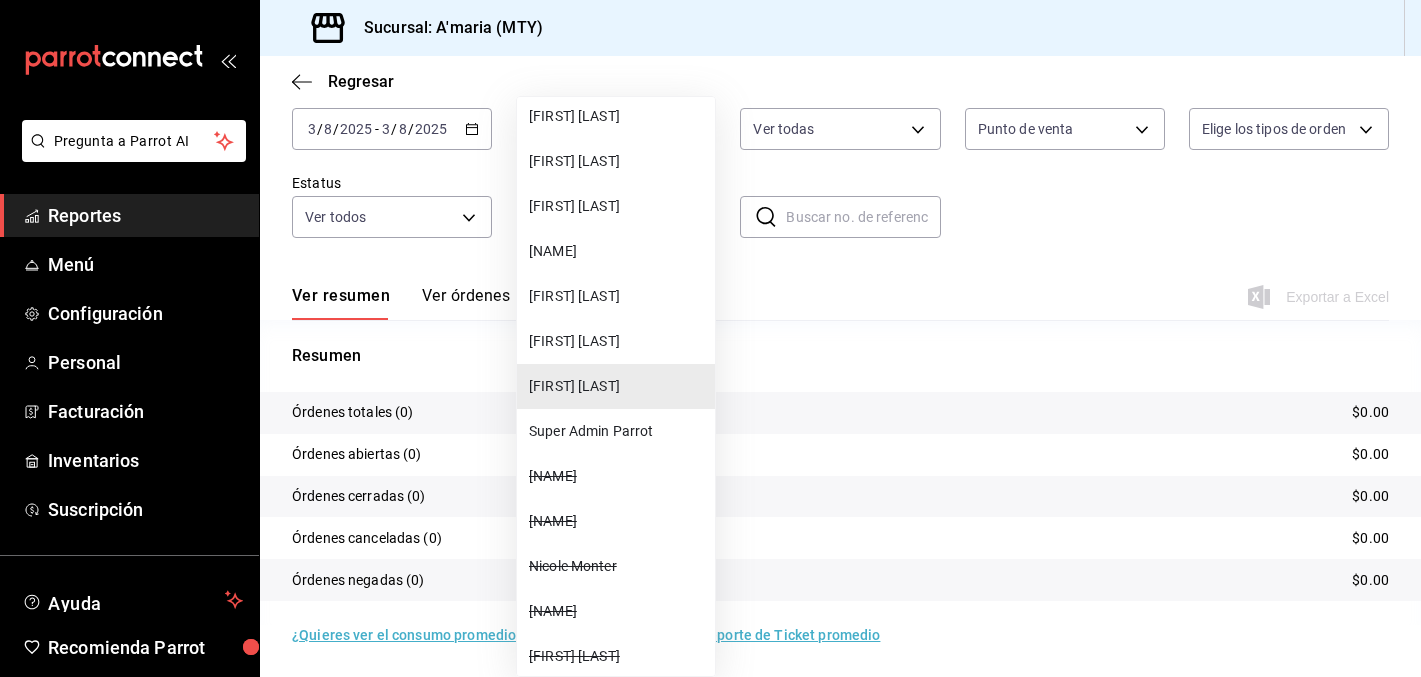scroll, scrollTop: 0, scrollLeft: 0, axis: both 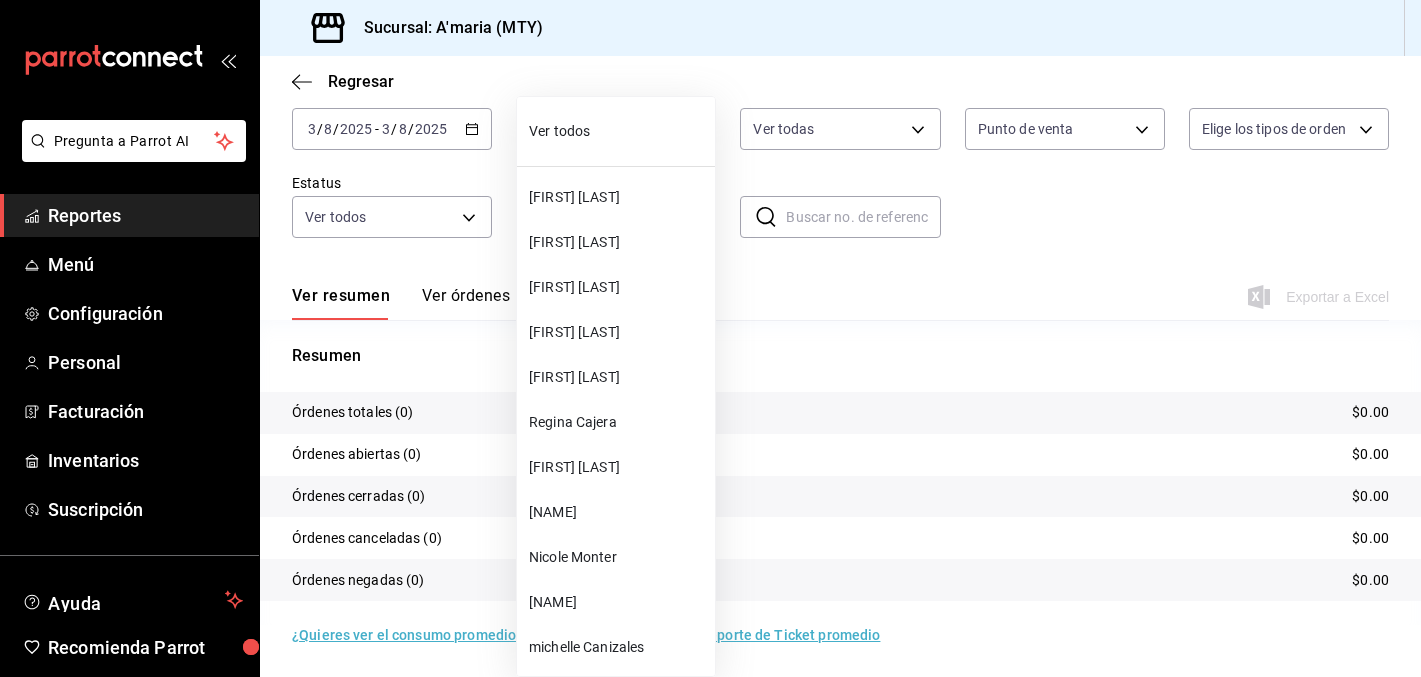 click on "[FIRST] [LAST]" at bounding box center [616, 287] 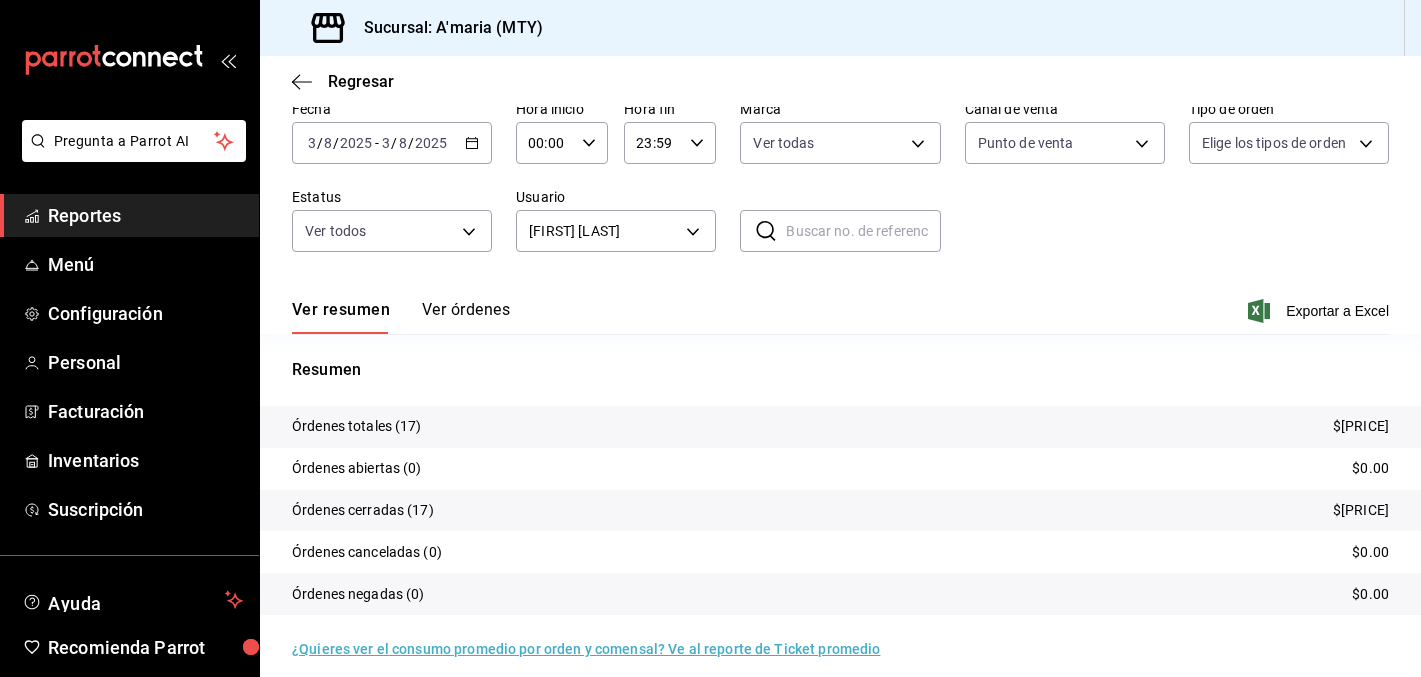 scroll, scrollTop: 107, scrollLeft: 0, axis: vertical 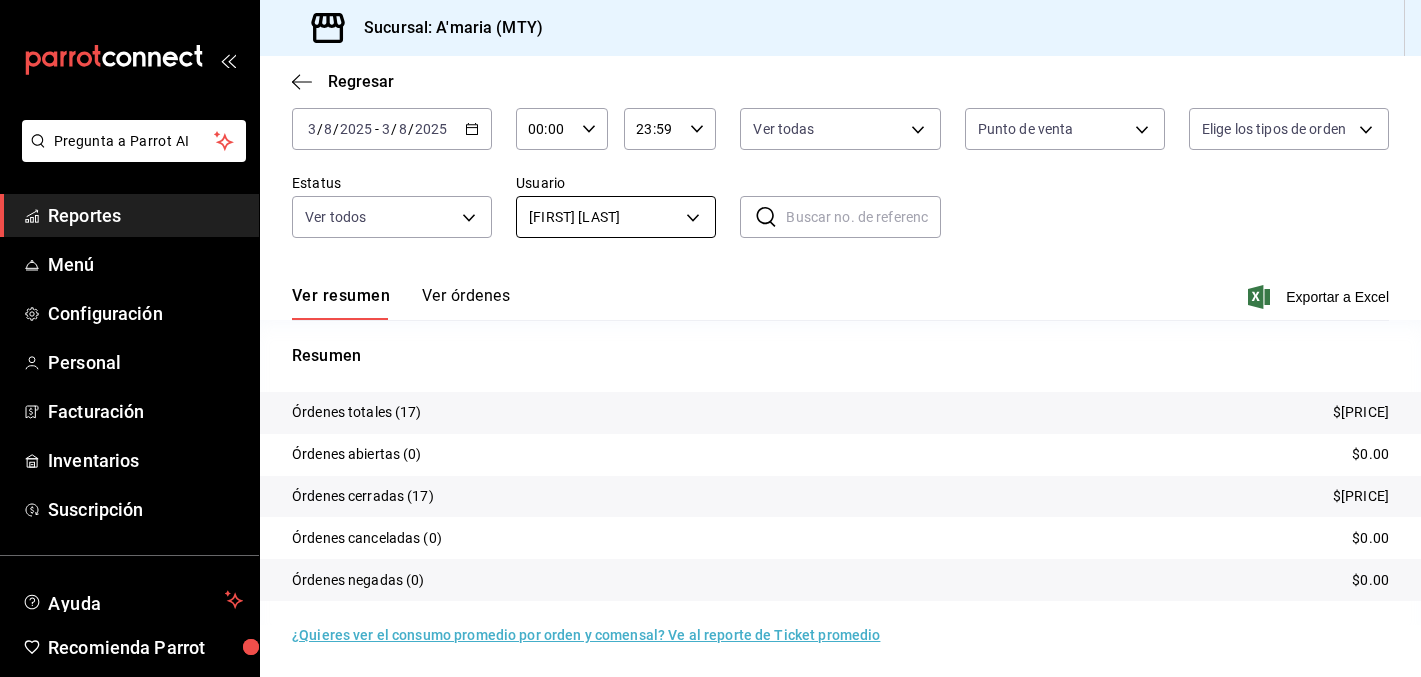 click on "Pregunta a Parrot AI Reportes   Menú   Configuración   Personal   Facturación   Inventarios   Suscripción   Ayuda Recomienda Parrot   [NAME]   Sugerir nueva función   Sucursal: A'maria (MTY) Regresar Órdenes Fecha 2025-08-03 3 / 8 / 2025 - 2025-08-03 3 / 8 / 2025 Hora inicio 00:00 Hora inicio Hora fin 23:59 Hora fin Marca Ver todas a9dd8766-9f2a-4b72-9e6c-22c101a962dd Canal de venta Punto de venta PARROT Tipo de orden Elige los tipos de orden Estatus Ver todos DENIED,FINISHED,CANCELED,OPEN Usuario Daniel Nuevo f06ded27-e0b1-416b-9392-48cad640bd6c ​ ​ Ver resumen Ver órdenes Exportar a Excel Resumen Órdenes totales (17) $12,738.00 Órdenes abiertas (0) $0.00 Órdenes cerradas (17) $12,738.00 Órdenes canceladas (0) $0.00 Órdenes negadas (0) $0.00 ¿Quieres ver el consumo promedio por orden y comensal? Ve al reporte de Ticket promedio Pregunta a Parrot AI Reportes   Menú   Configuración   Personal   Facturación   Inventarios   Suscripción   Ayuda Recomienda Parrot   [NAME]" at bounding box center (710, 338) 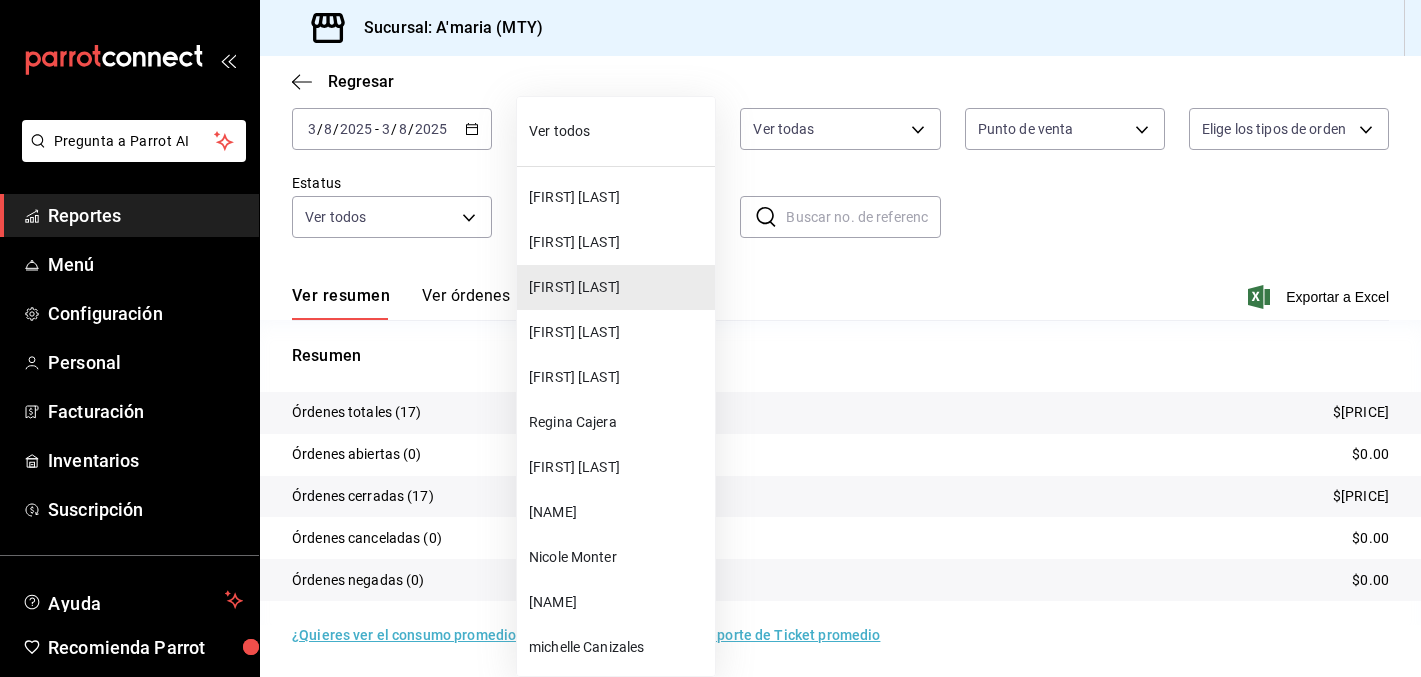 click on "[NAME]" at bounding box center [618, 512] 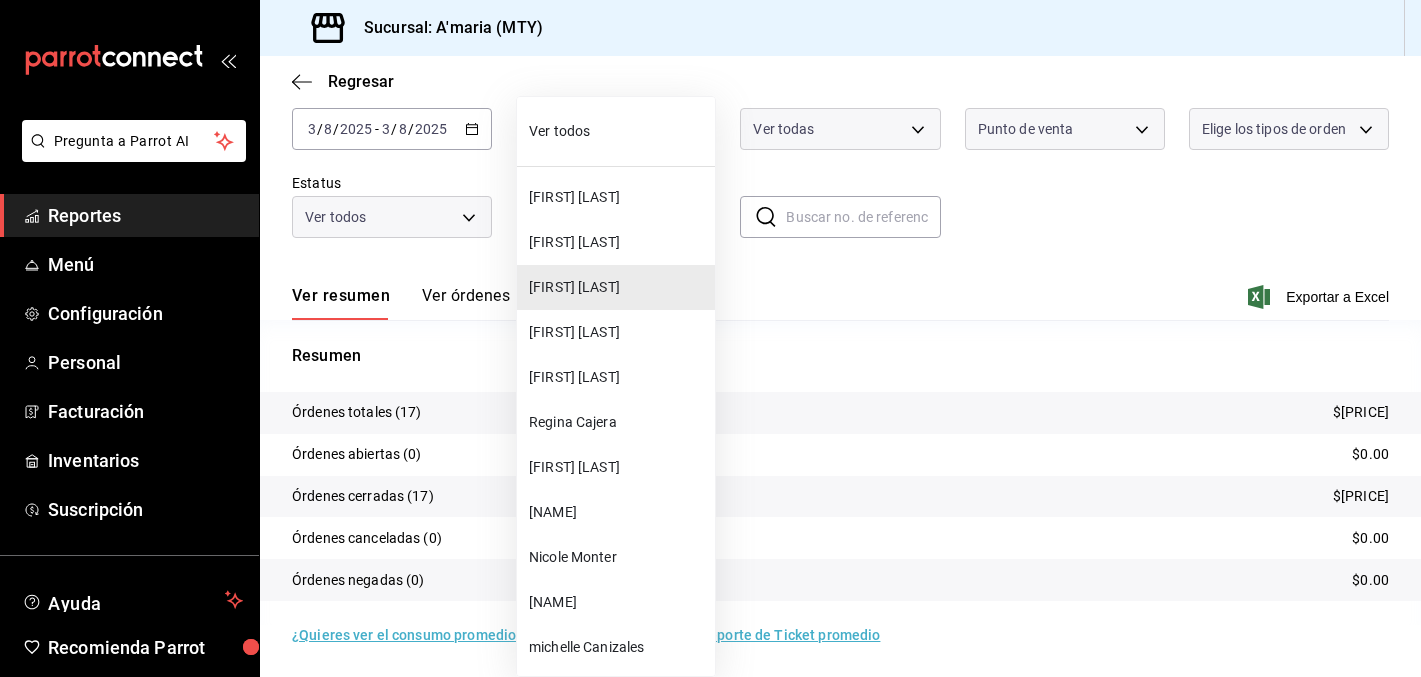 type on "7950b5b4-f6f2-4f9c-bd1a-615137967b0d" 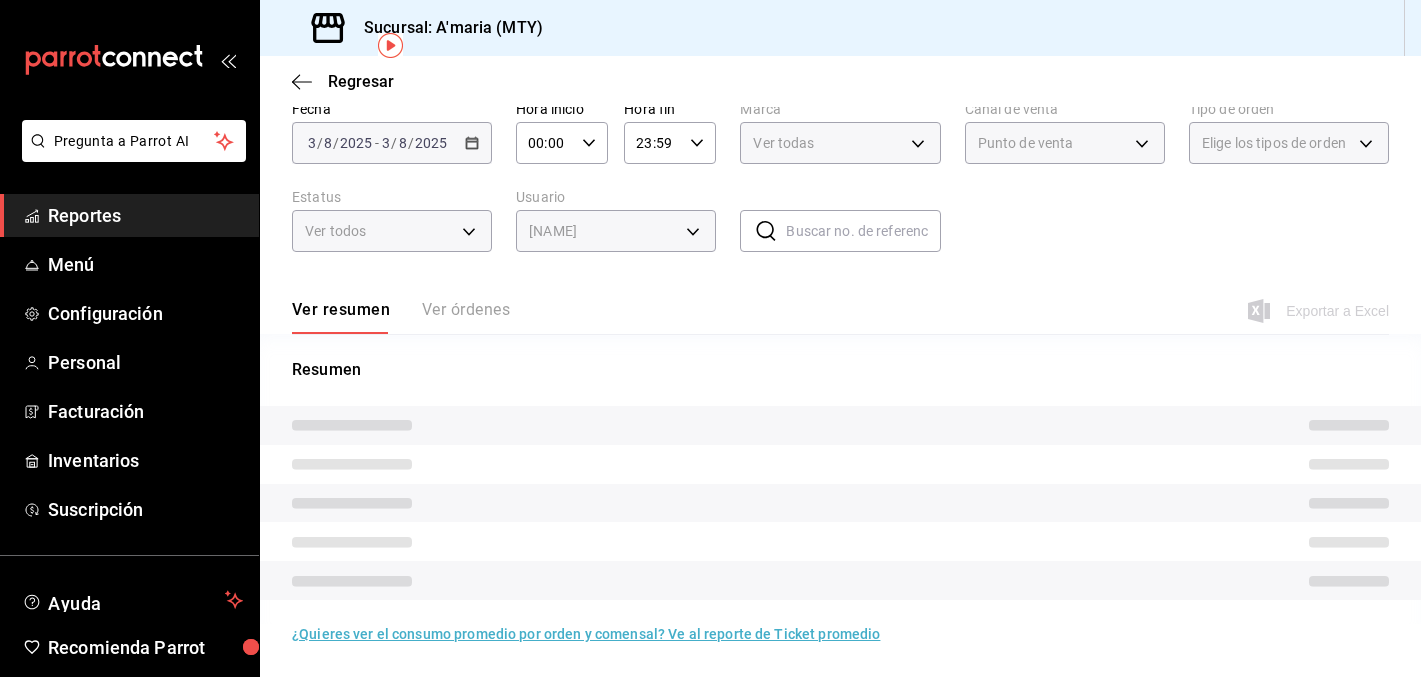 scroll, scrollTop: 107, scrollLeft: 0, axis: vertical 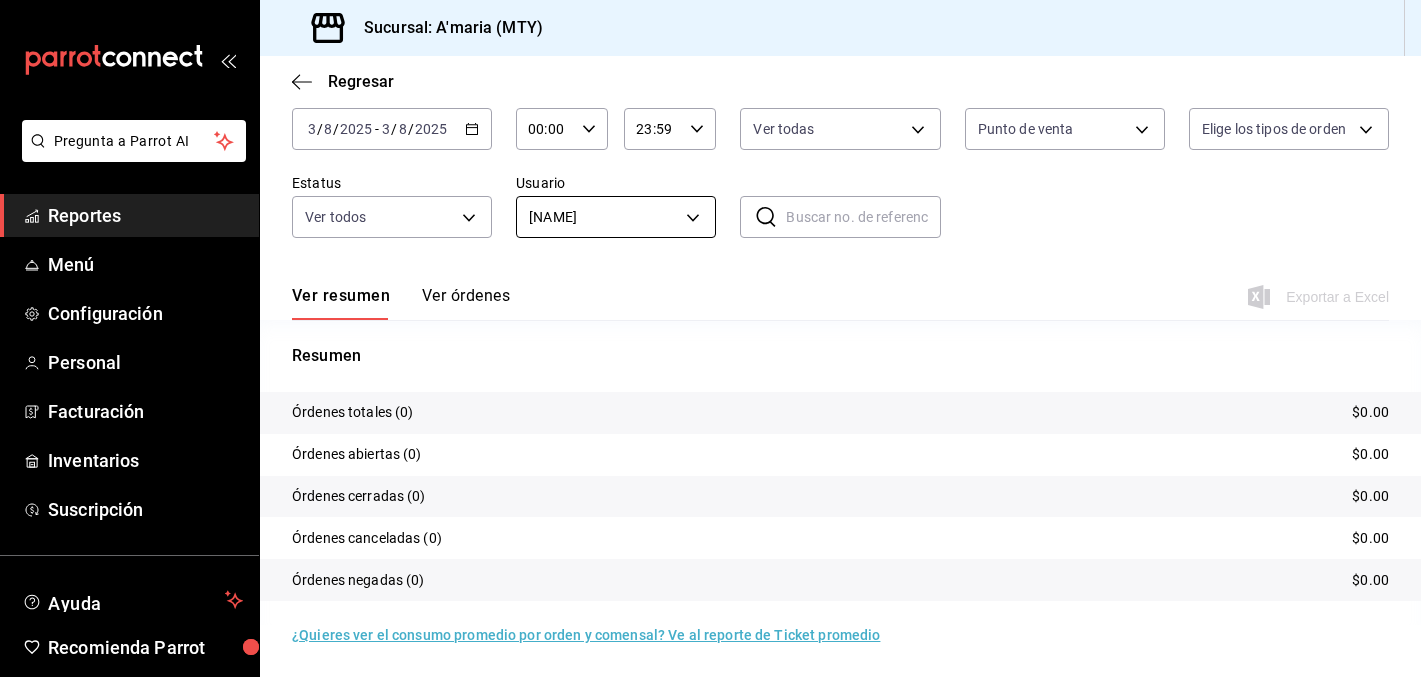 click on "Pregunta a Parrot AI Reportes   Menú   Configuración   Personal   Facturación   Inventarios   Suscripción   Ayuda Recomienda Parrot   [FIRST] [LAST]   Sugerir nueva función   Sucursal: A'maria ([CITY]) Regresar Órdenes Fecha 2025-08-03 3 / 8 / 2025 - 2025-08-03 3 / 8 / 2025 Hora inicio 00:00 Hora inicio Hora fin 23:59 Hora fin Marca Ver todas a9dd8766-9f2a-4b72-9e6c-22c101a962dd Canal de venta Punto de venta PARROT Tipo de orden Elige los tipos de orden Estatus Ver todos DENIED,FINISHED,CANCELED,OPEN Usuario [FIRST] [LAST] 7950b5b4-f6f2-4f9c-bd1a-615137967b0d ​ ​ Ver resumen Ver órdenes Exportar a Excel Resumen Órdenes totales (0) $0.00 Órdenes abiertas (0) $0.00 Órdenes cerradas (0) $0.00 Órdenes canceladas (0) $0.00 Órdenes negadas (0) $0.00 ¿Quieres ver el consumo promedio por orden y comensal? Ve al reporte de Ticket promedio Pregunta a Parrot AI Reportes   Menú   Configuración   Personal   Facturación   Inventarios   Suscripción   Ayuda Recomienda Parrot   [FIRST] [LAST]     Ir a video" at bounding box center [710, 338] 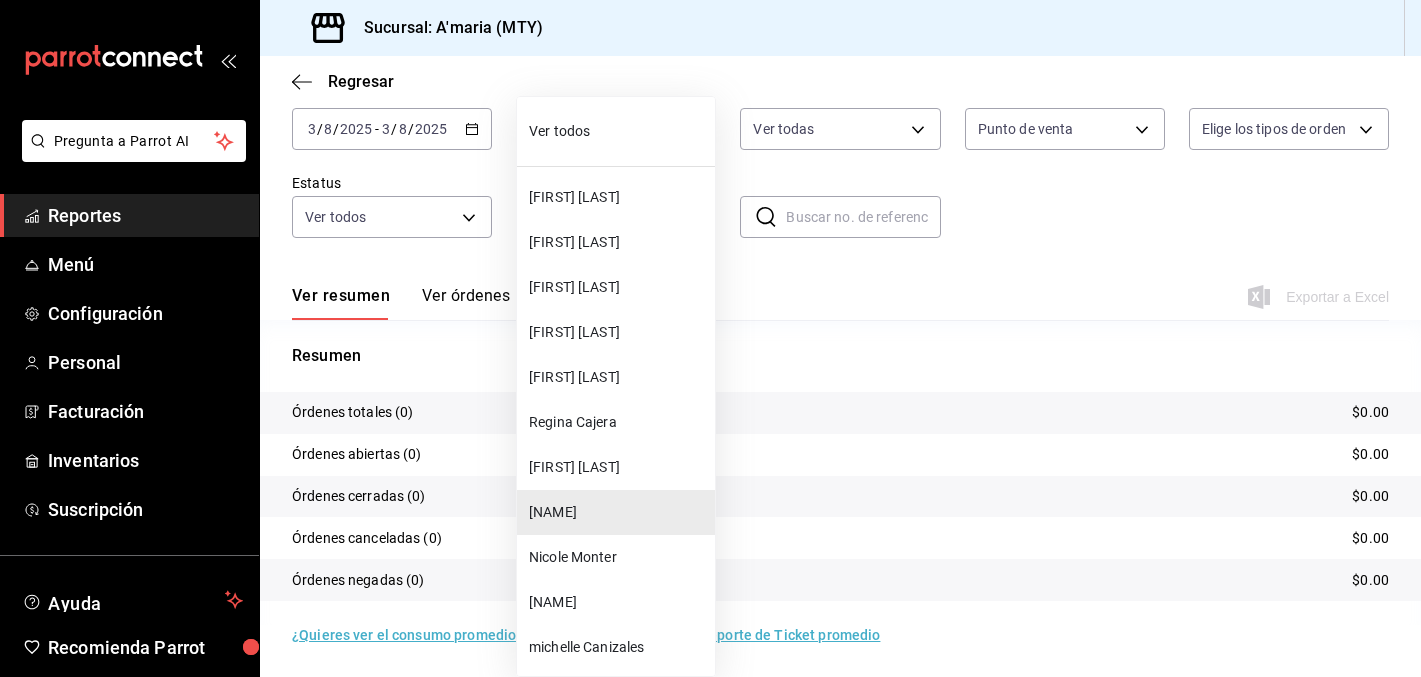 click at bounding box center (710, 338) 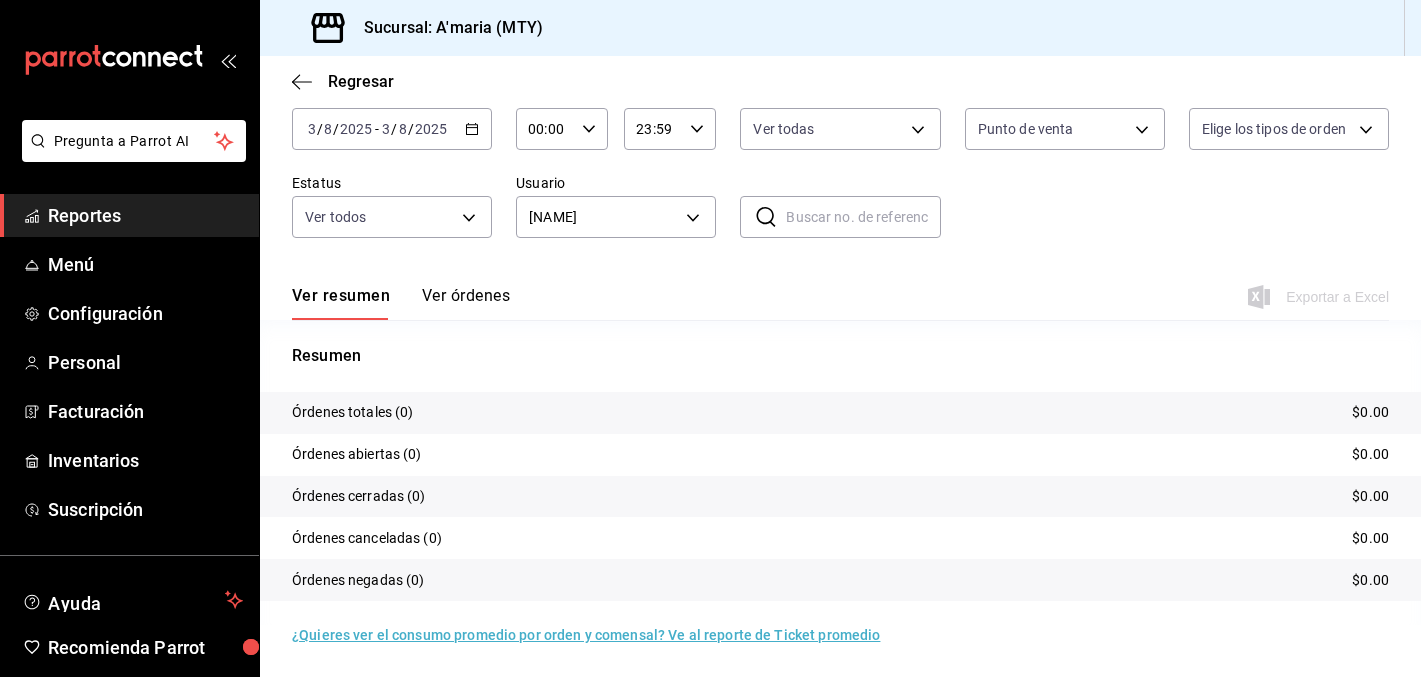click on "Regresar" at bounding box center [361, 81] 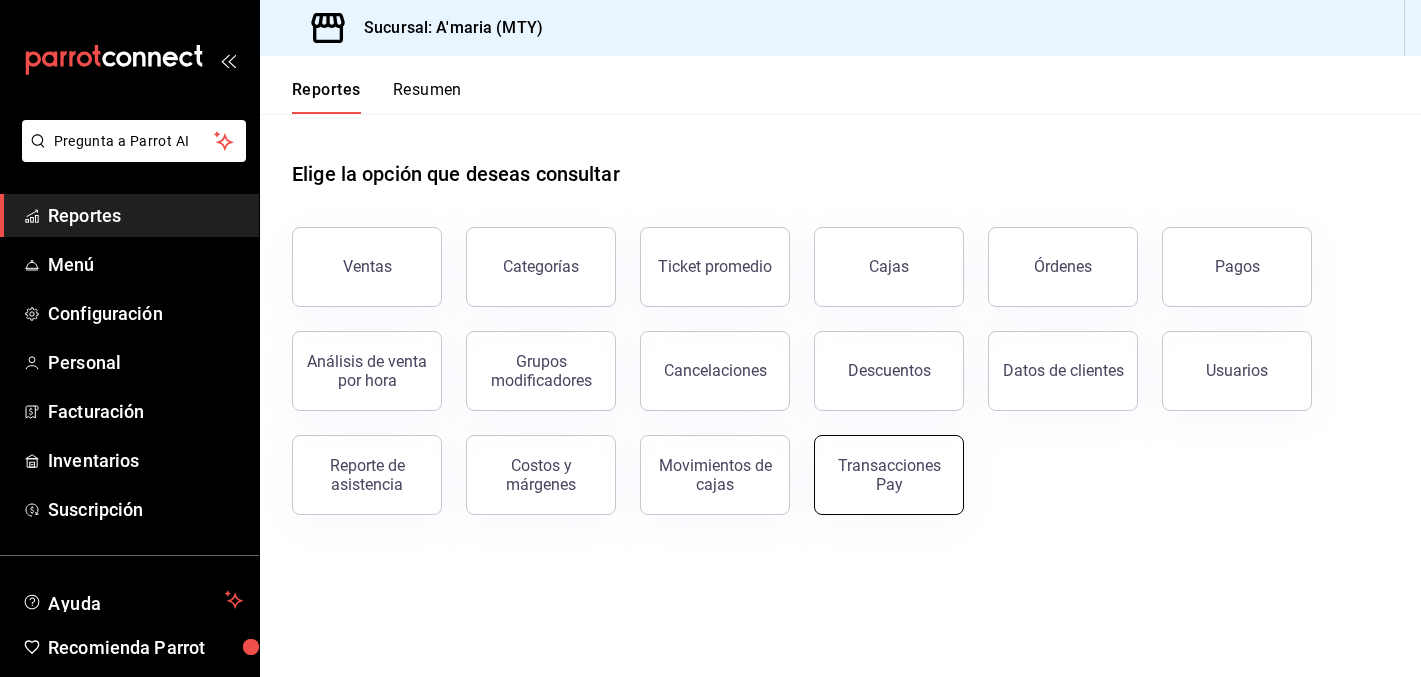 click on "Transacciones Pay" at bounding box center (877, 463) 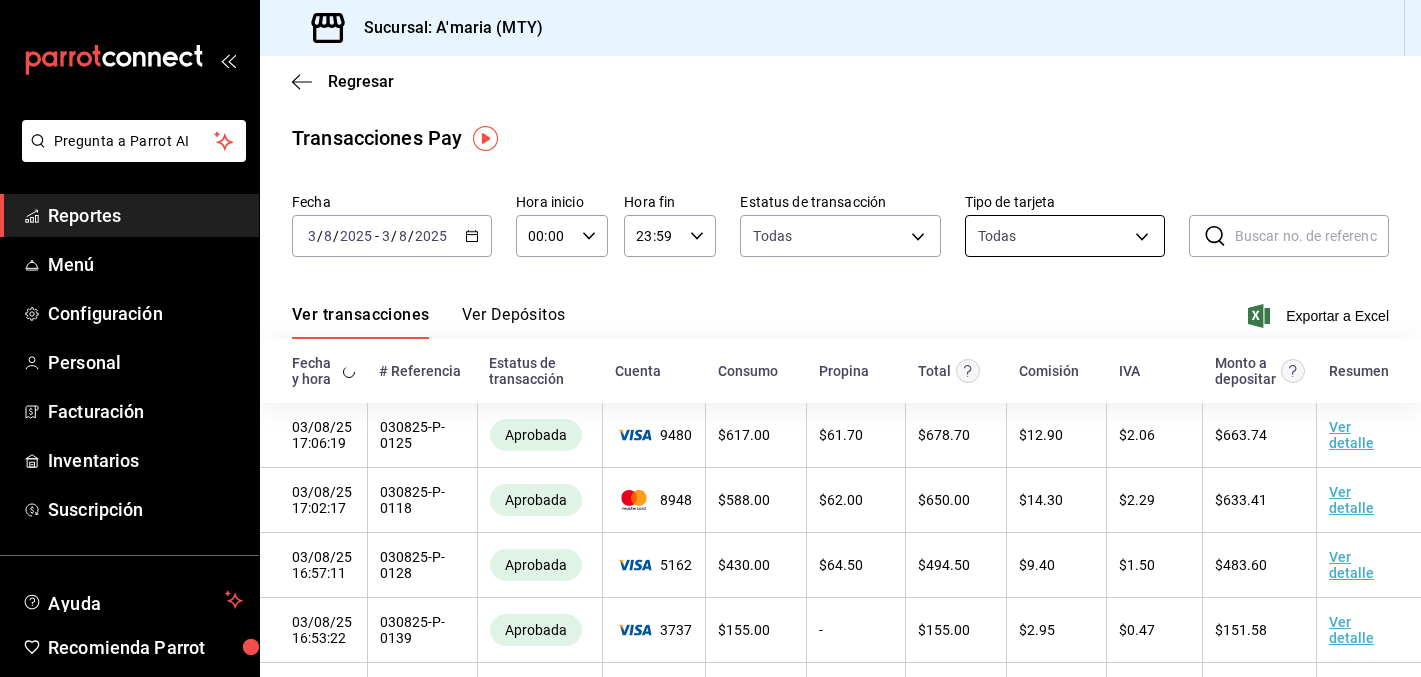 click on "Pregunta a Parrot AI Reportes   Menú   Configuración   Personal   Facturación   Inventarios   Suscripción   Ayuda Recomienda Parrot   [NAME]   Sugerir nueva función   Sucursal: A'maria (MTY) Regresar Transacciones Pay Fecha 2025-08-03 3 / 8 / 2025 - 2025-08-03 3 / 8 / 2025 Hora inicio 00:00 Hora inicio Hora fin 23:59 Hora fin Estatus de transacción Todas approved,failed,canceled,reversed,refunded Tipo de tarjeta Todas AMERICAN_EXPRESS,MASTERCARD,VISA,DISCOVER,UNDEFINED ​ ​ Ver transacciones Ver Depósitos Exportar a Excel Fecha y hora # Referencia Estatus de transacción Cuenta Consumo Propina Total Comisión IVA Monto a depositar Resumen 03/08/25 17:06:19 030825-P-0125 Aprobada 9480 $ 617.00 $ 61.70 $ 678.70 $ 12.90 $ 2.06 $ 663.74 Ver detalle 03/08/25 17:02:17 030825-P-0118 Aprobada 8948 $ 588.00 $ 62.00 $ 650.00 $ 14.30 $ 2.29 $ 633.41 Ver detalle 03/08/25 16:57:11 030825-P-0128 Aprobada 5162 $ 430.00 $ 64.50 $ 494.50 $ 9.40 $ 1.50 $ 483.60 Ver detalle 03/08/25 16:53:22 030825-P-0139 3737" at bounding box center [710, 338] 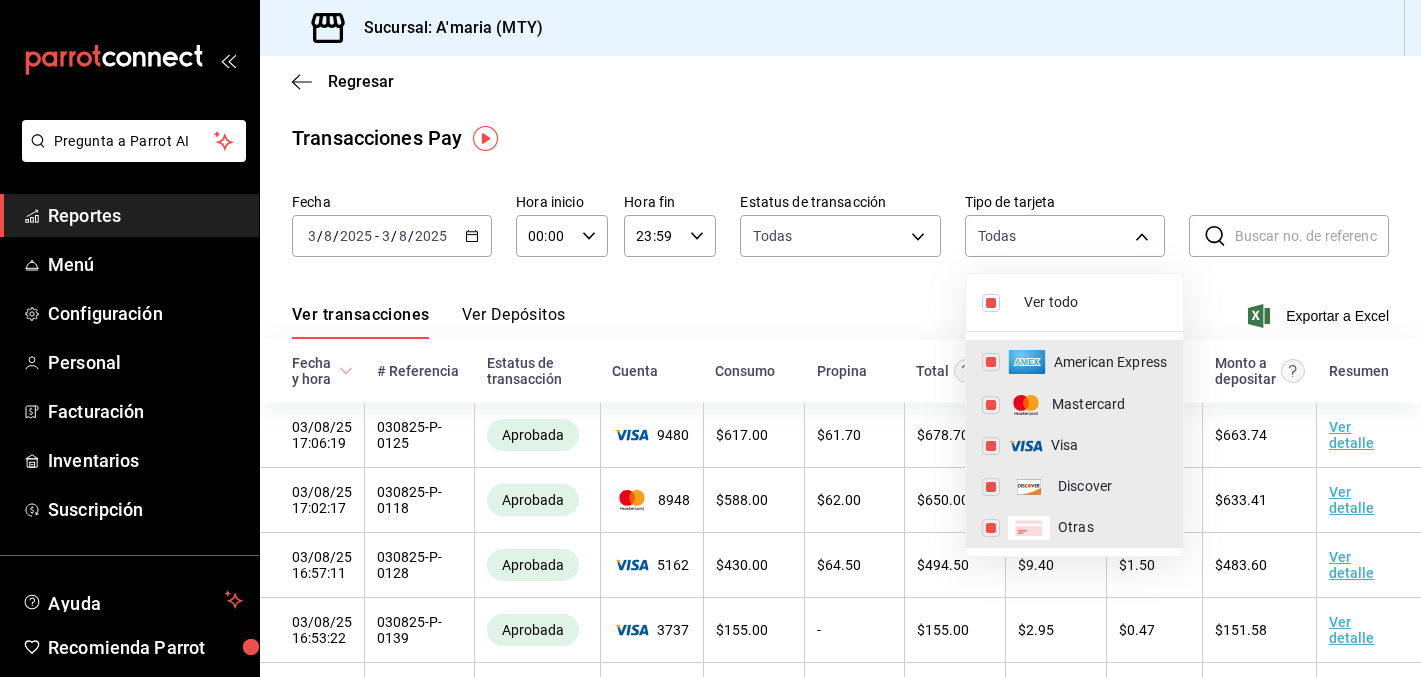 click at bounding box center (710, 338) 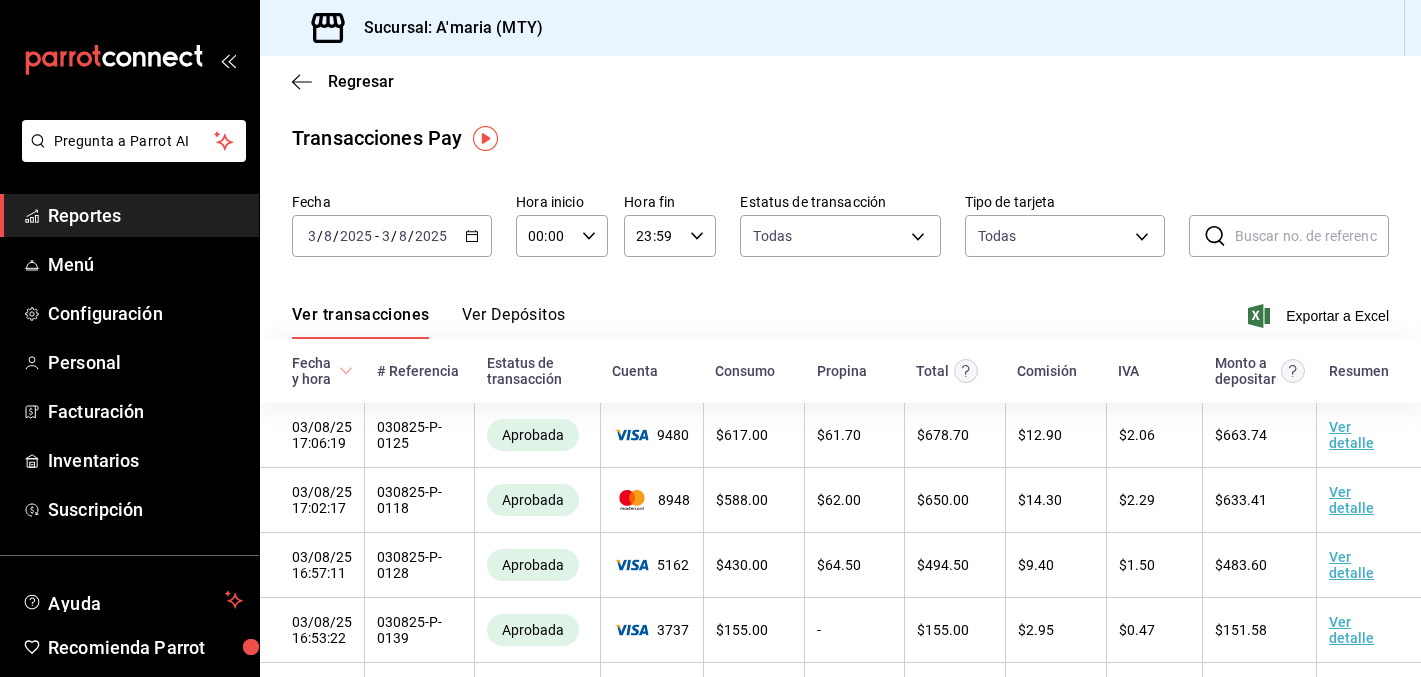 click 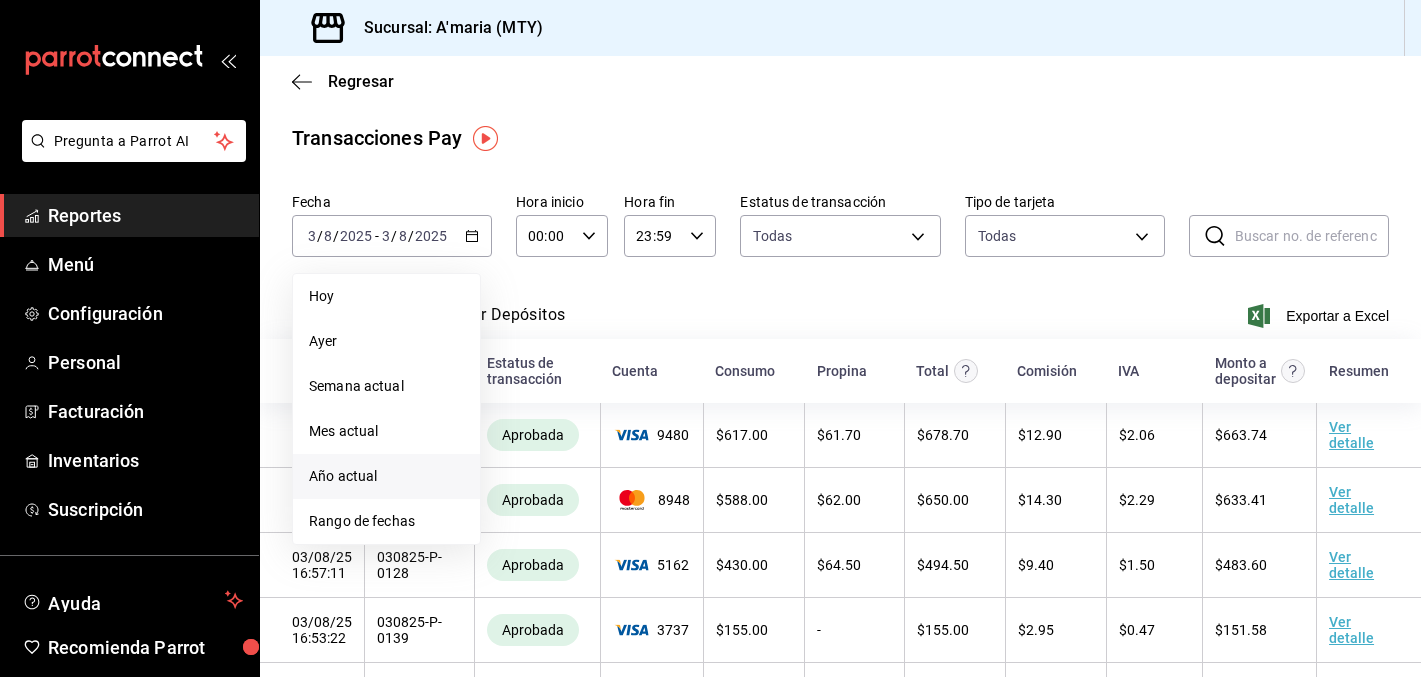 click on "Año actual" at bounding box center [386, 476] 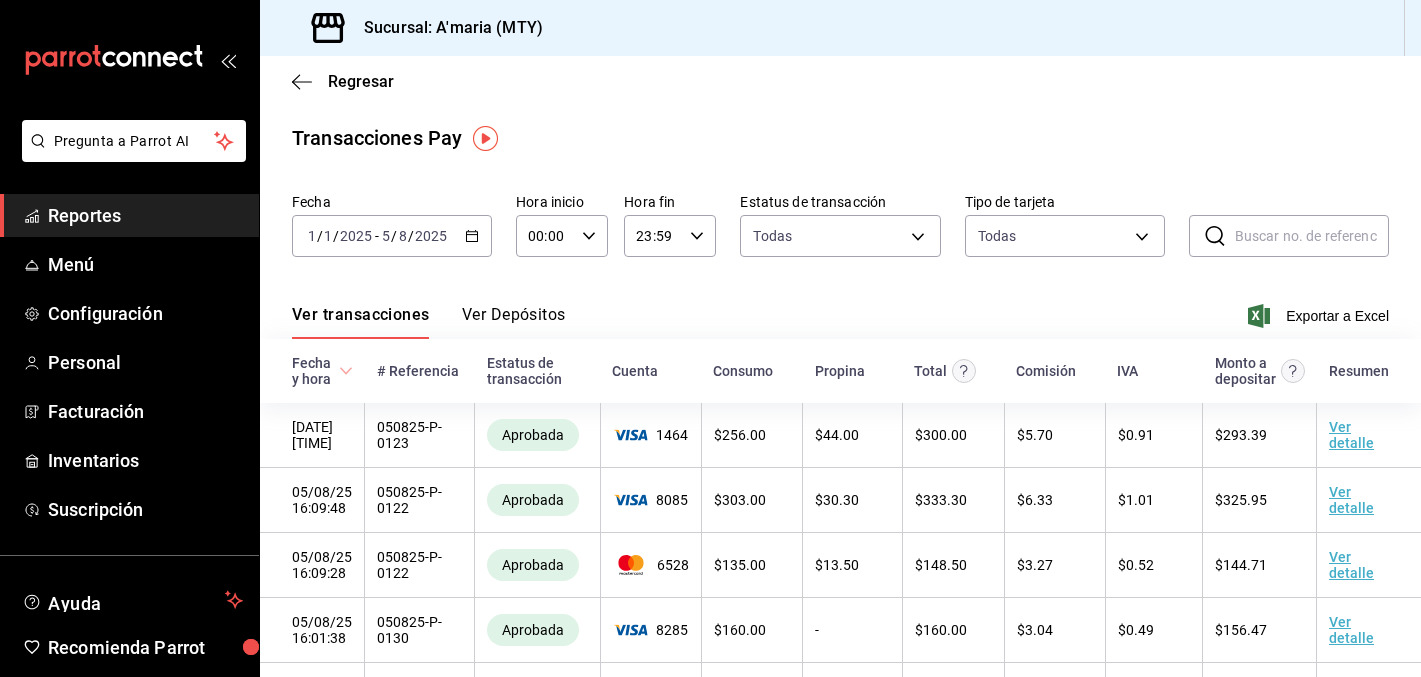 click on "2025-01-01 1 / 1 / 2025 - 2025-08-05 5 / 8 / 2025" at bounding box center (392, 236) 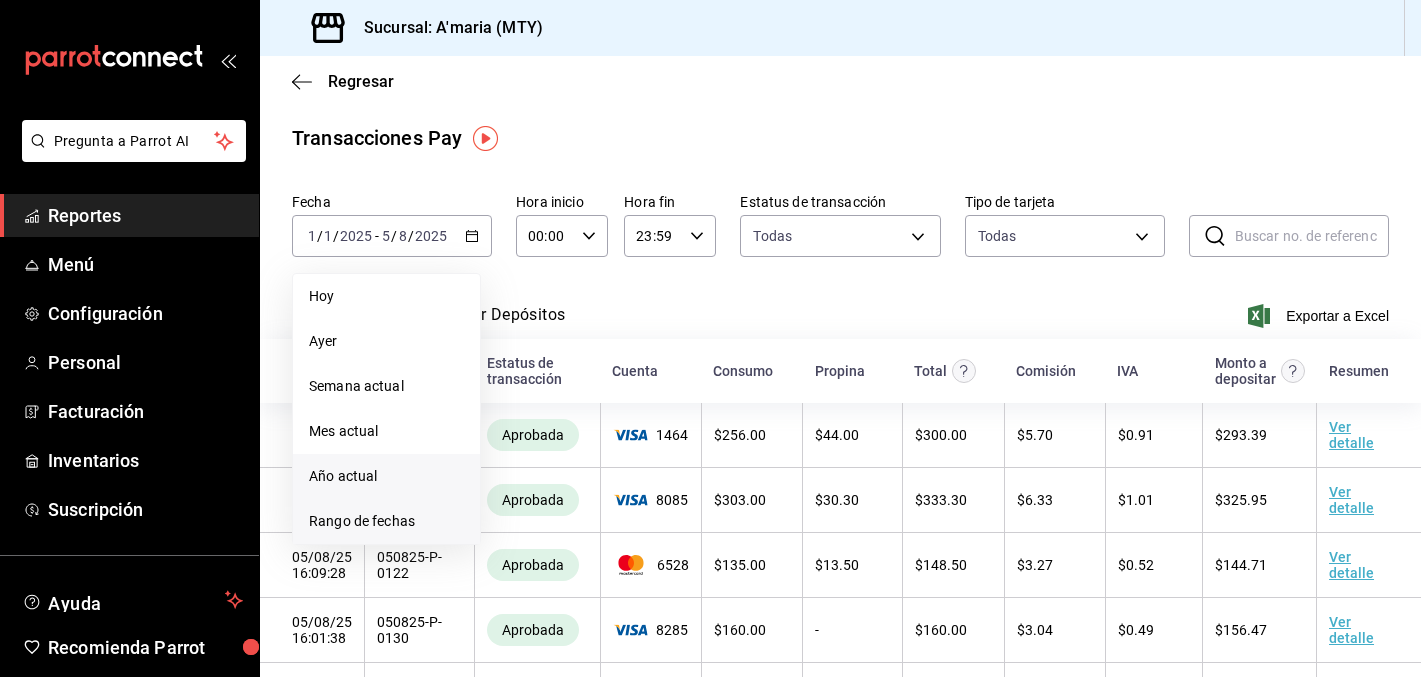 click on "Rango de fechas" at bounding box center (386, 521) 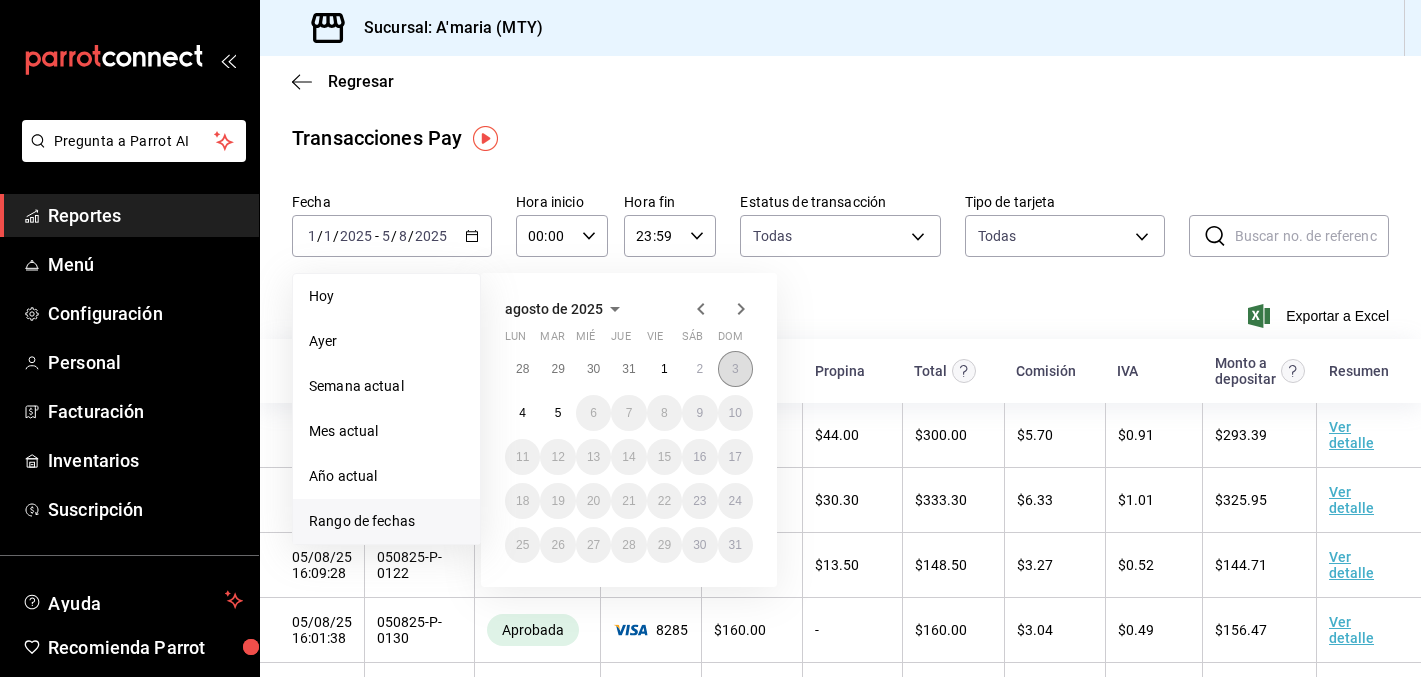 click on "3" at bounding box center [735, 369] 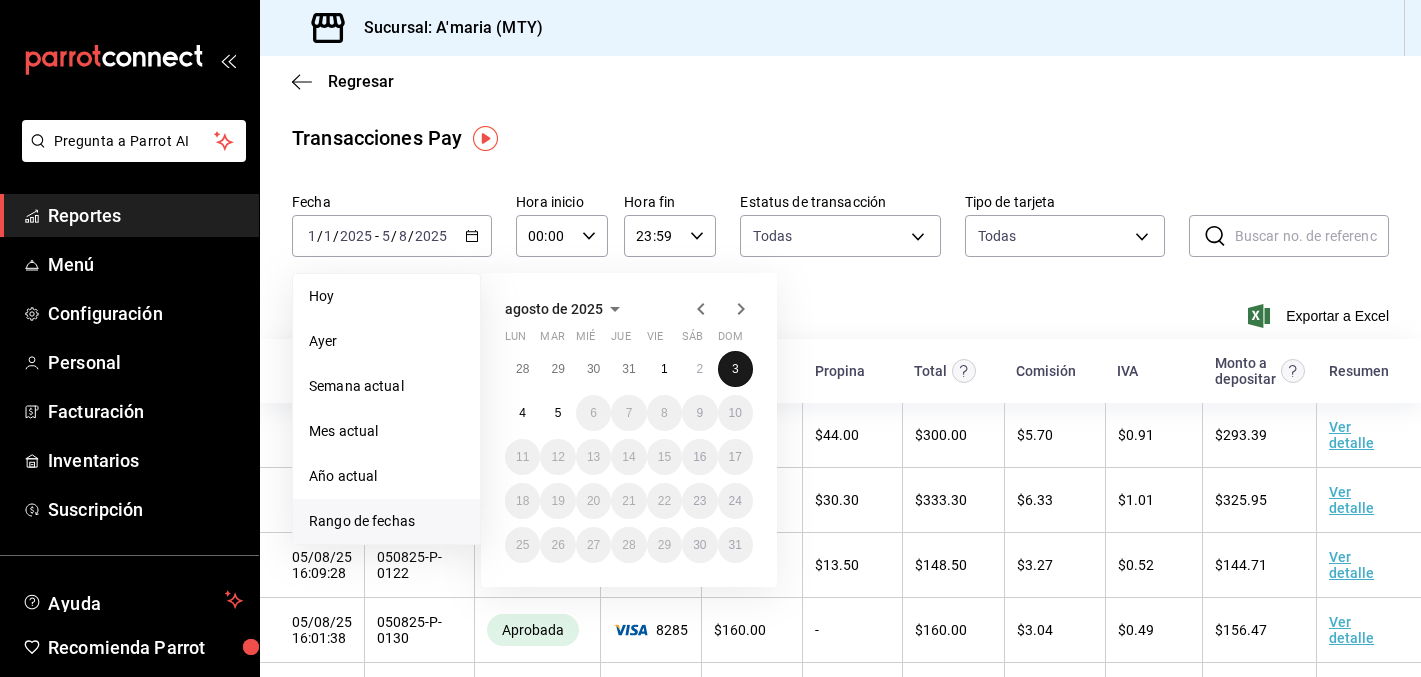 click on "3" at bounding box center [735, 369] 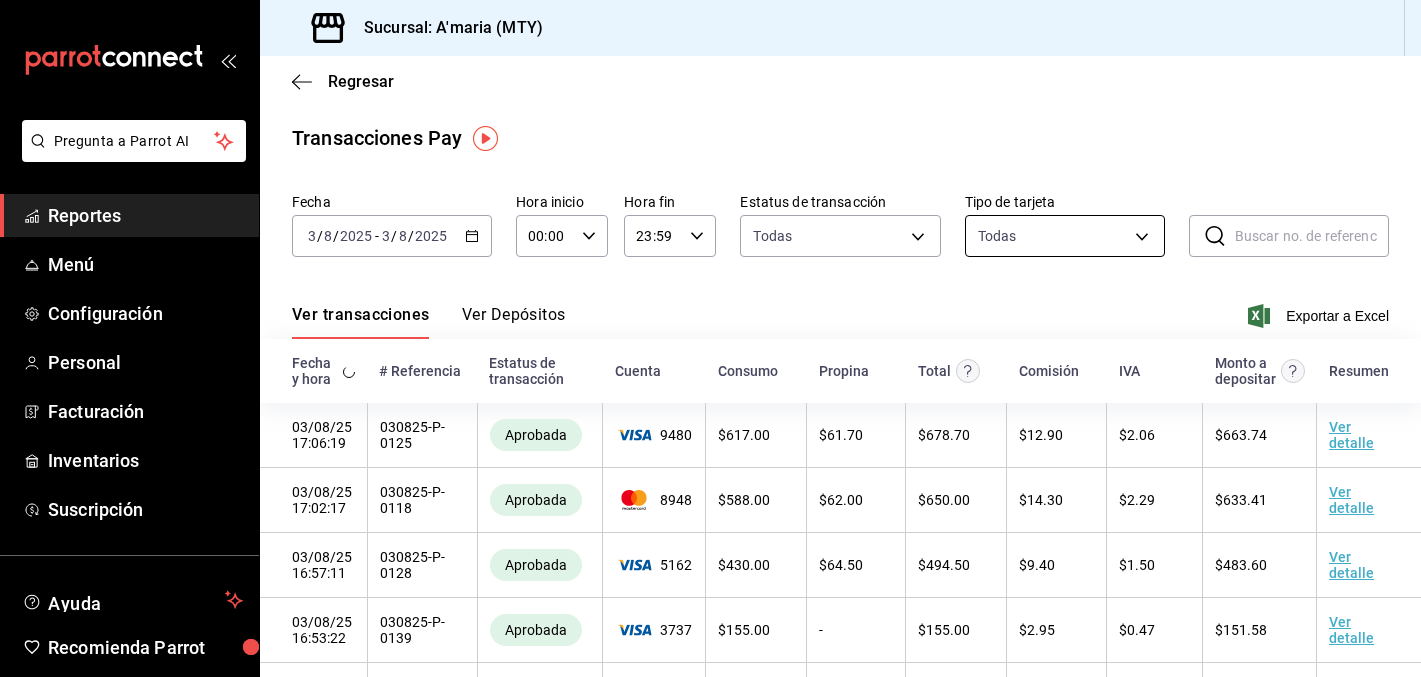 click on "Pregunta a Parrot AI Reportes   Menú   Configuración   Personal   Facturación   Inventarios   Suscripción   Ayuda Recomienda Parrot   [NAME]   Sugerir nueva función   Sucursal: A'maria (MTY) Regresar Transacciones Pay Fecha 2025-08-03 3 / 8 / 2025 - 2025-08-03 3 / 8 / 2025 Hora inicio 00:00 Hora inicio Hora fin 23:59 Hora fin Estatus de transacción Todas approved,failed,canceled,reversed,refunded Tipo de tarjeta Todas AMERICAN_EXPRESS,MASTERCARD,VISA,DISCOVER,UNDEFINED ​ ​ Ver transacciones Ver Depósitos Exportar a Excel Fecha y hora # Referencia Estatus de transacción Cuenta Consumo Propina Total Comisión IVA Monto a depositar Resumen 03/08/25 17:06:19 030825-P-0125 Aprobada 9480 $ 617.00 $ 61.70 $ 678.70 $ 12.90 $ 2.06 $ 663.74 Ver detalle 03/08/25 17:02:17 030825-P-0118 Aprobada 8948 $ 588.00 $ 62.00 $ 650.00 $ 14.30 $ 2.29 $ 633.41 Ver detalle 03/08/25 16:57:11 030825-P-0128 Aprobada 5162 $ 430.00 $ 64.50 $ 494.50 $ 9.40 $ 1.50 $ 483.60 Ver detalle 03/08/25 16:53:22 030825-P-0139 3737" at bounding box center (710, 338) 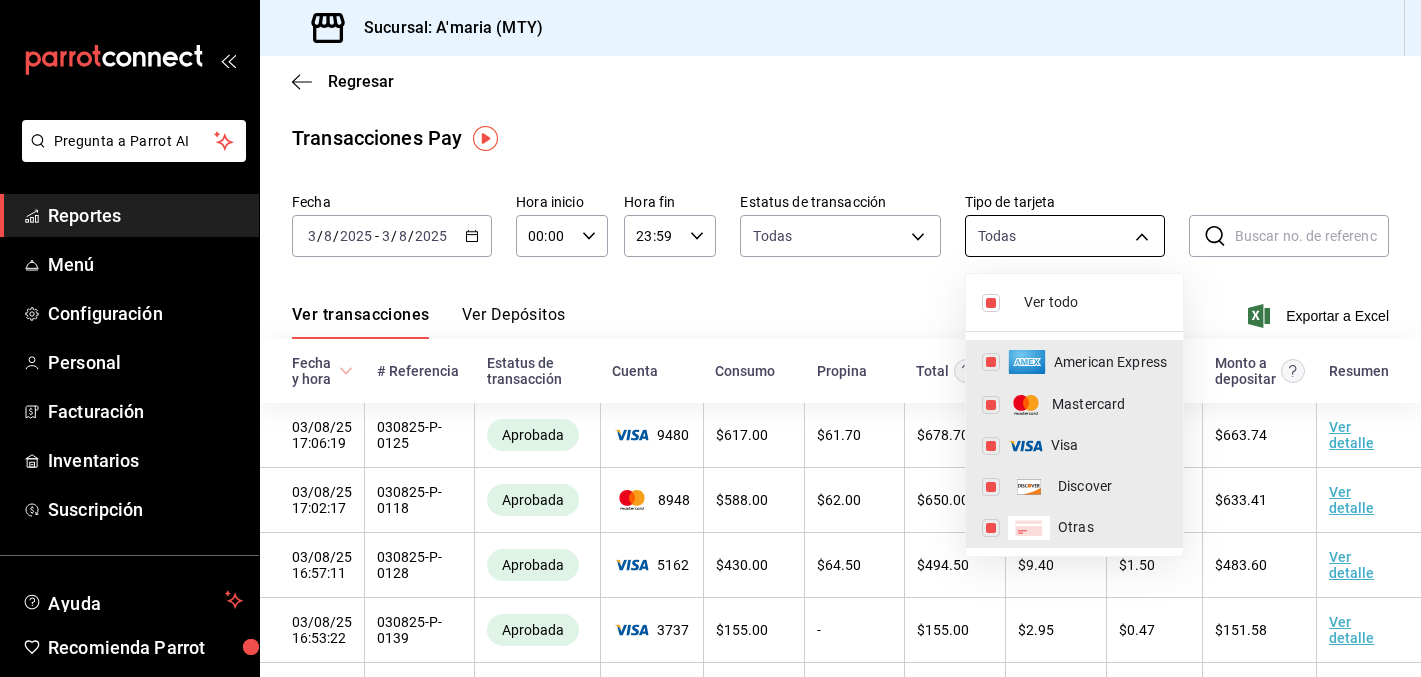 click at bounding box center (710, 338) 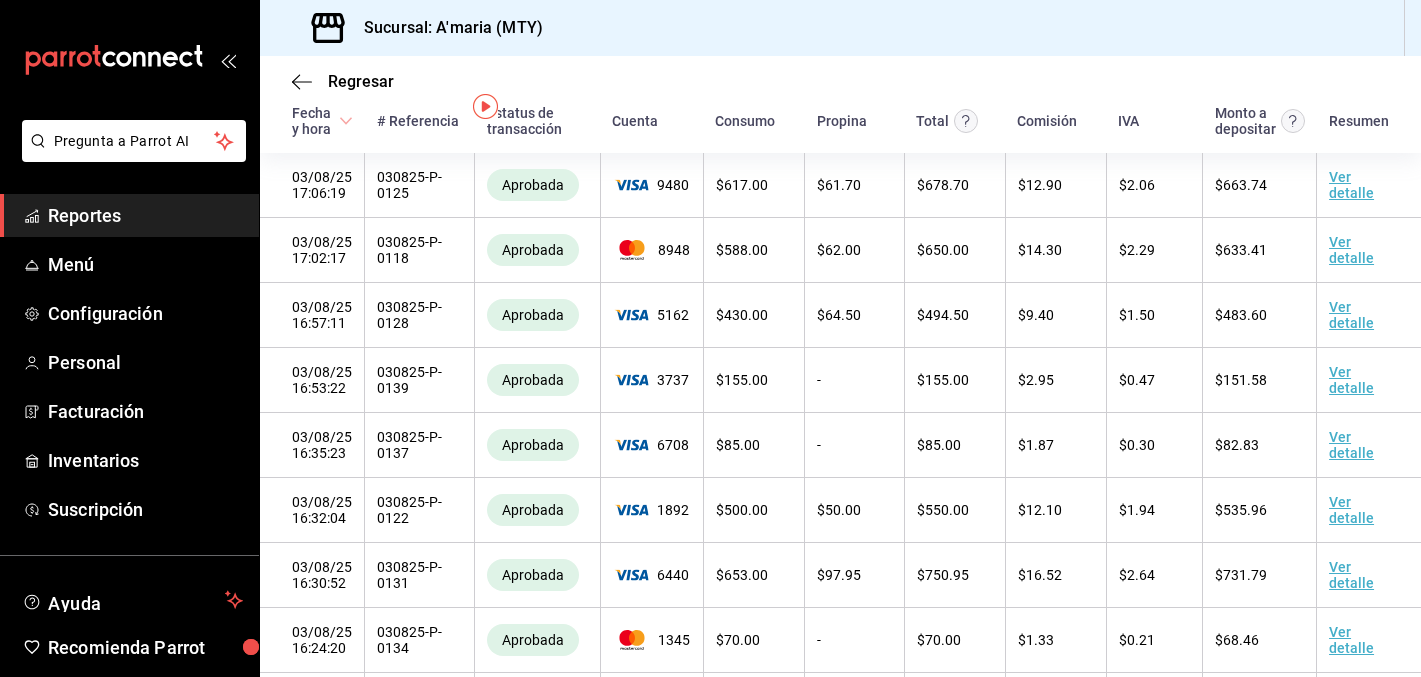 scroll, scrollTop: 0, scrollLeft: 0, axis: both 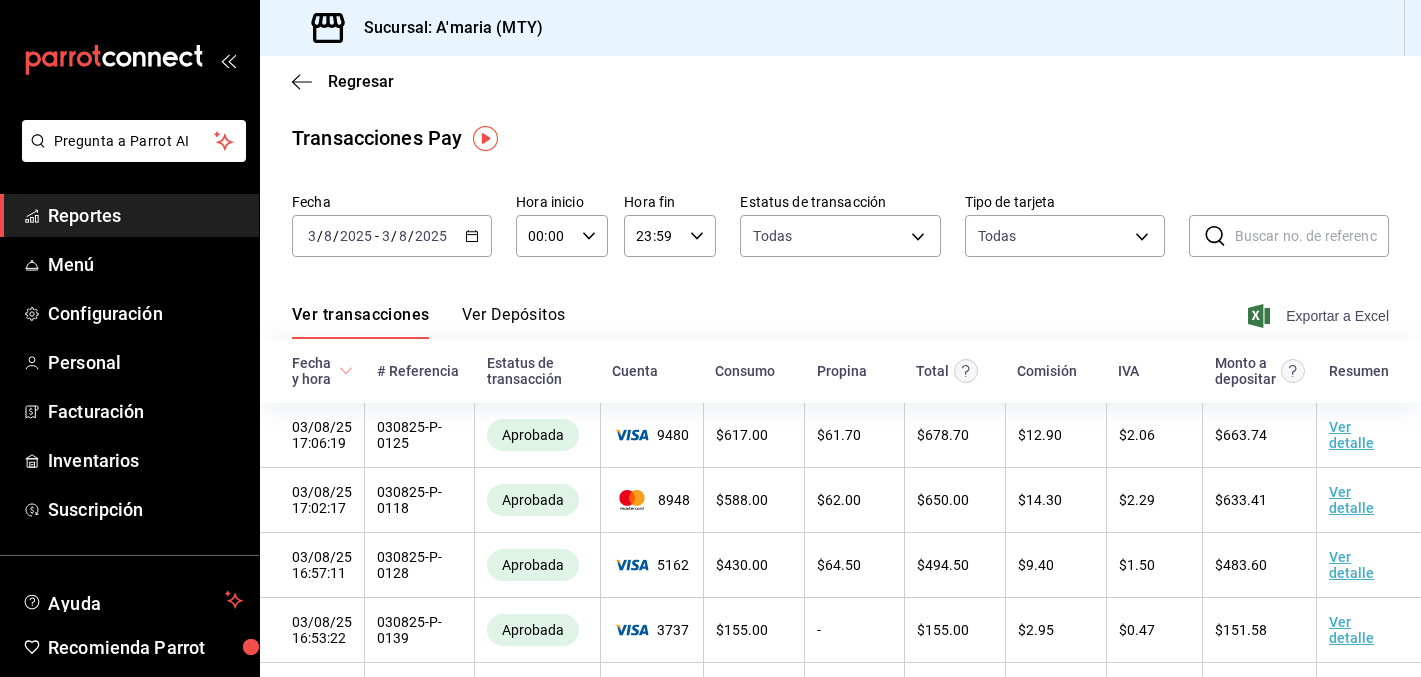click on "Exportar a Excel" at bounding box center [1320, 316] 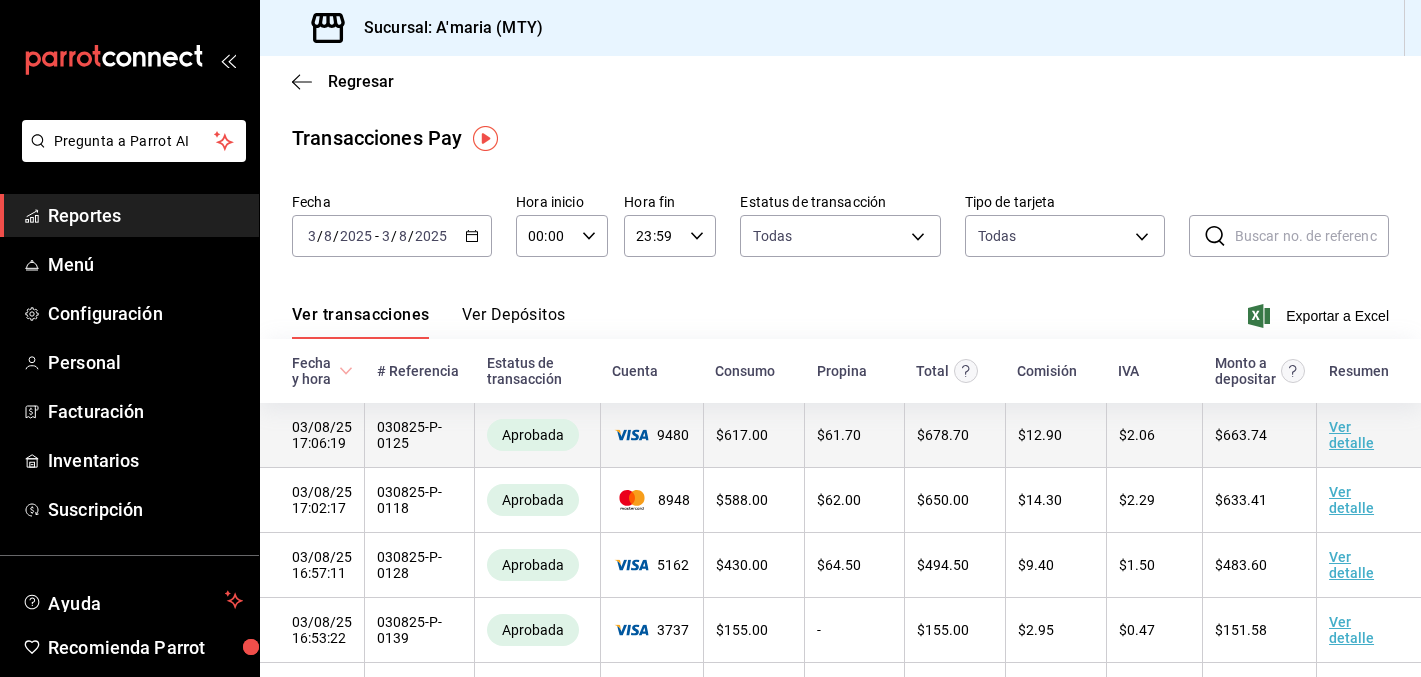 click on "Ver detalle" at bounding box center [1351, 435] 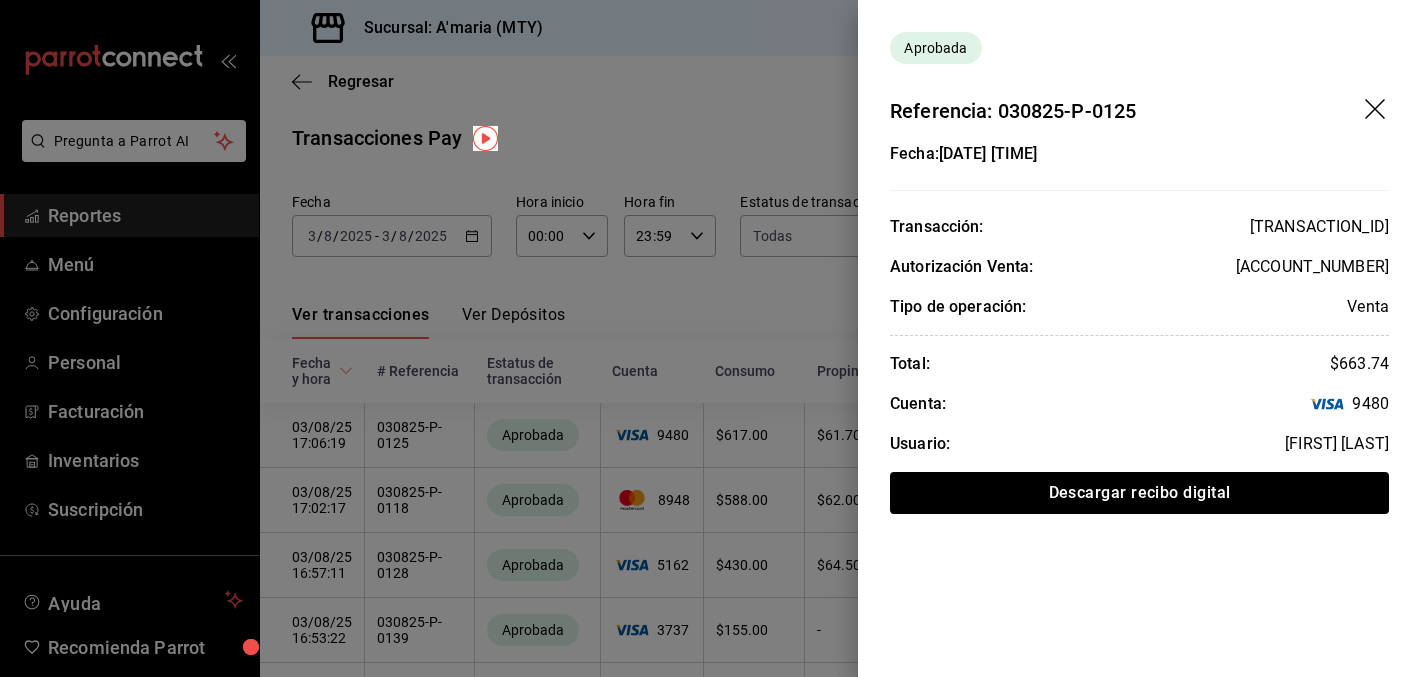 click 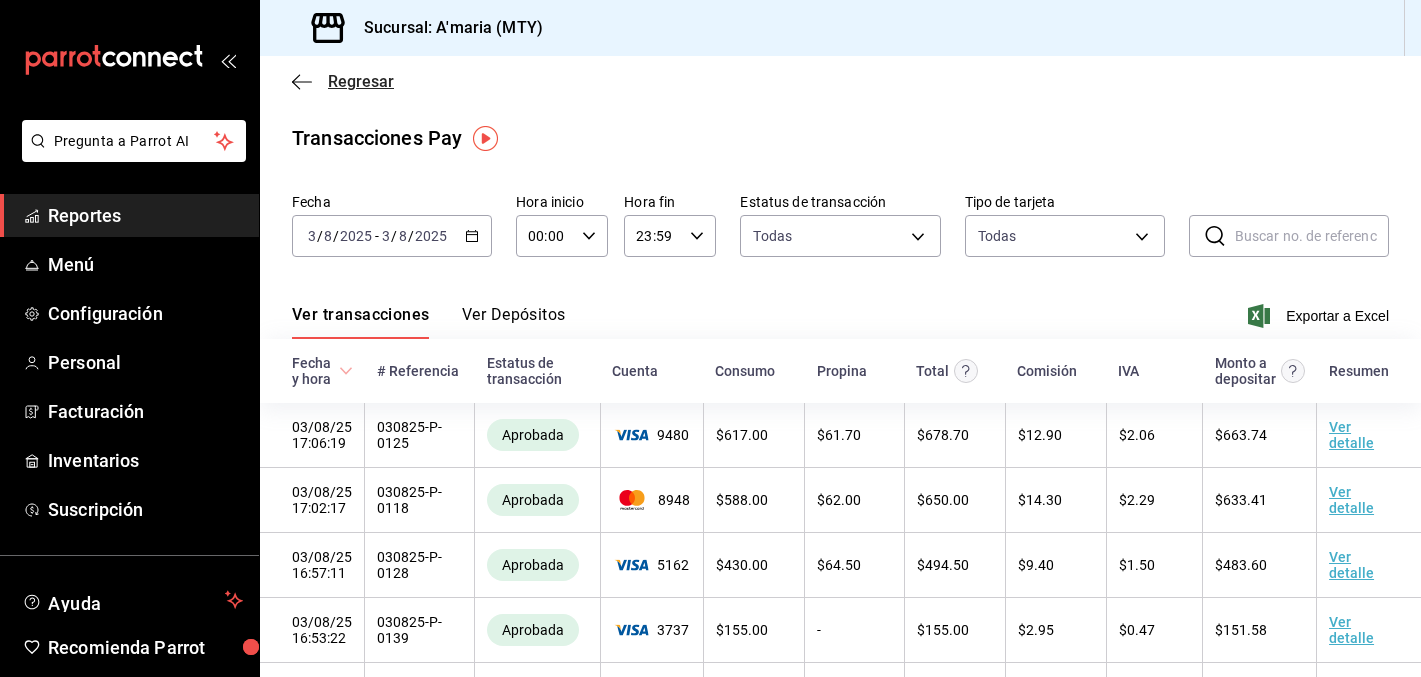click on "Regresar" at bounding box center (361, 81) 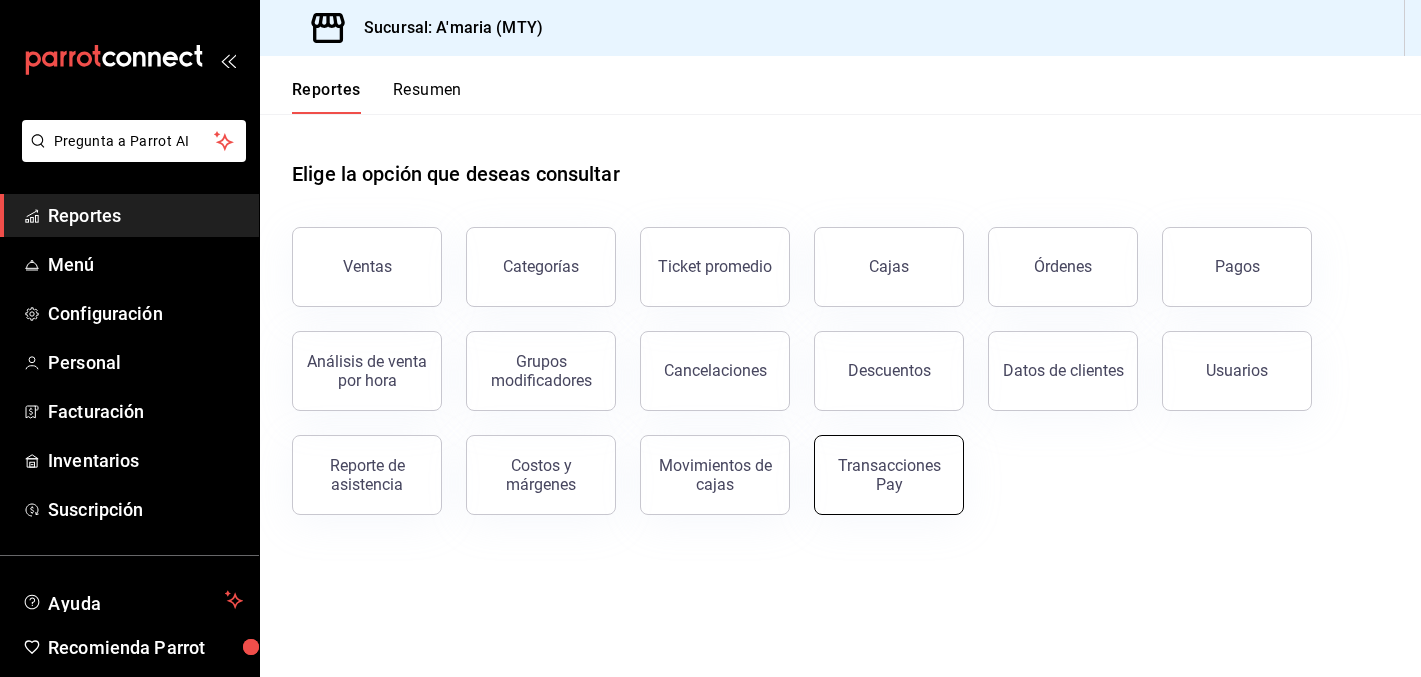 click on "Transacciones Pay" at bounding box center (889, 475) 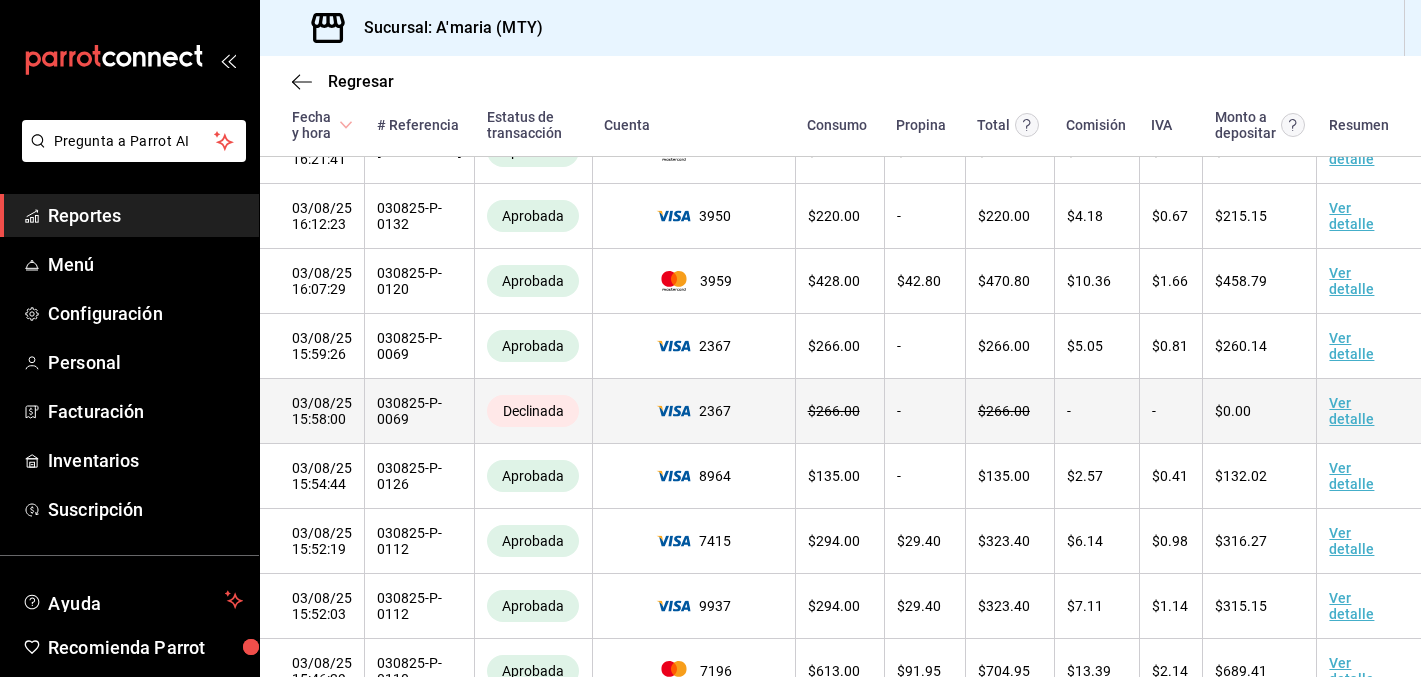 scroll, scrollTop: 931, scrollLeft: 0, axis: vertical 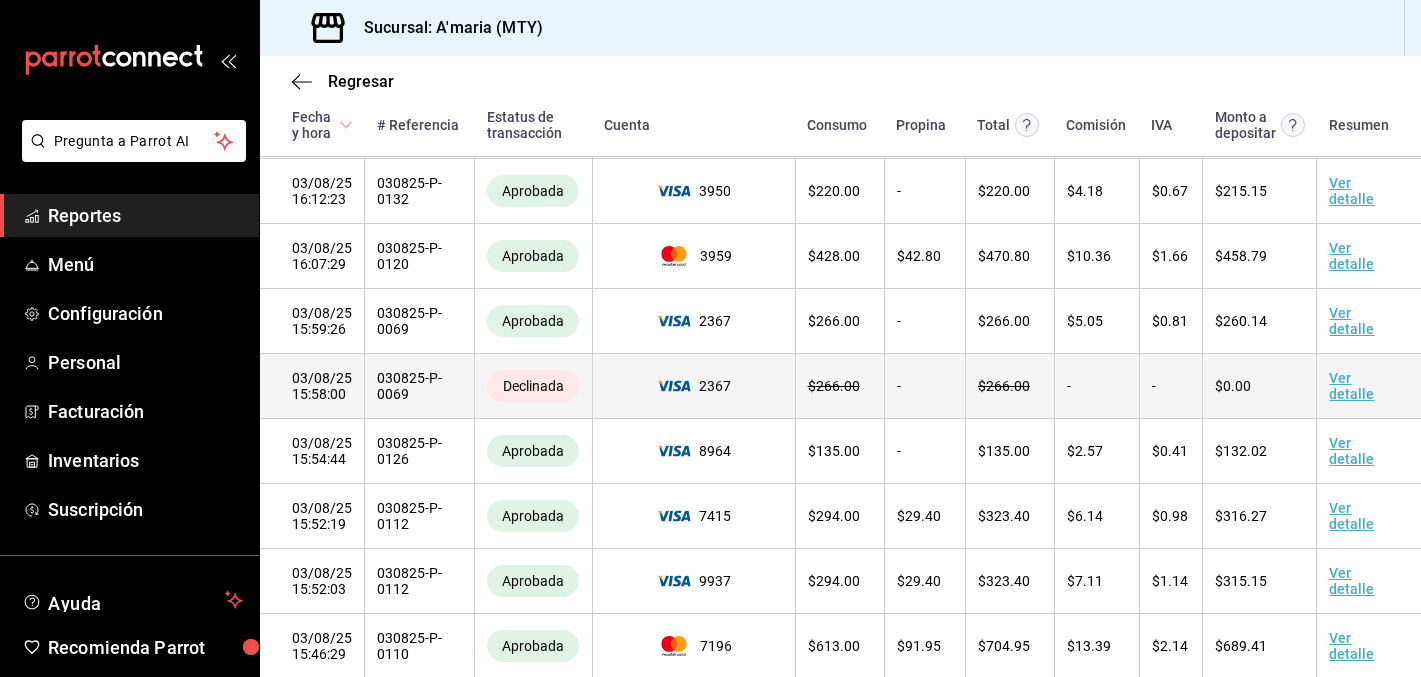 click on "Ver detalle" at bounding box center (1351, 386) 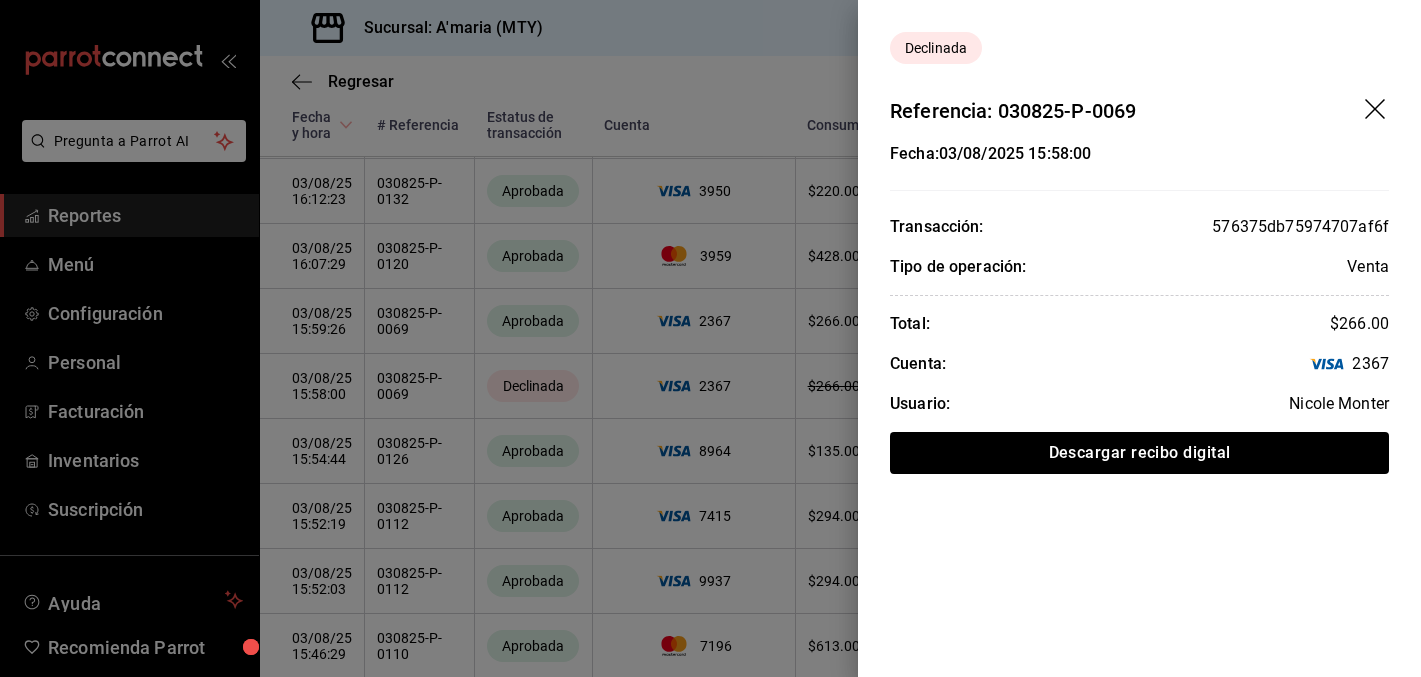 click at bounding box center [710, 338] 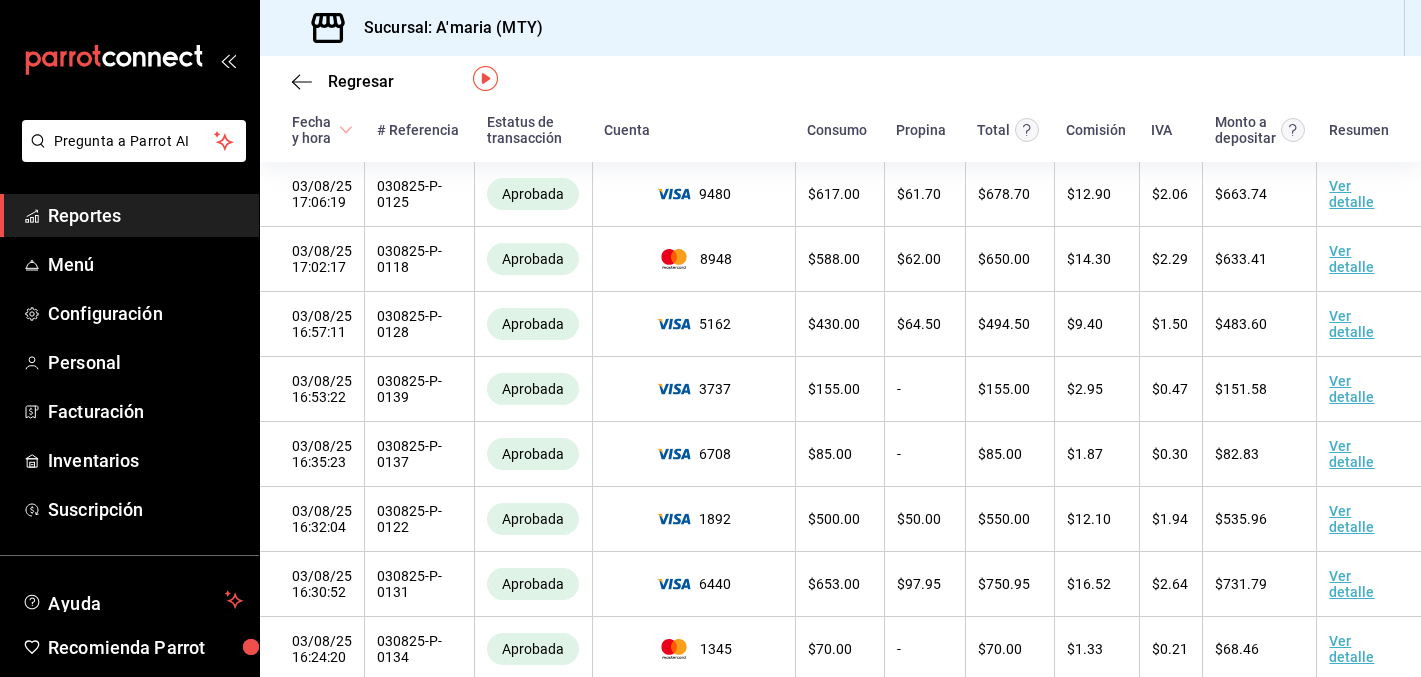 scroll, scrollTop: 0, scrollLeft: 0, axis: both 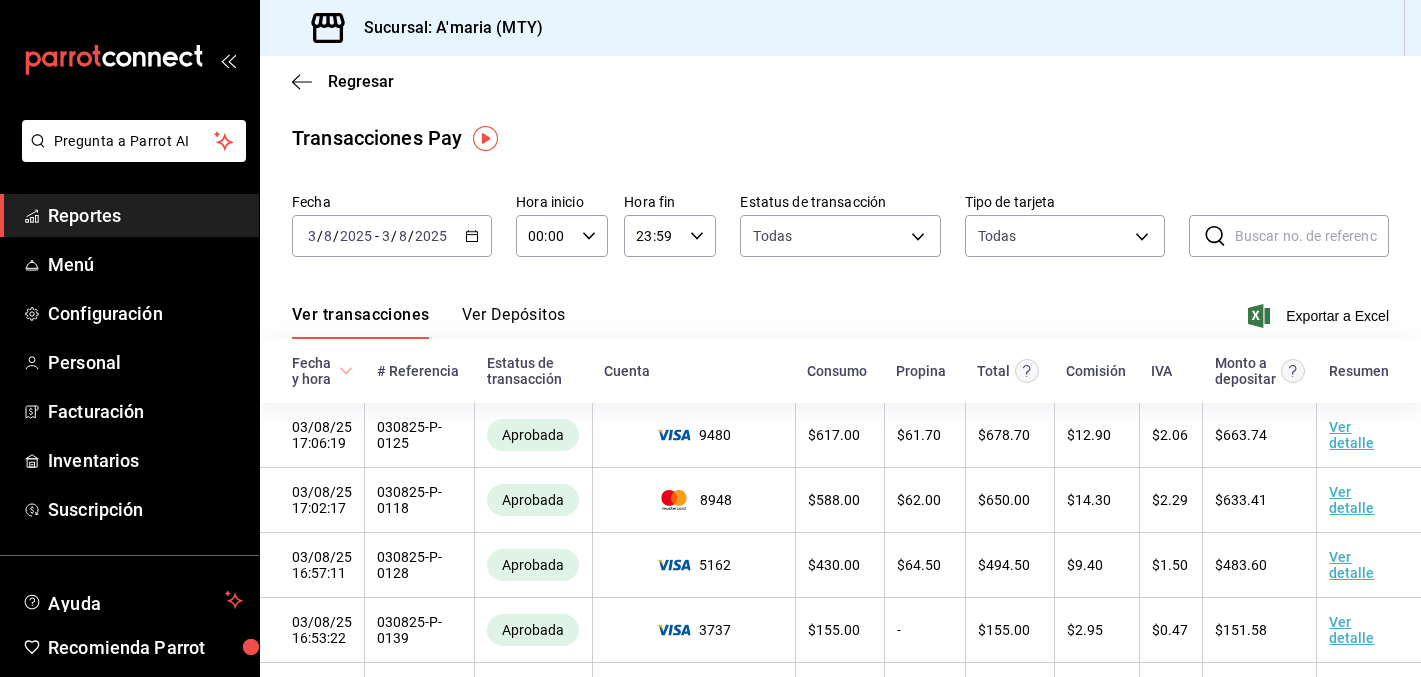 click on "Reportes" at bounding box center [145, 215] 